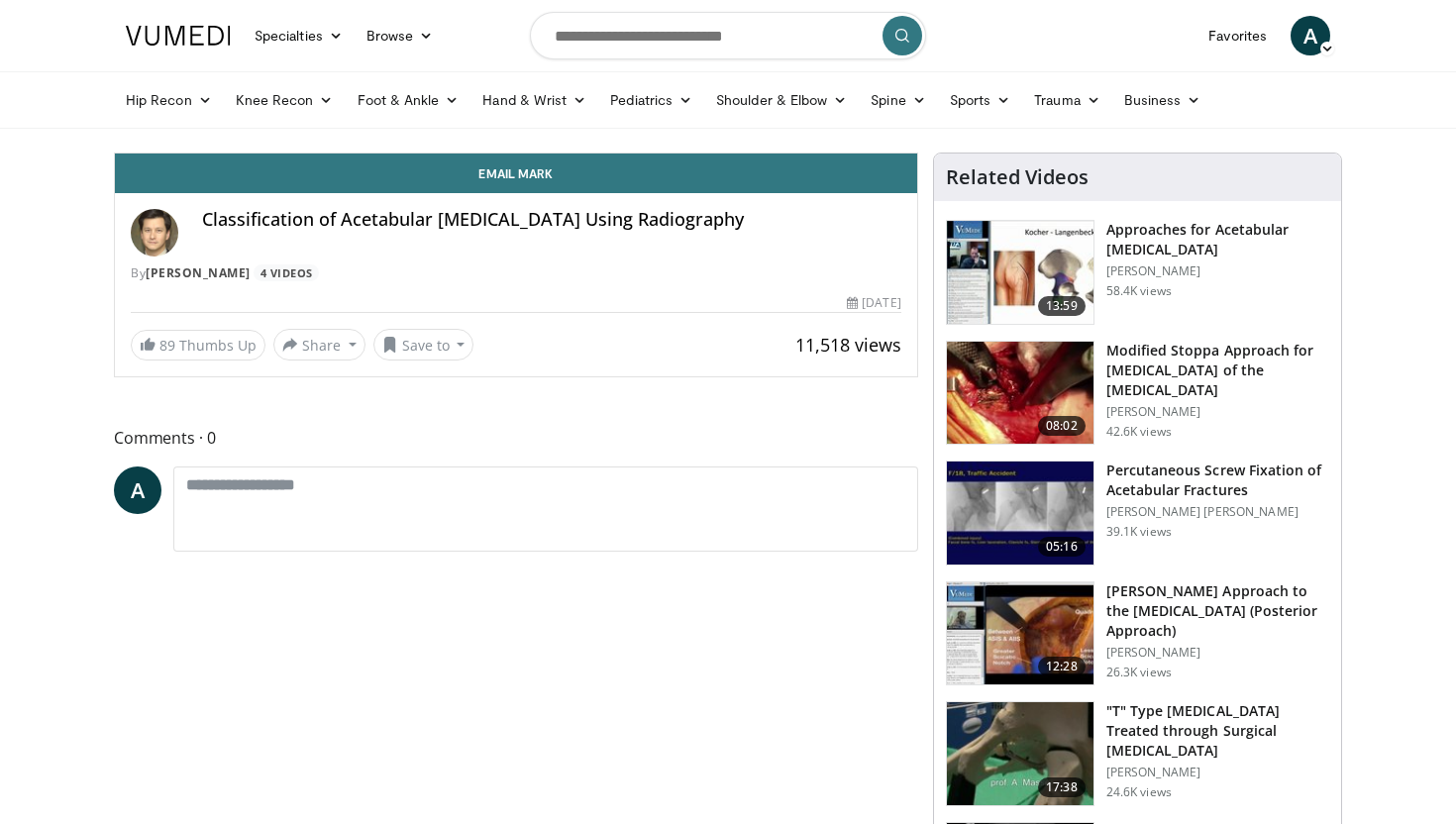 scroll, scrollTop: 0, scrollLeft: 0, axis: both 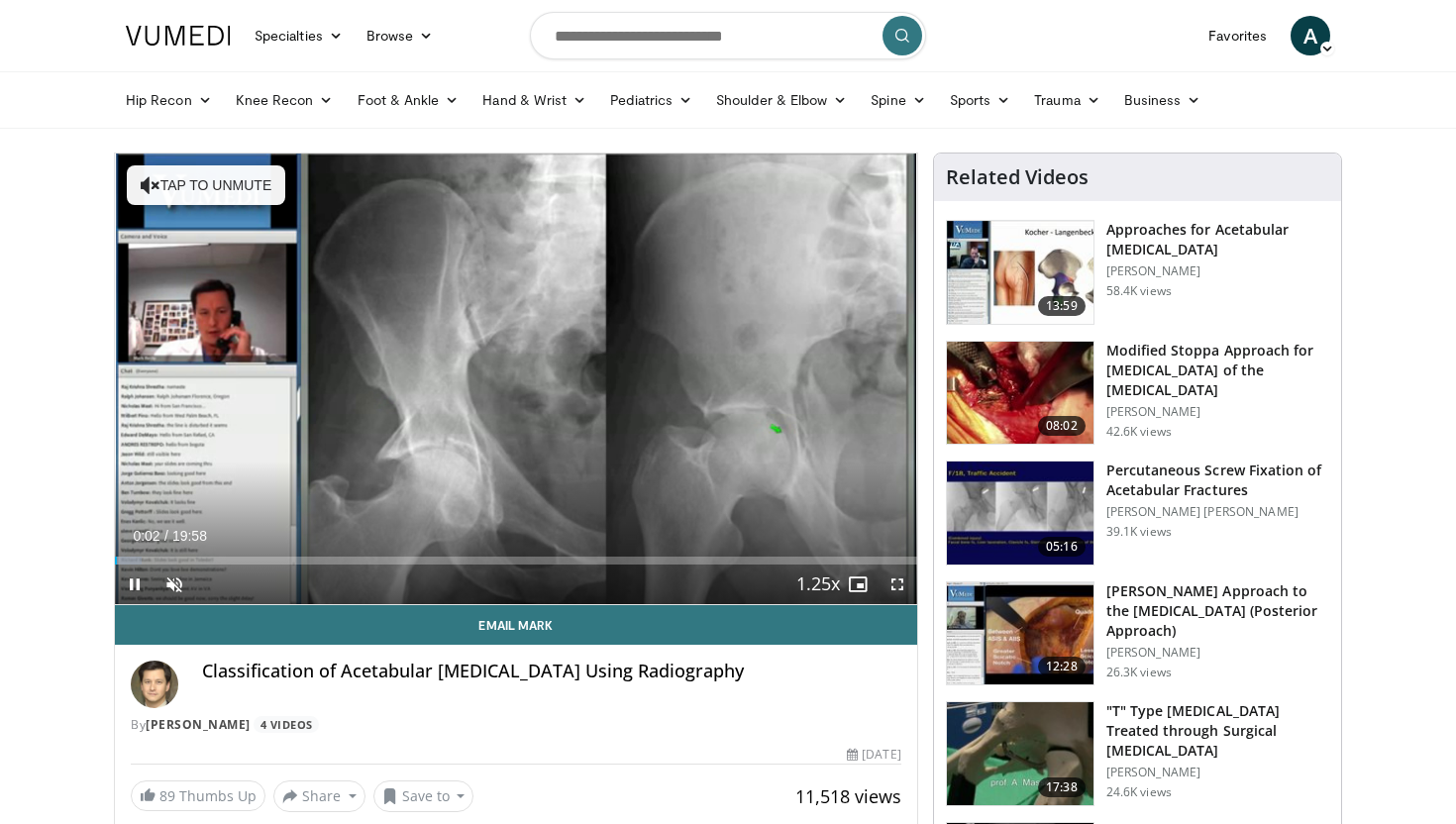 click at bounding box center [897, 584] 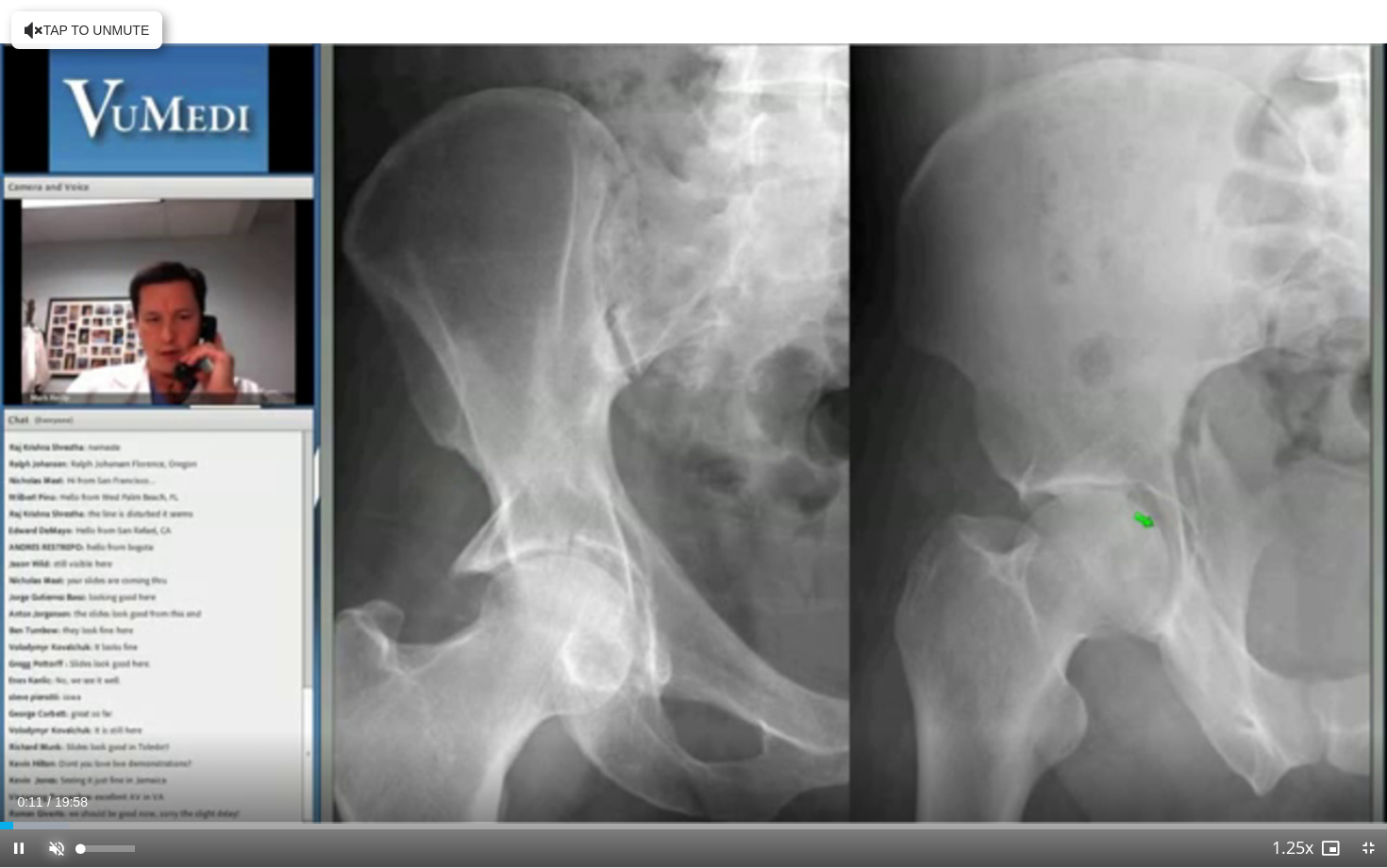 click at bounding box center (57, 848) 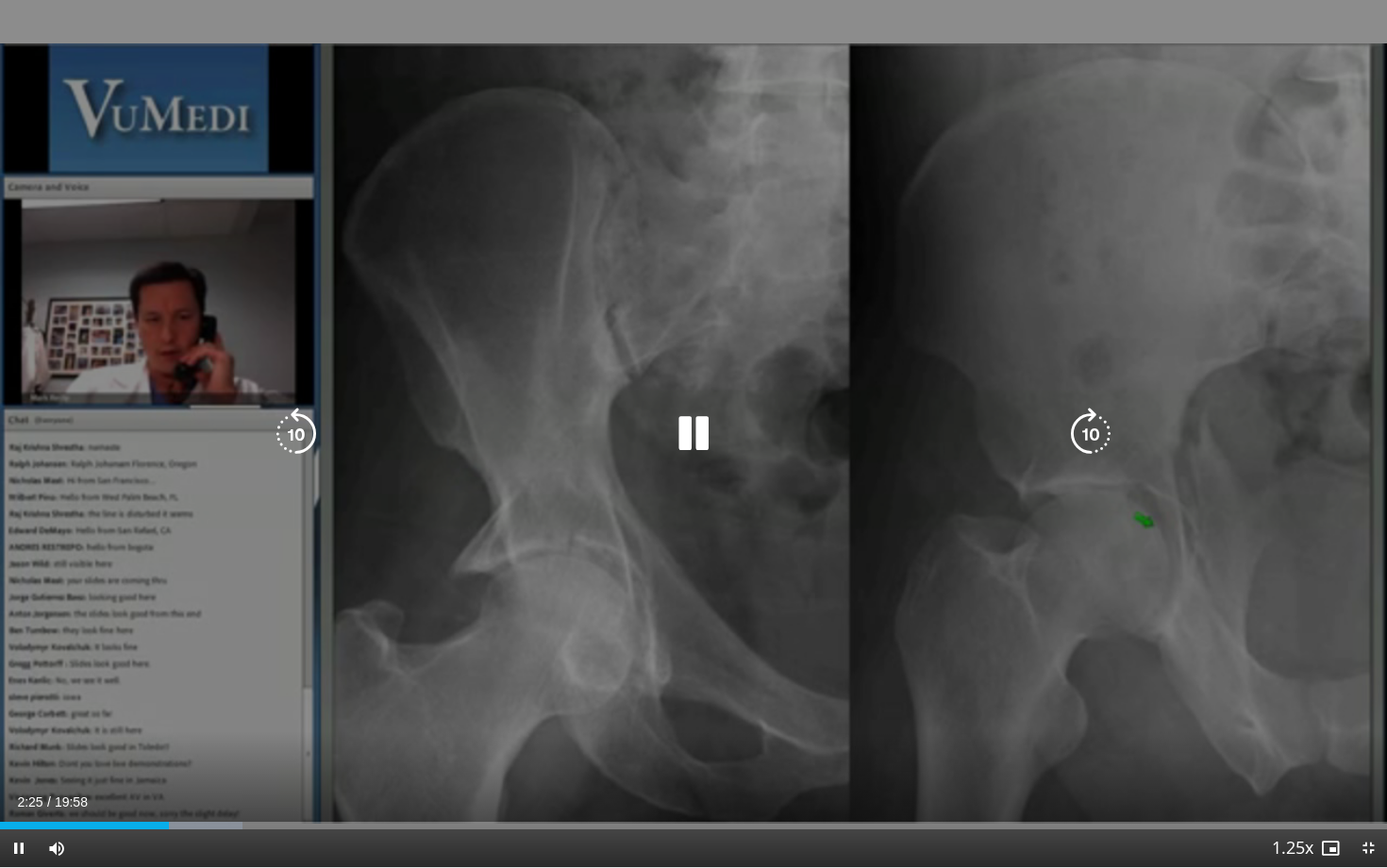 click on "10 seconds
Tap to unmute" at bounding box center (694, 433) 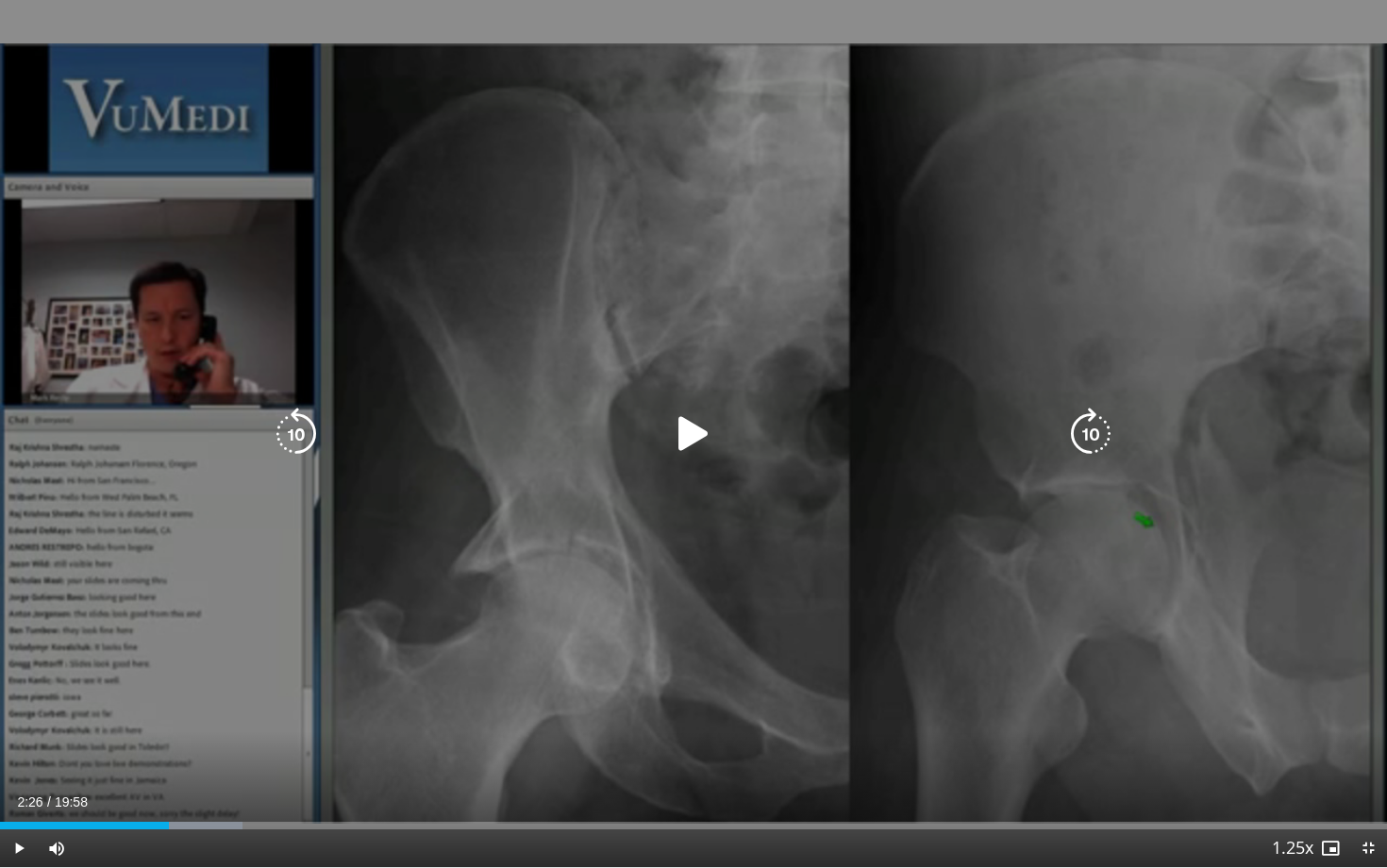 click on "10 seconds
Tap to unmute" at bounding box center [694, 433] 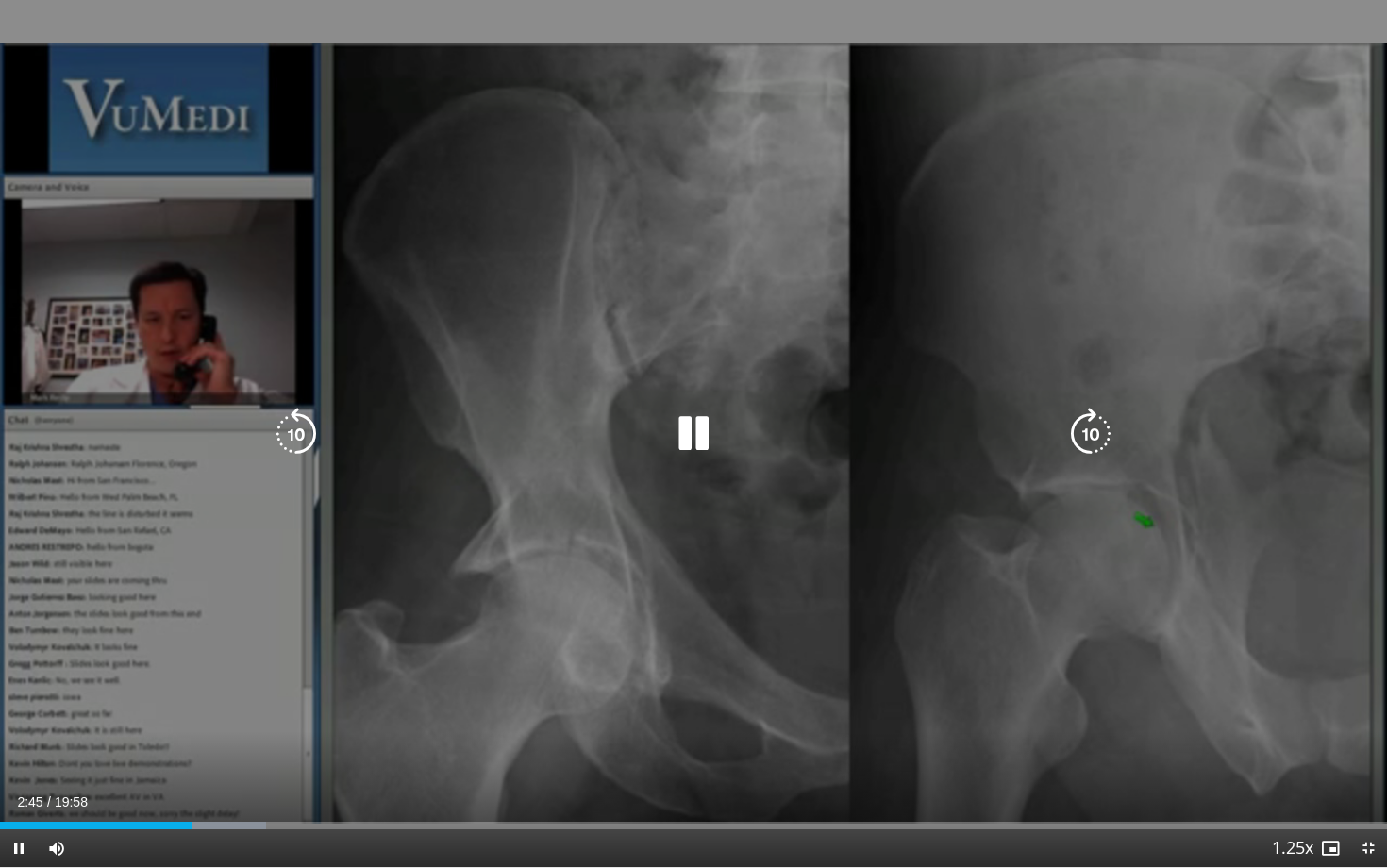 click on "10 seconds
Tap to unmute" at bounding box center (694, 433) 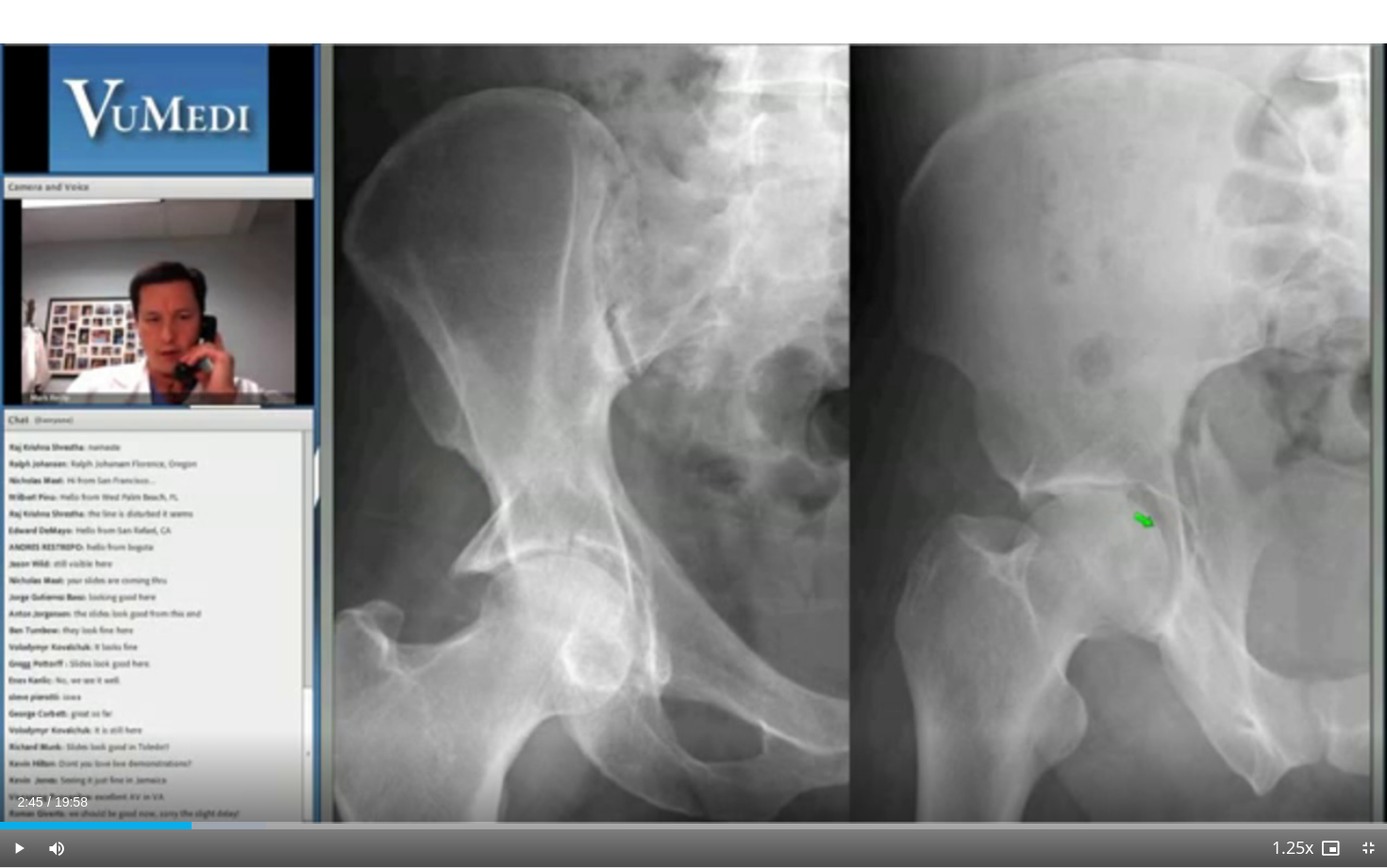 click on "10 seconds
Tap to unmute" at bounding box center [694, 433] 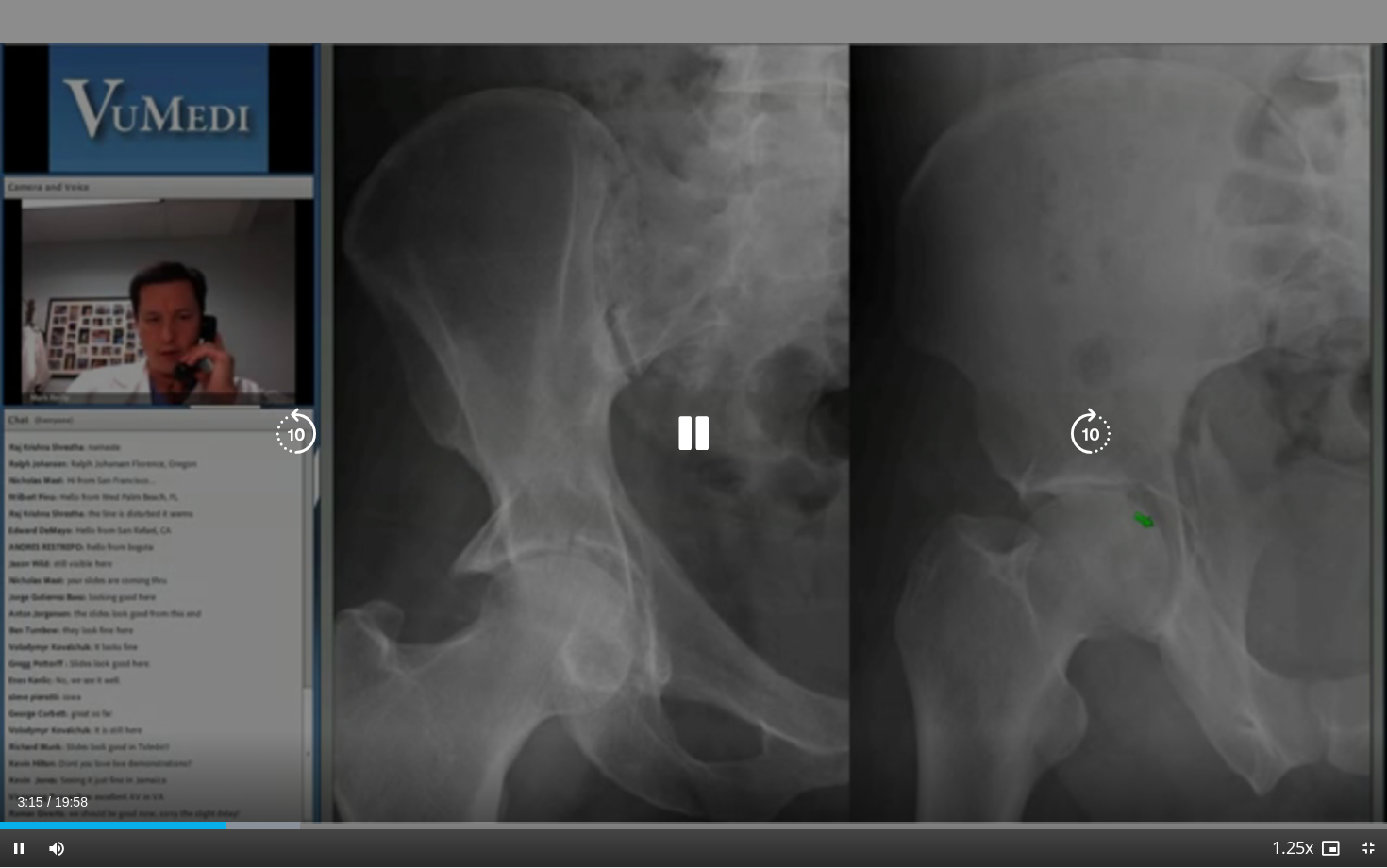 click on "10 seconds
Tap to unmute" at bounding box center (694, 433) 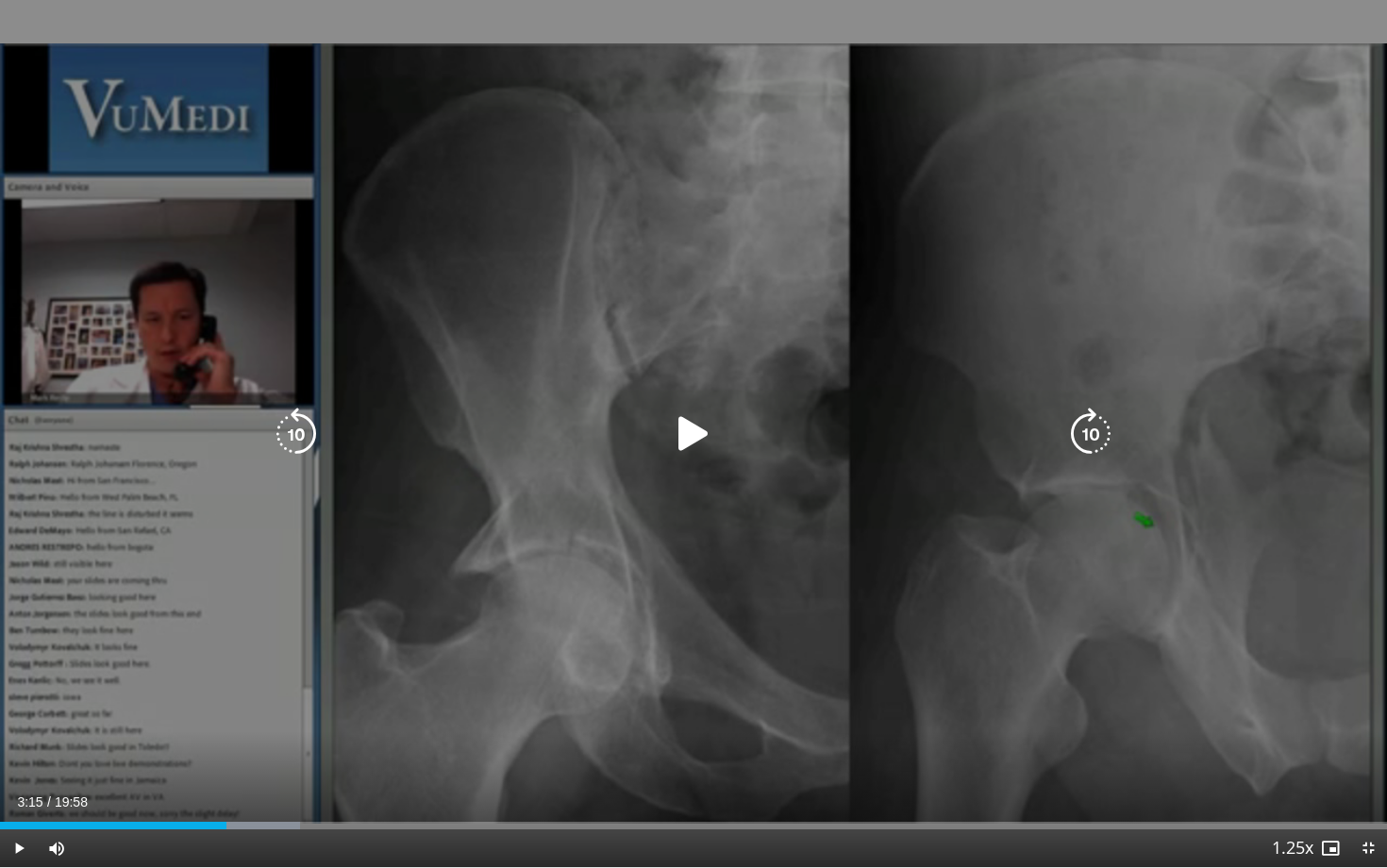 click on "10 seconds
Tap to unmute" at bounding box center [694, 433] 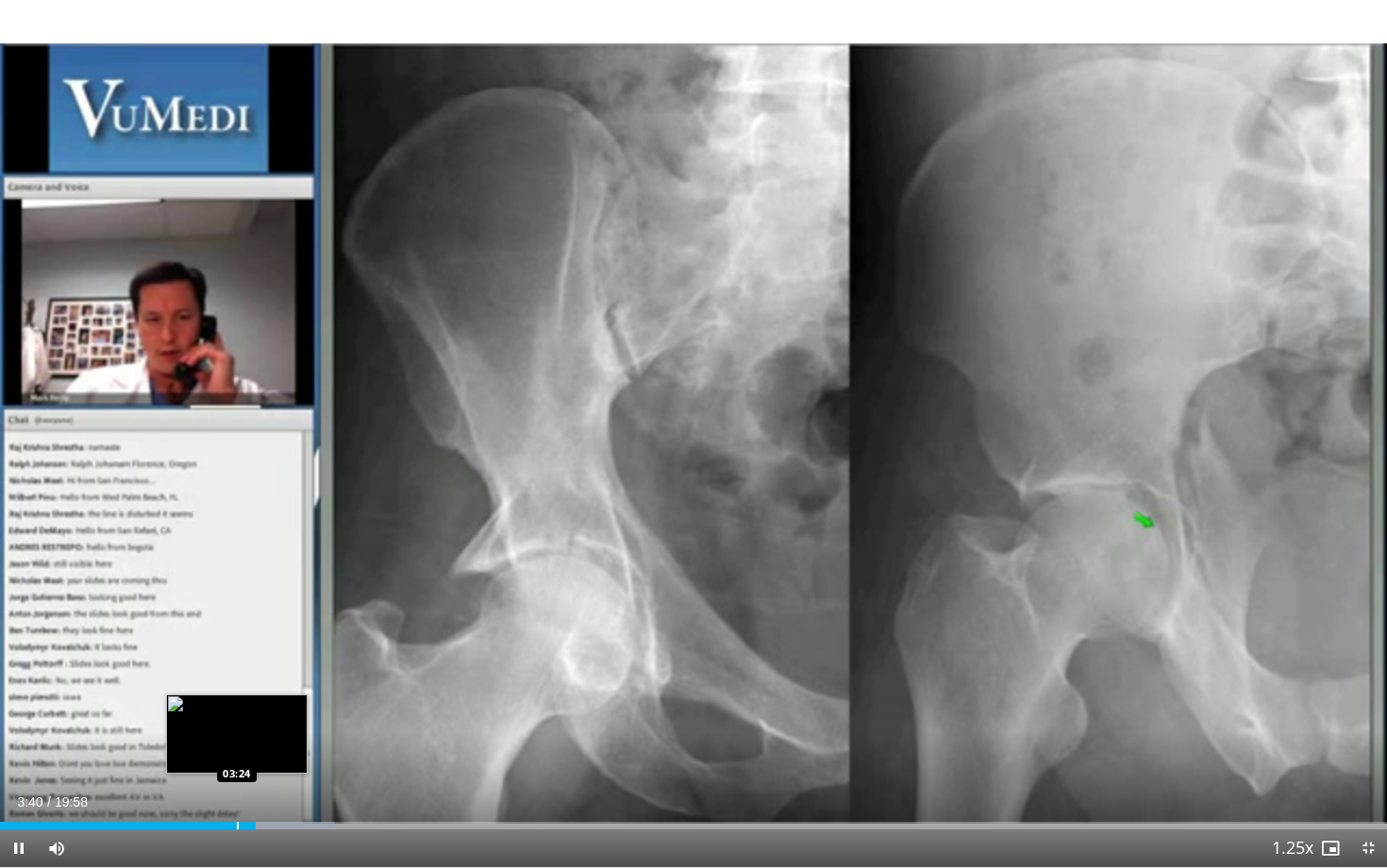 click at bounding box center [238, 826] 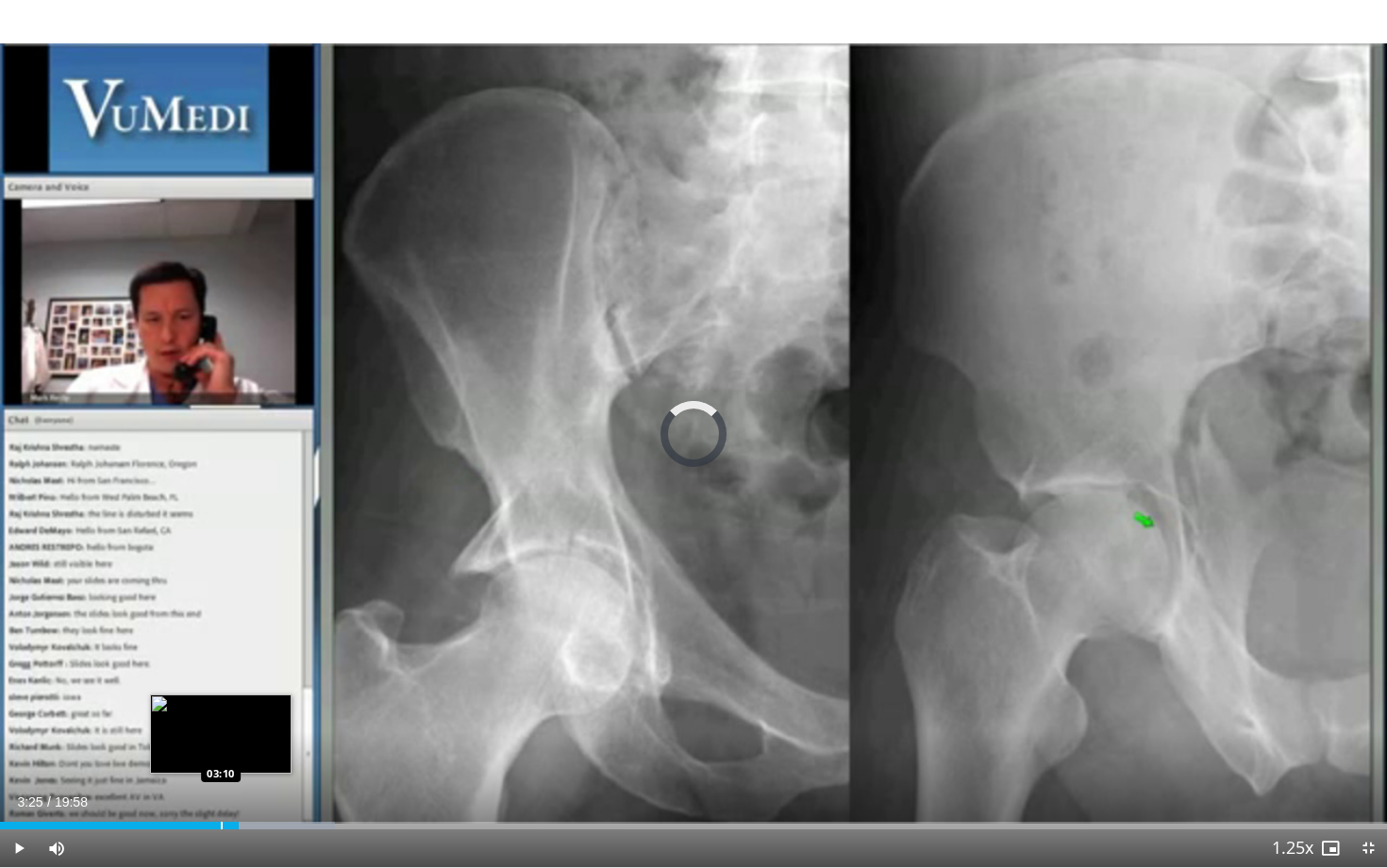 click at bounding box center (222, 826) 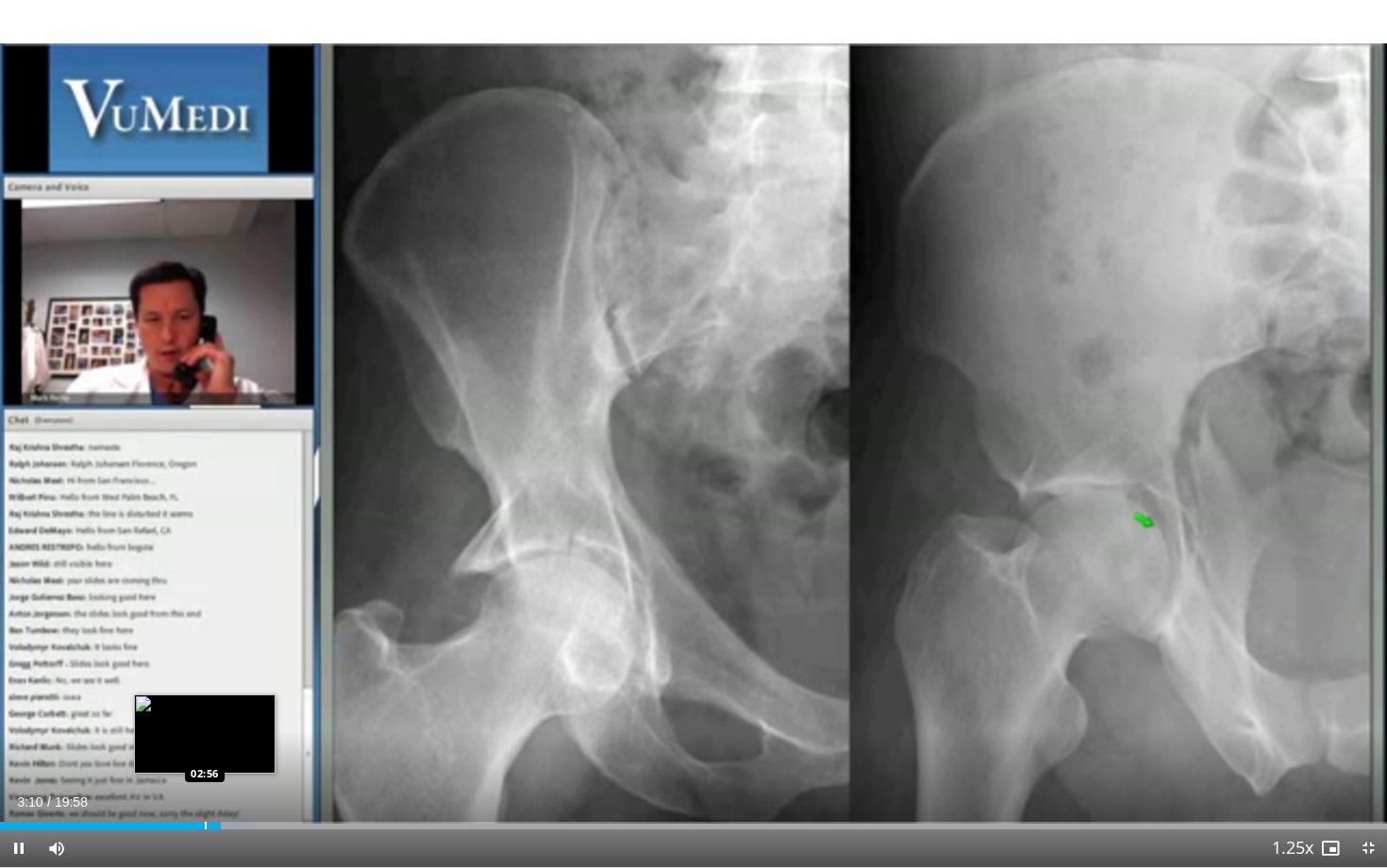 click at bounding box center (206, 826) 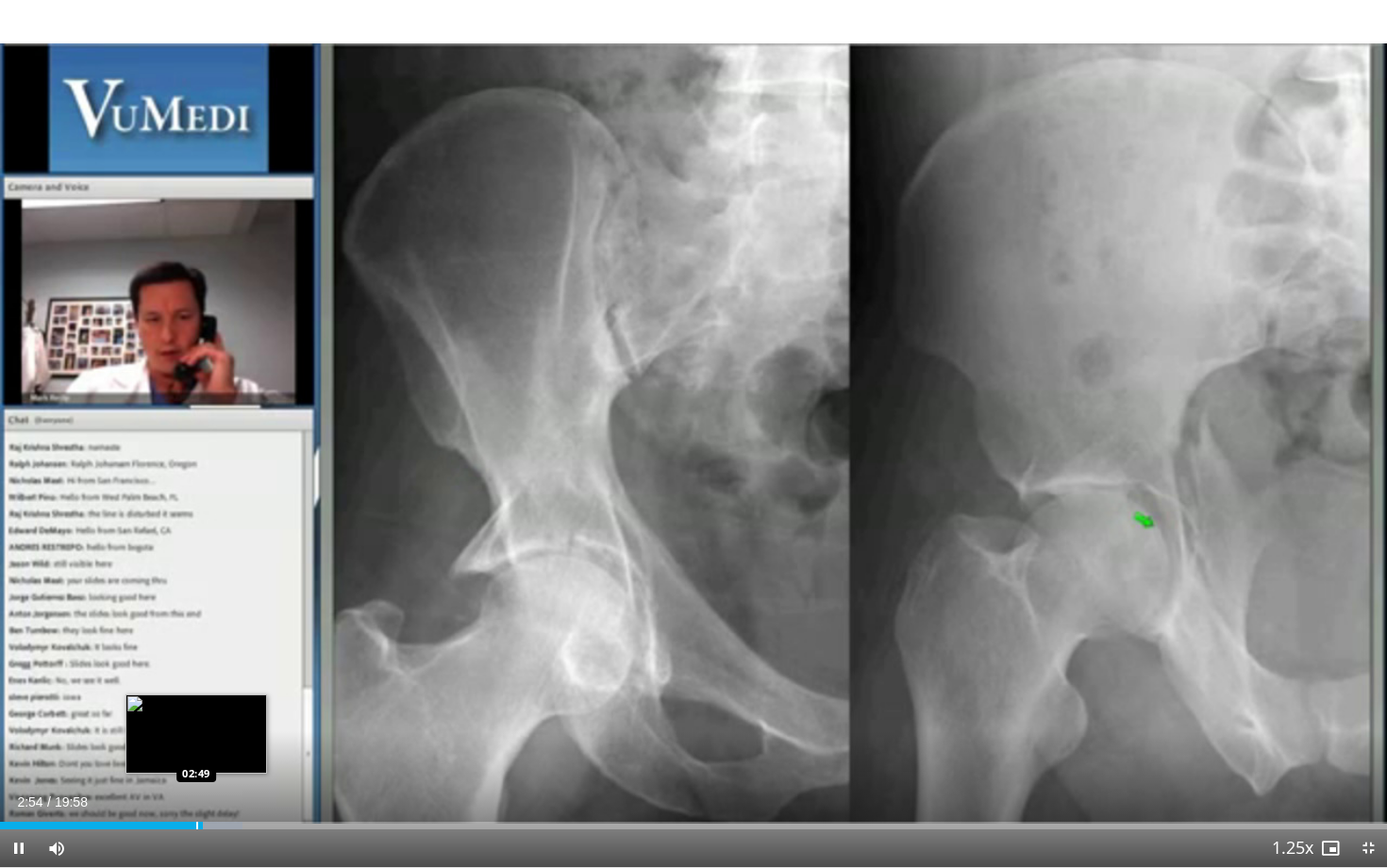 click at bounding box center (197, 826) 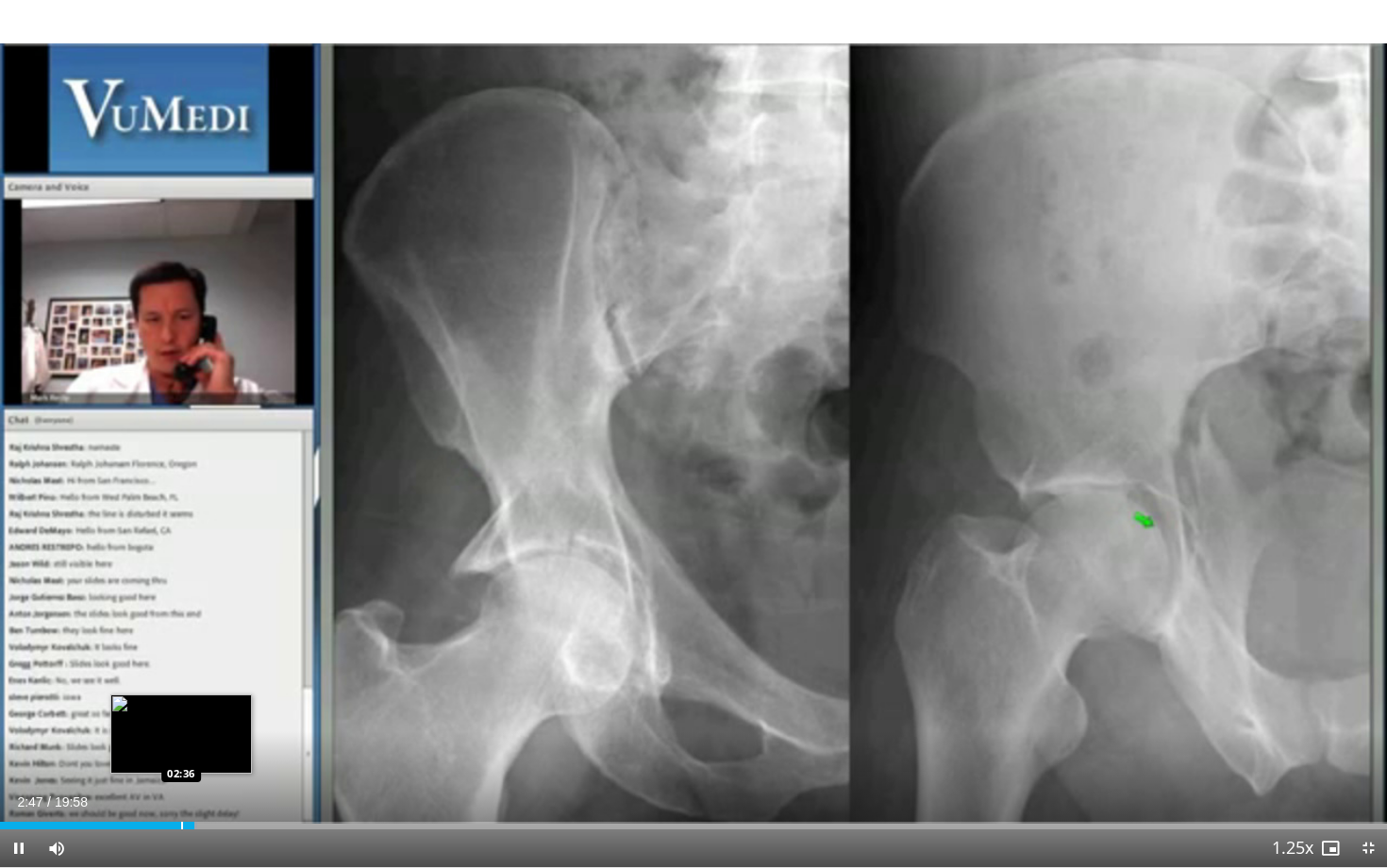 click at bounding box center (182, 826) 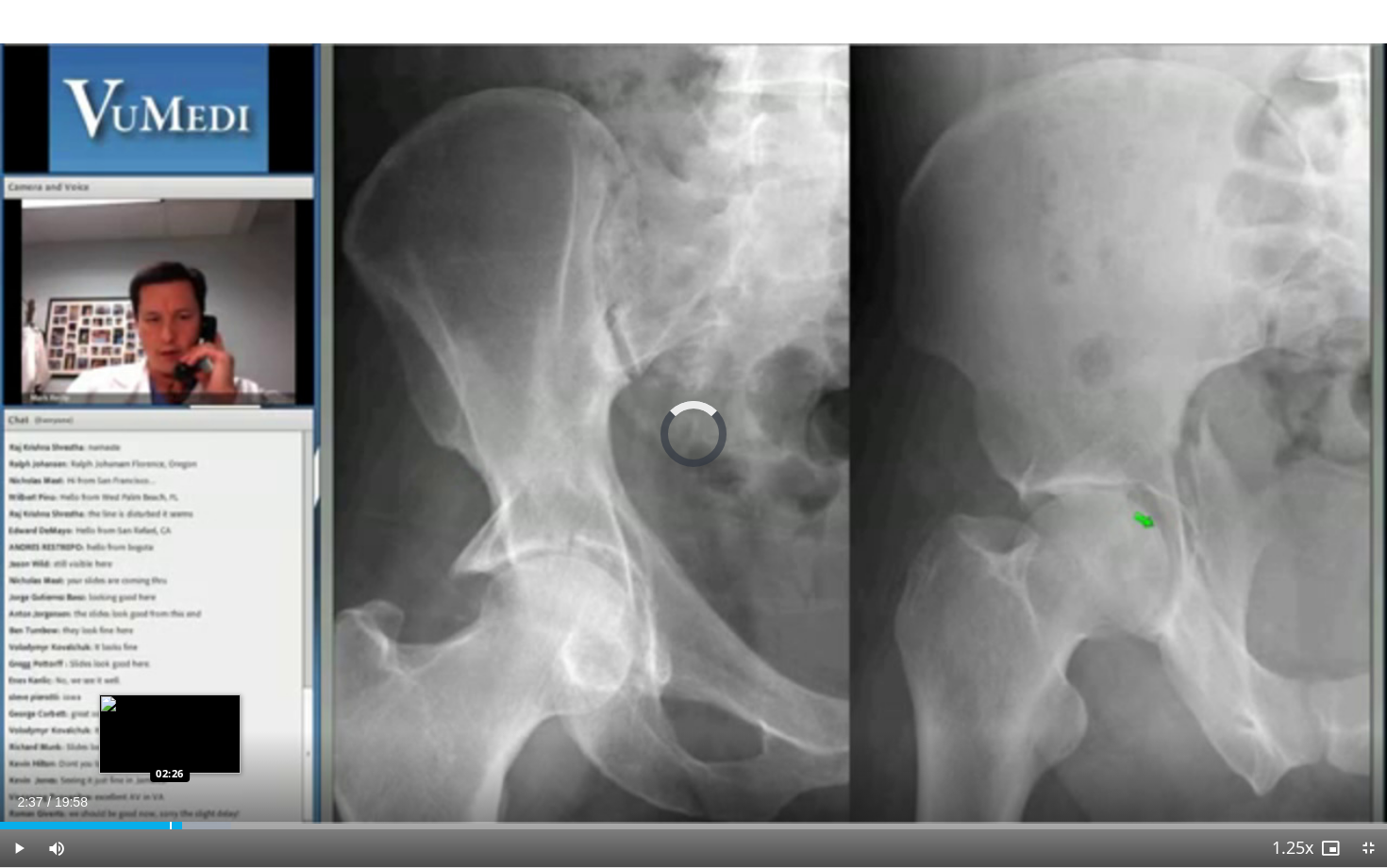 click at bounding box center (171, 826) 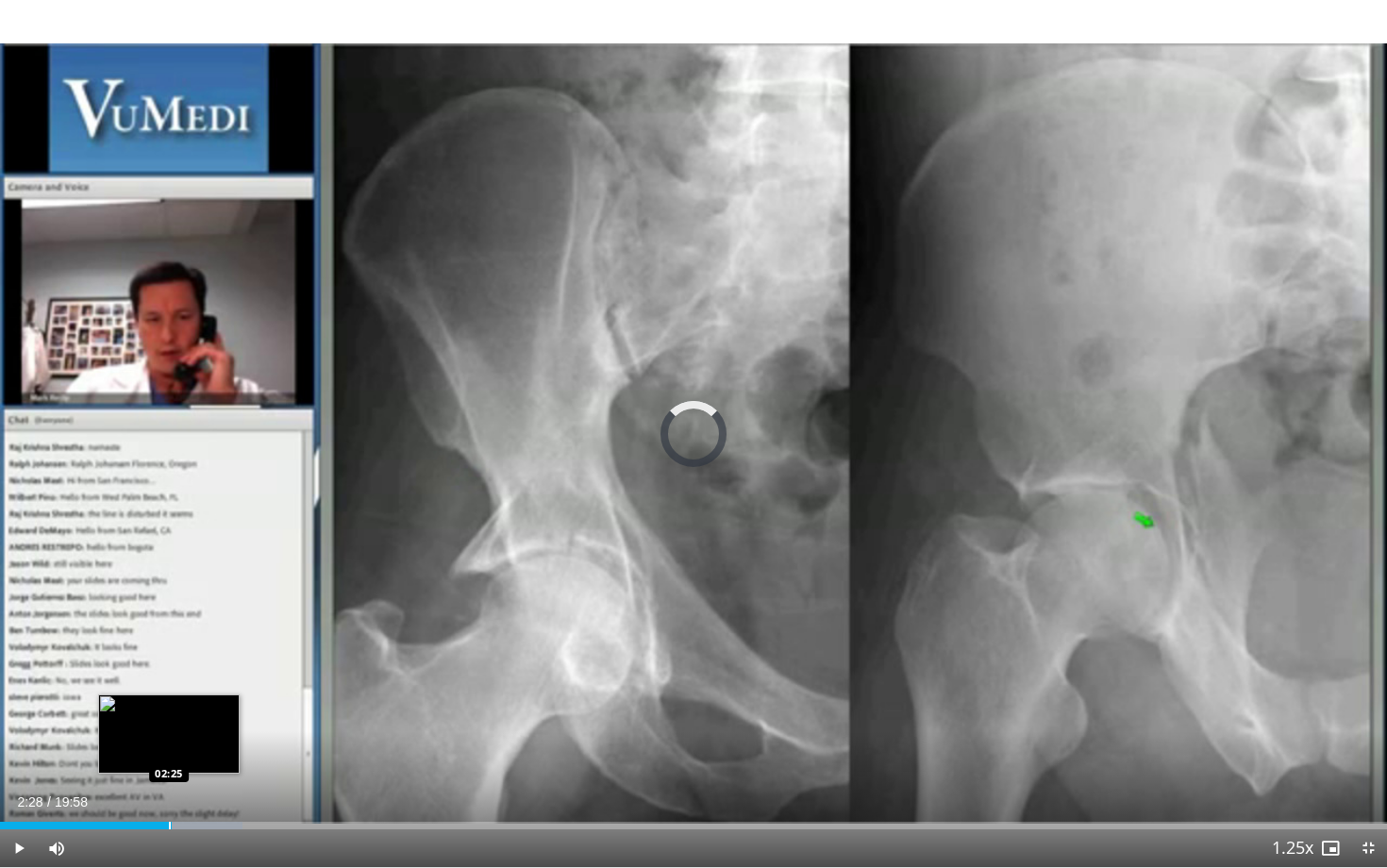 click at bounding box center (170, 826) 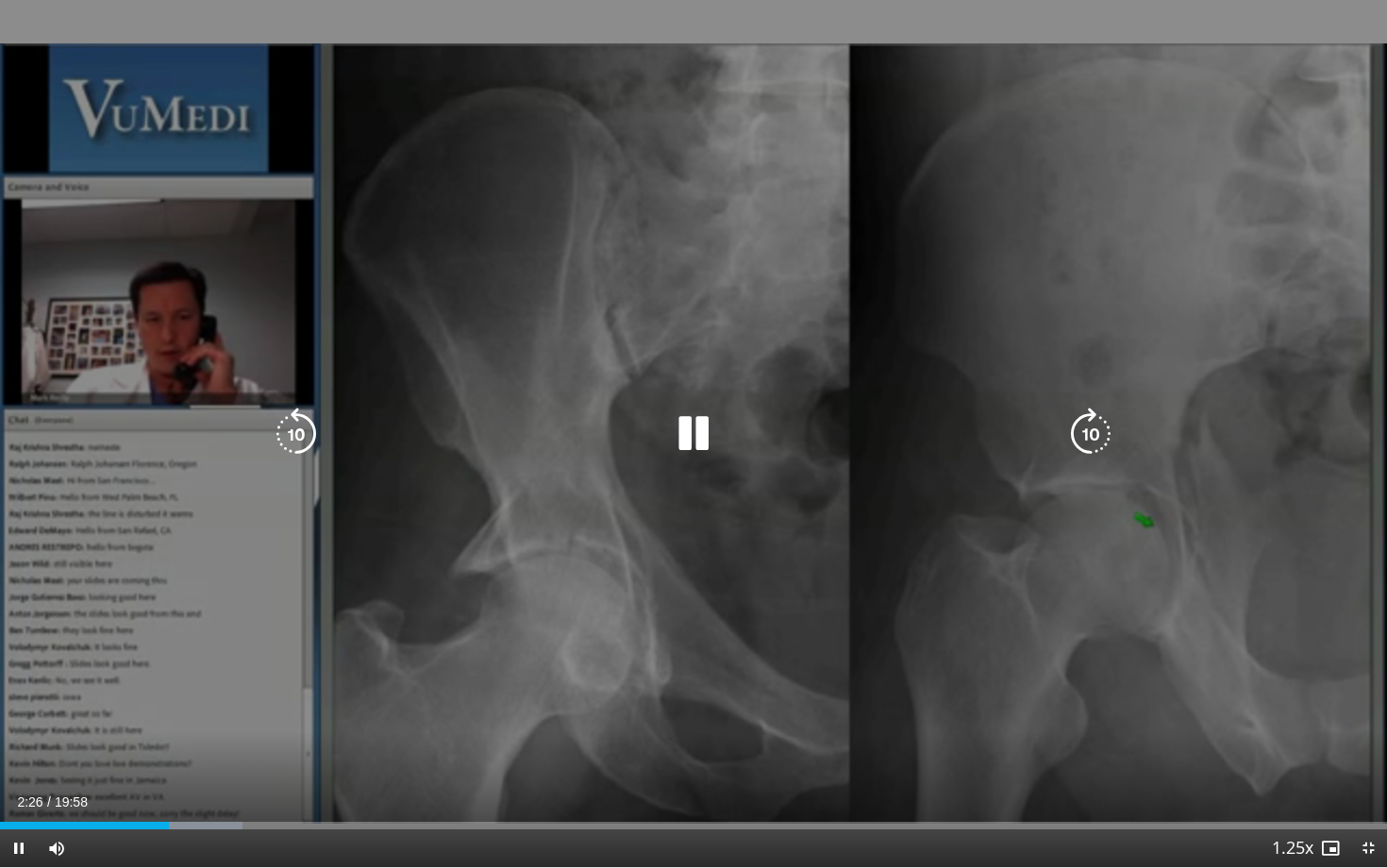 click on "10 seconds
Tap to unmute" at bounding box center [694, 433] 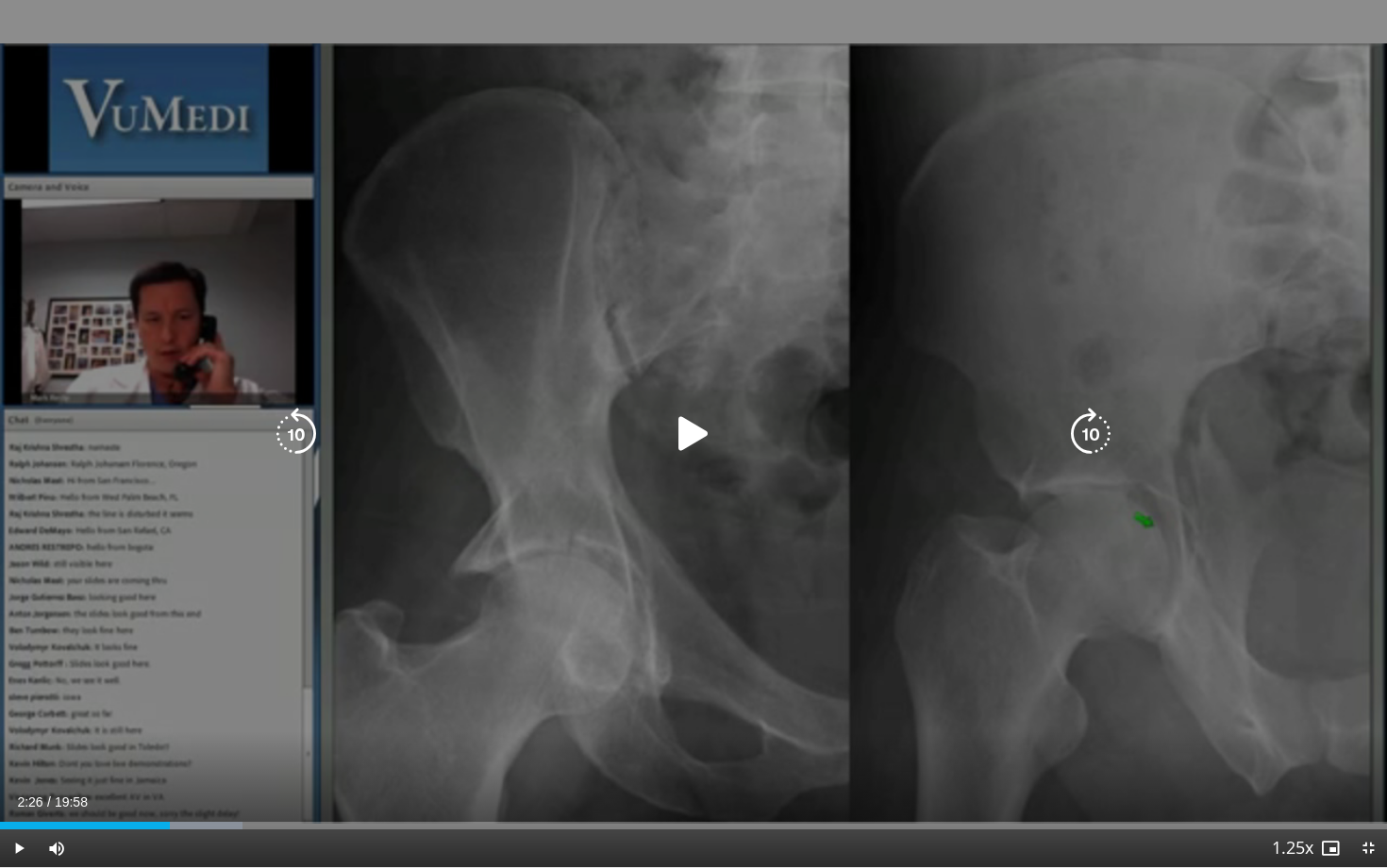 click on "10 seconds
Tap to unmute" at bounding box center (694, 433) 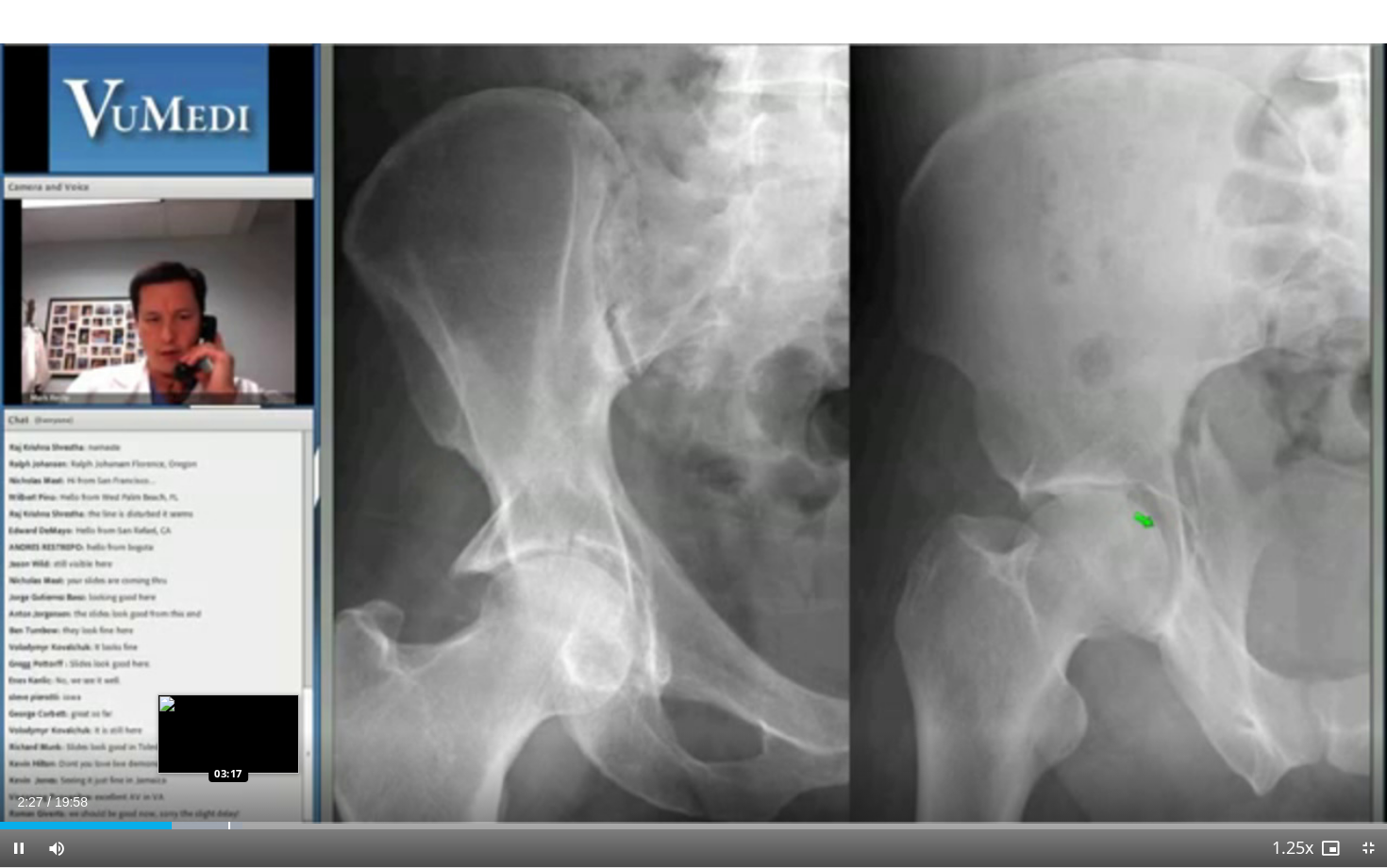 click at bounding box center [229, 826] 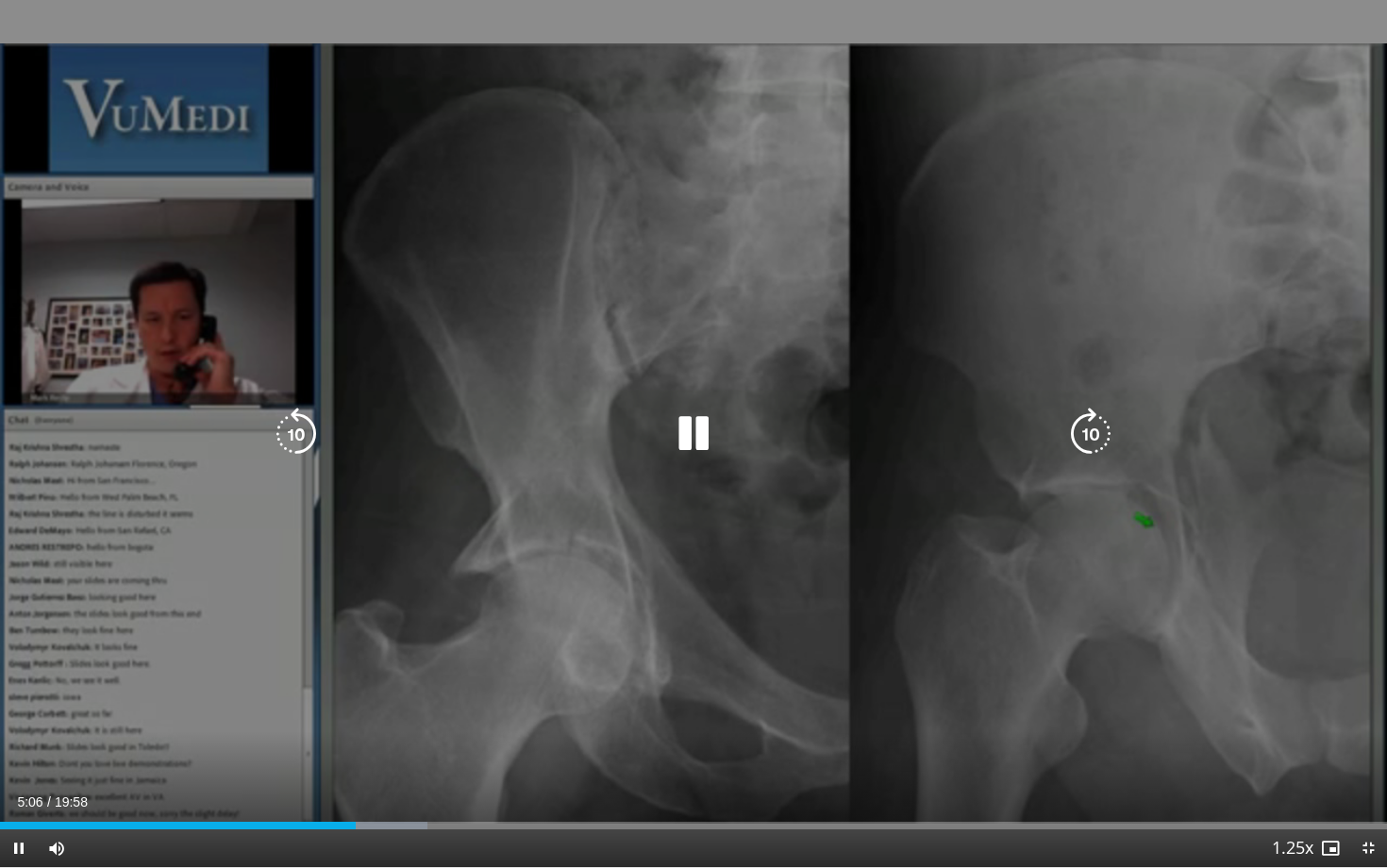 click on "10 seconds
Tap to unmute" at bounding box center (694, 433) 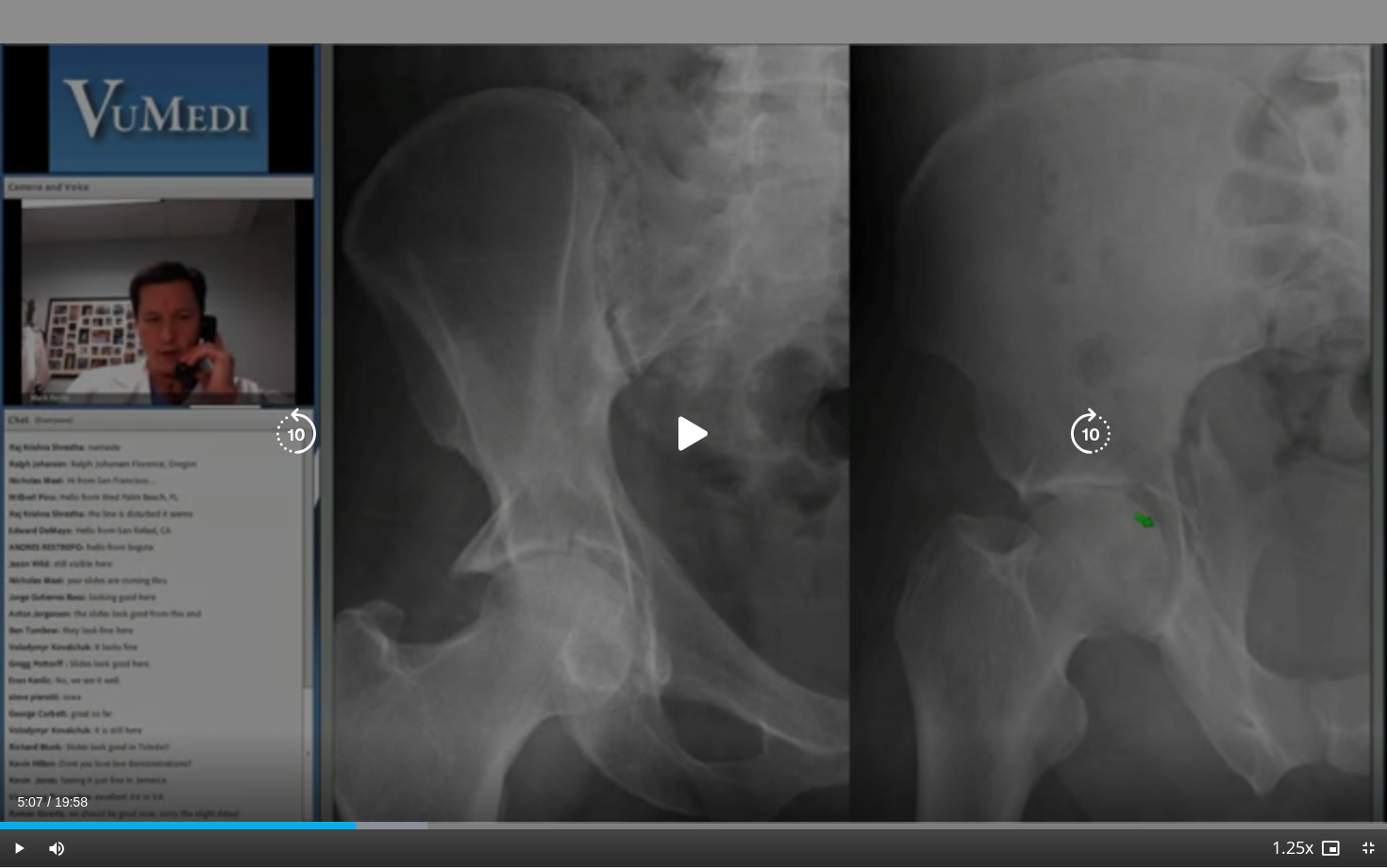 click at bounding box center [694, 434] 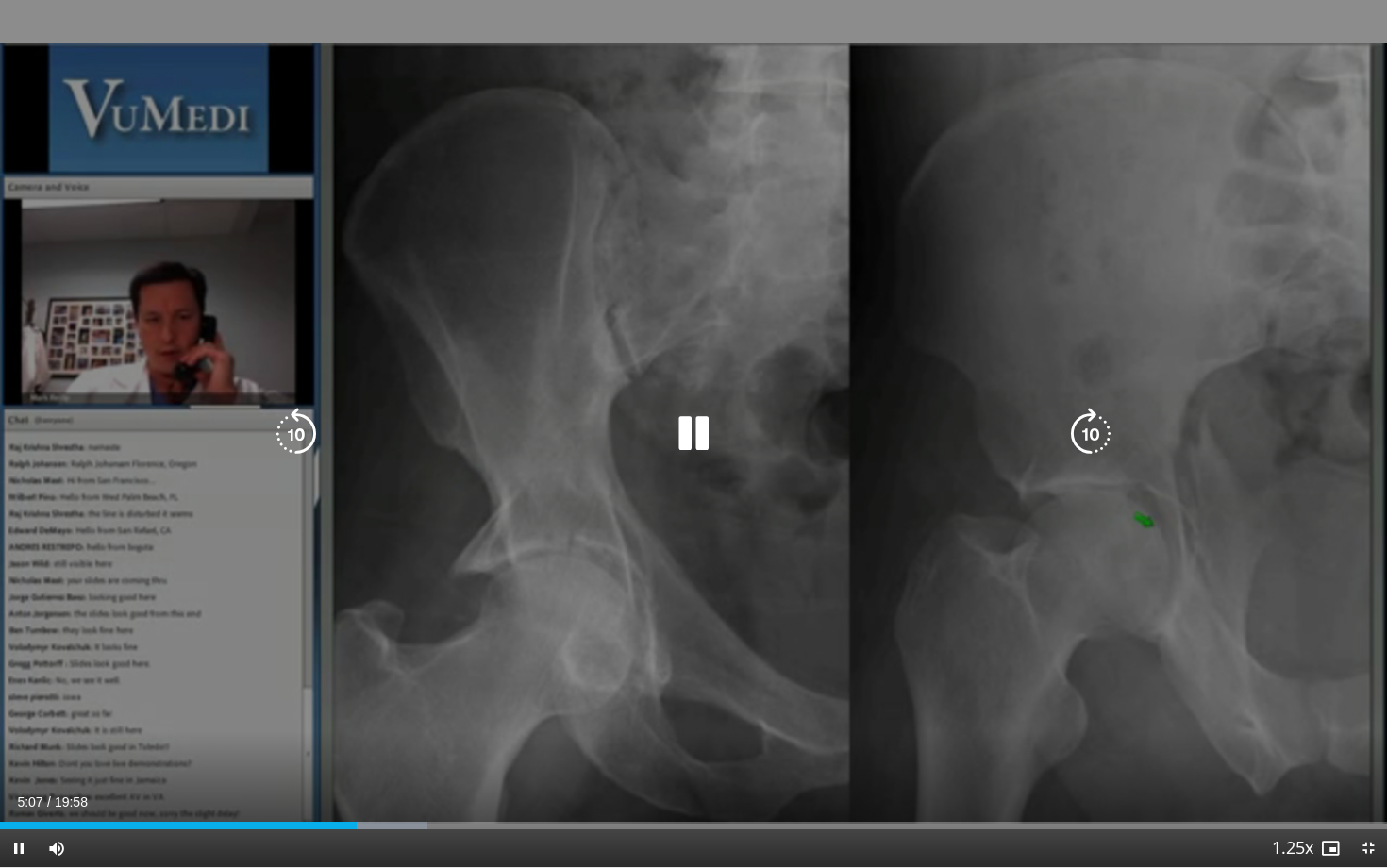 click at bounding box center (694, 434) 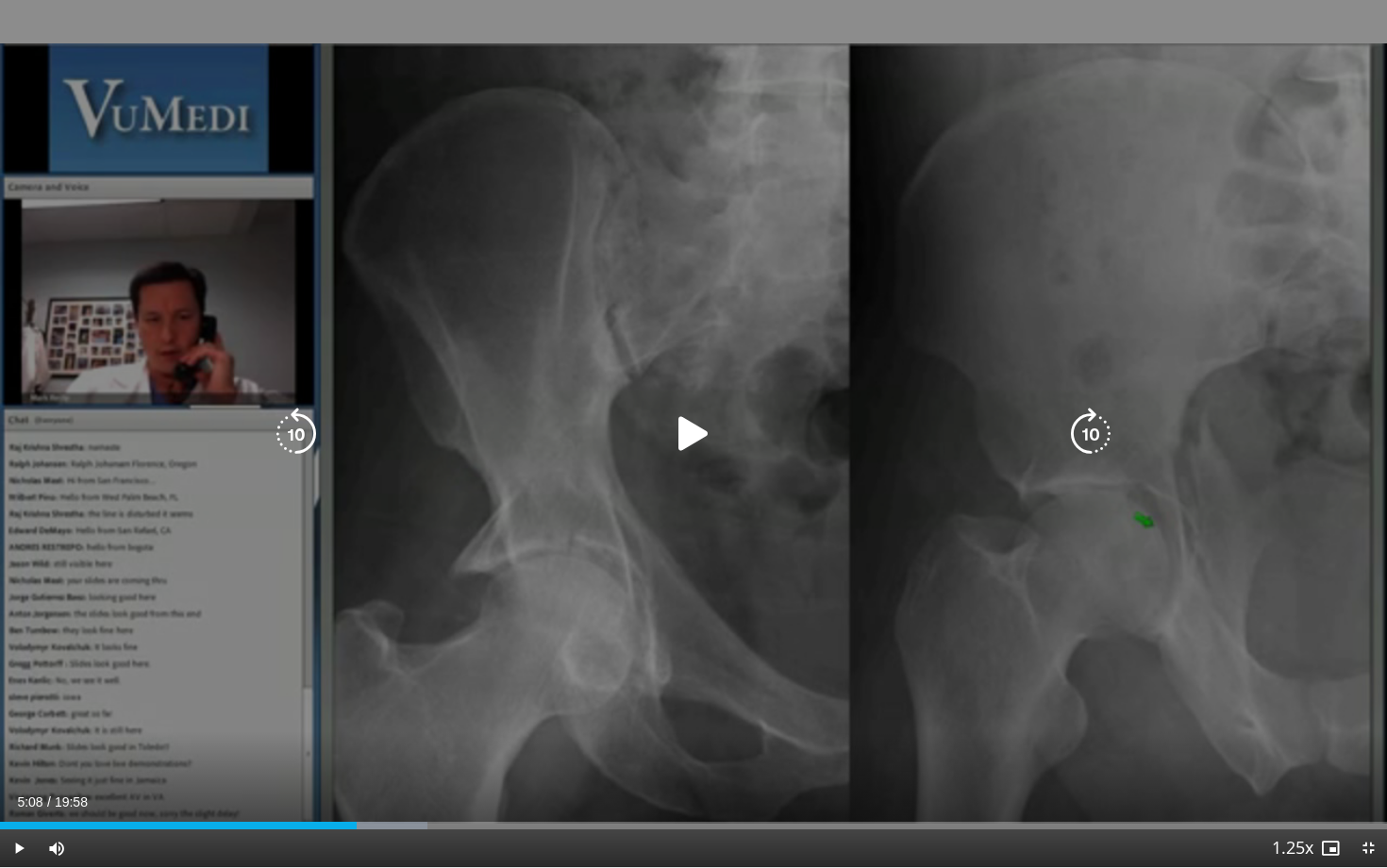 click at bounding box center [694, 434] 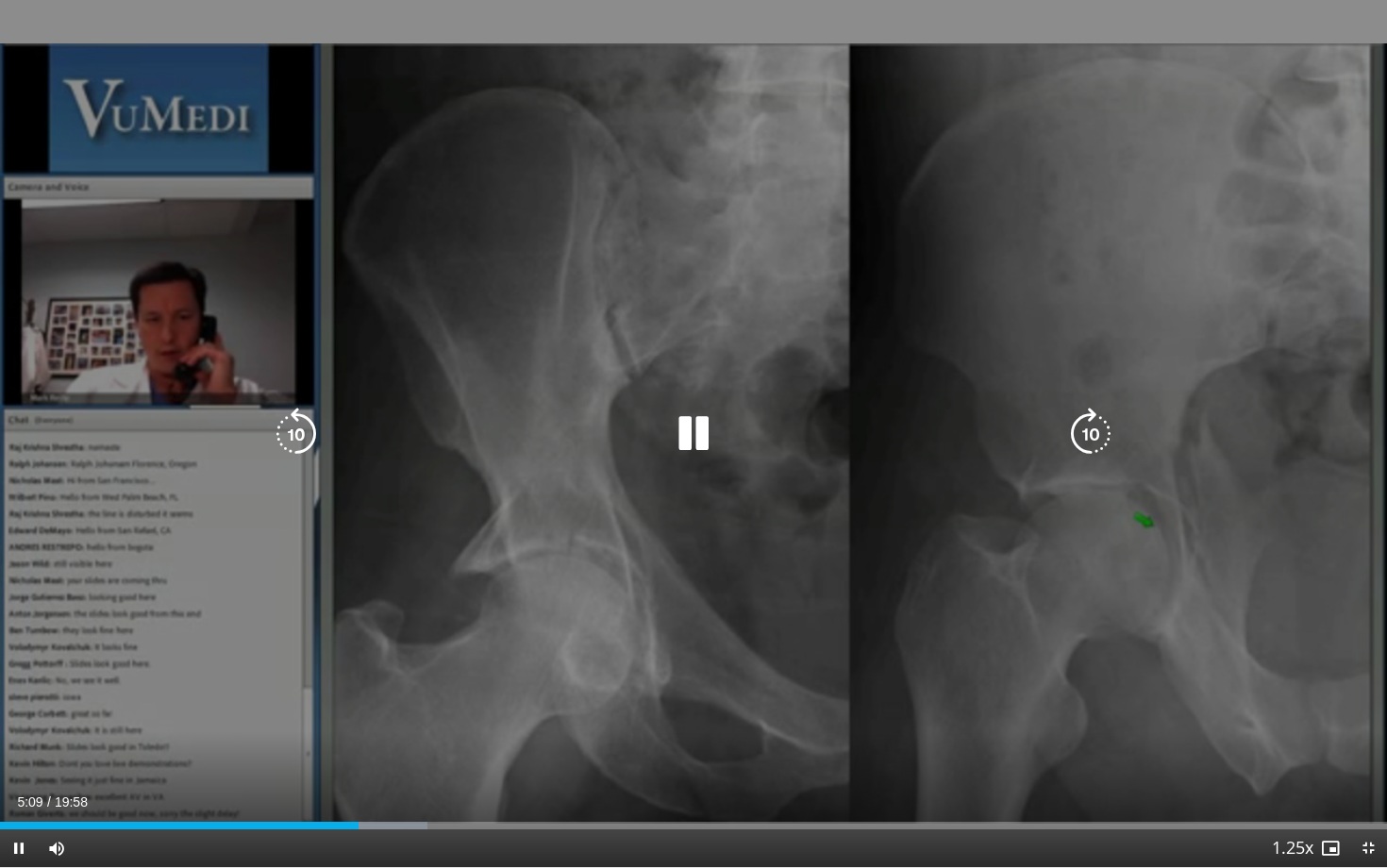 click on "10 seconds
Tap to unmute" at bounding box center (694, 433) 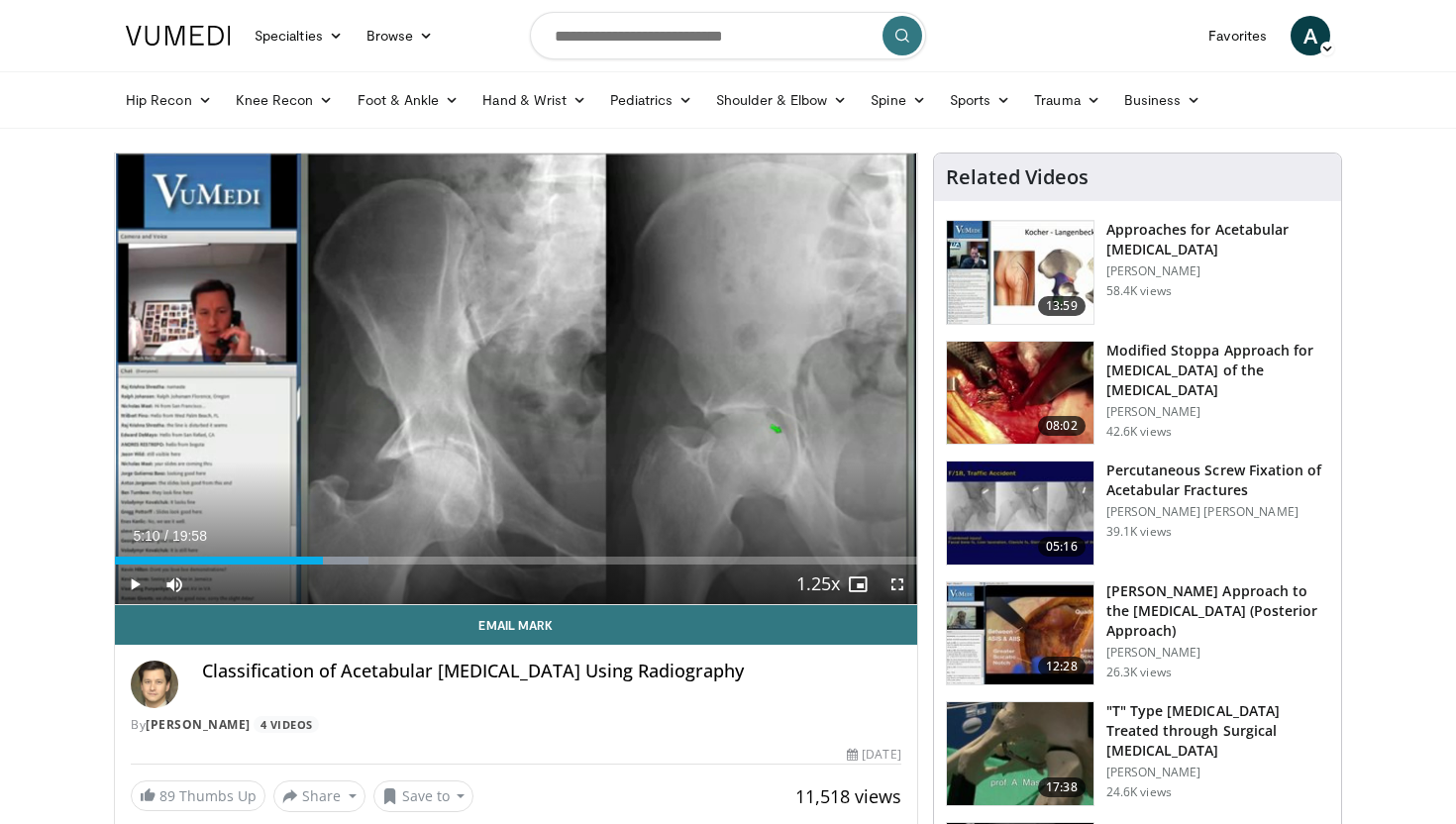 click at bounding box center (897, 584) 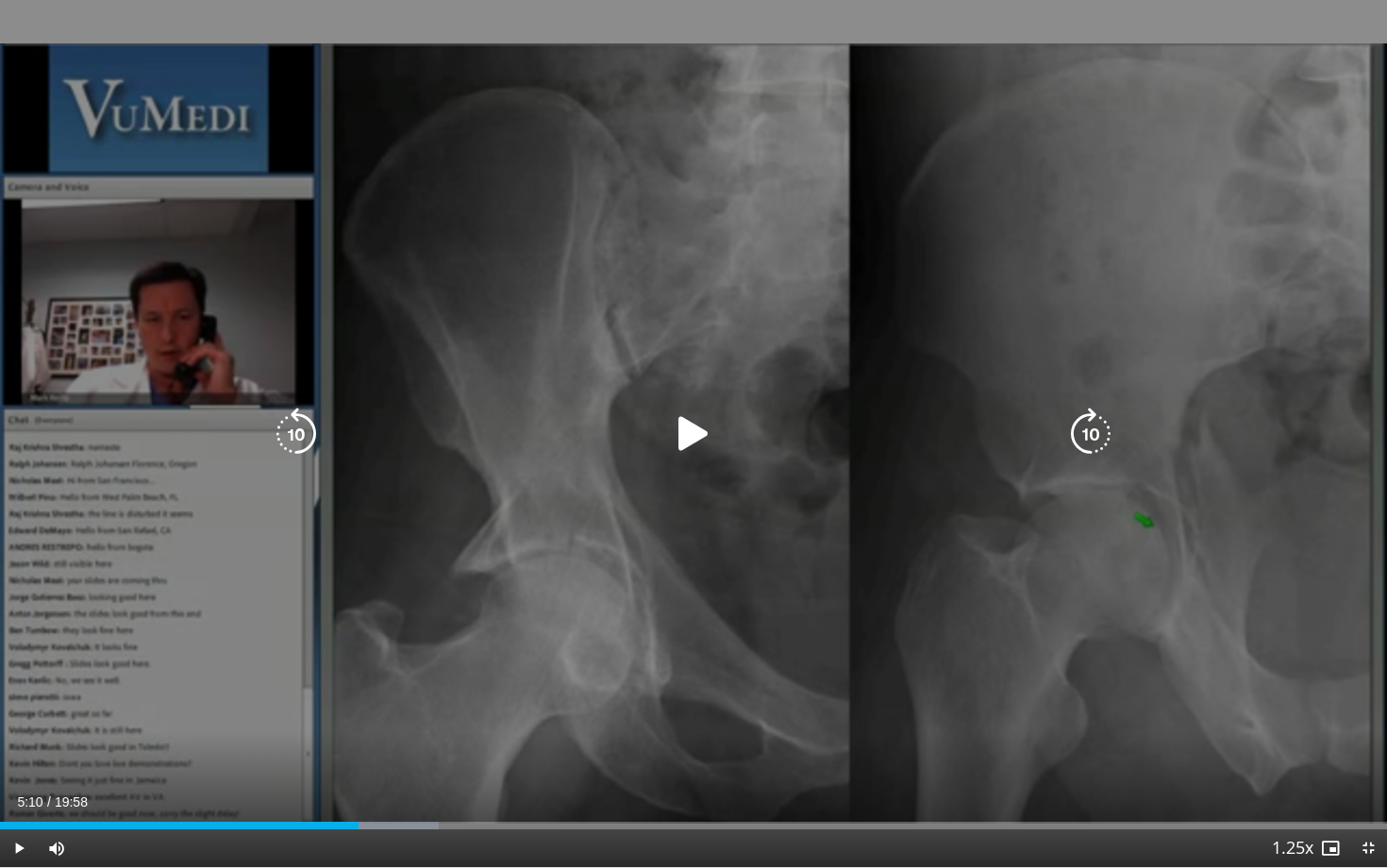 click at bounding box center [694, 434] 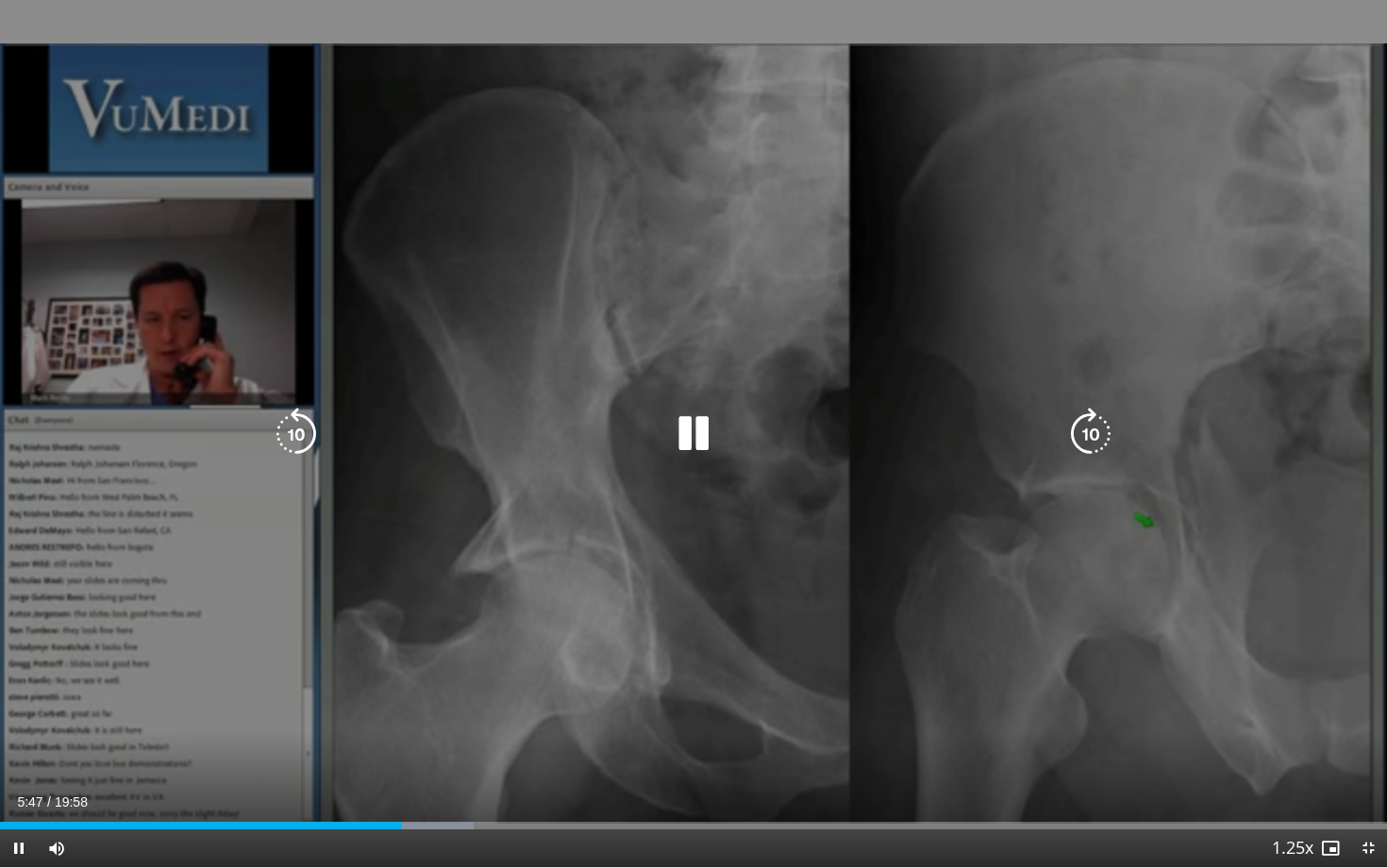 click at bounding box center [694, 434] 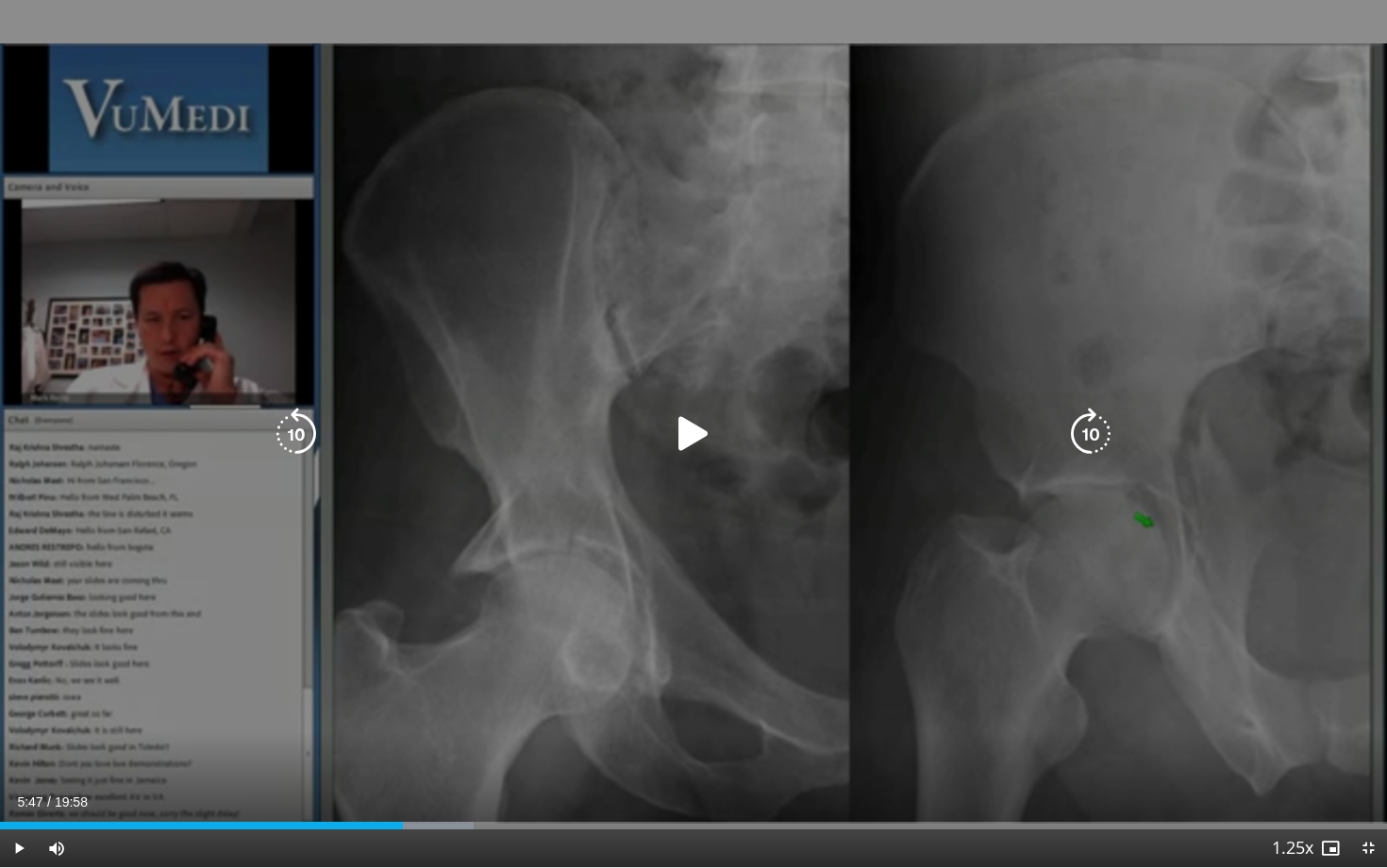 click on "10 seconds
Tap to unmute" at bounding box center (694, 433) 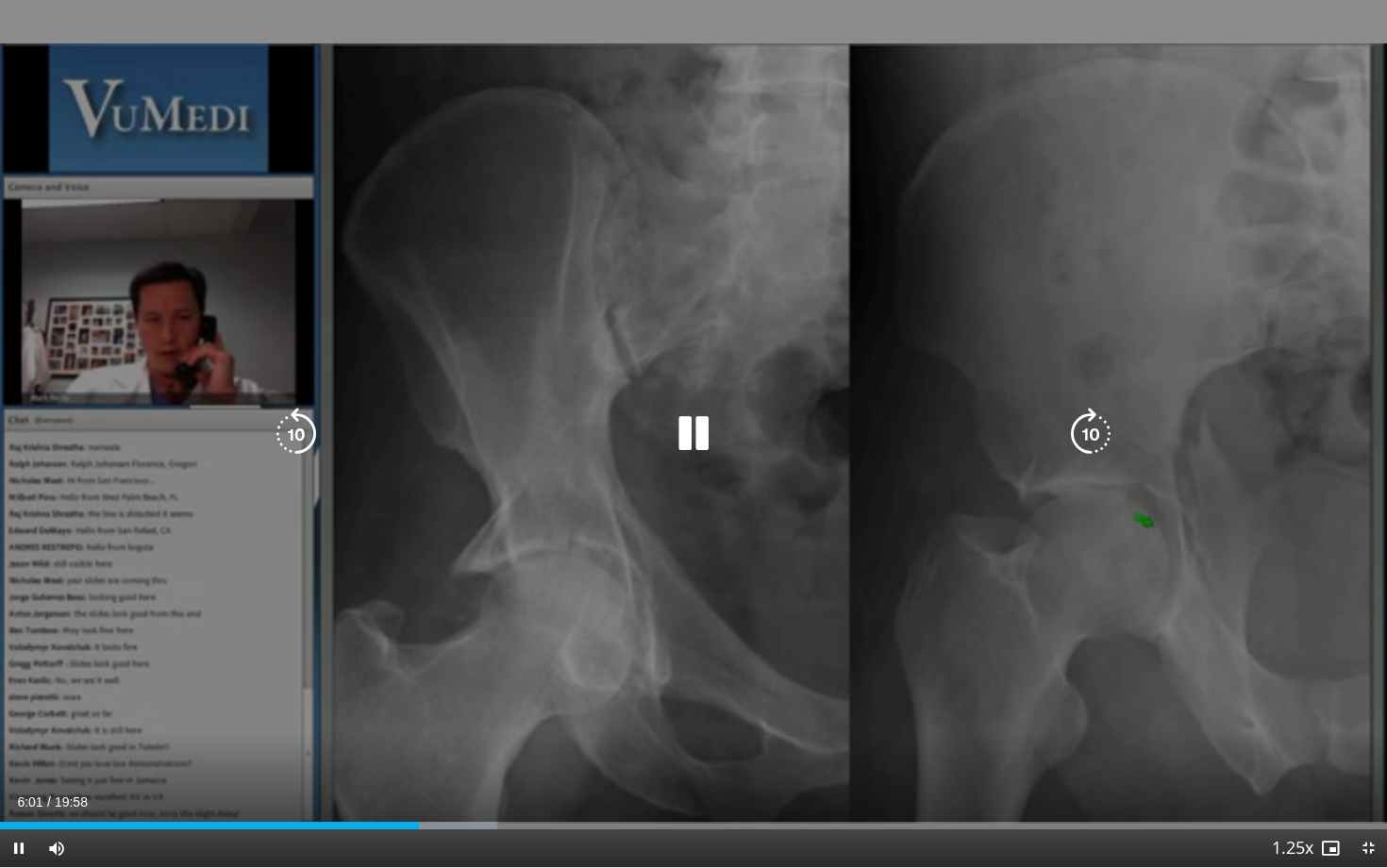 click on "10 seconds
Tap to unmute" at bounding box center [694, 433] 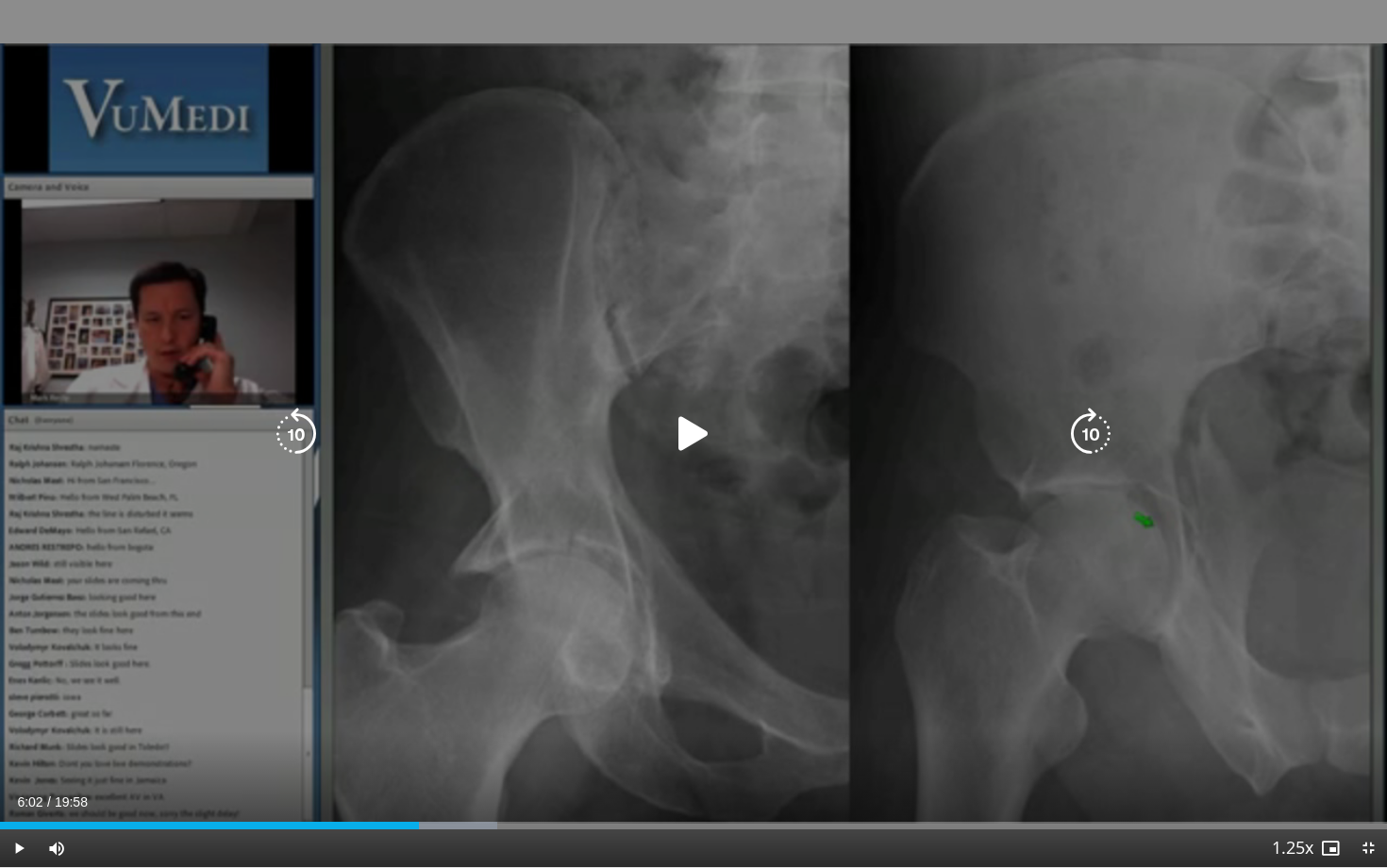 click at bounding box center (694, 434) 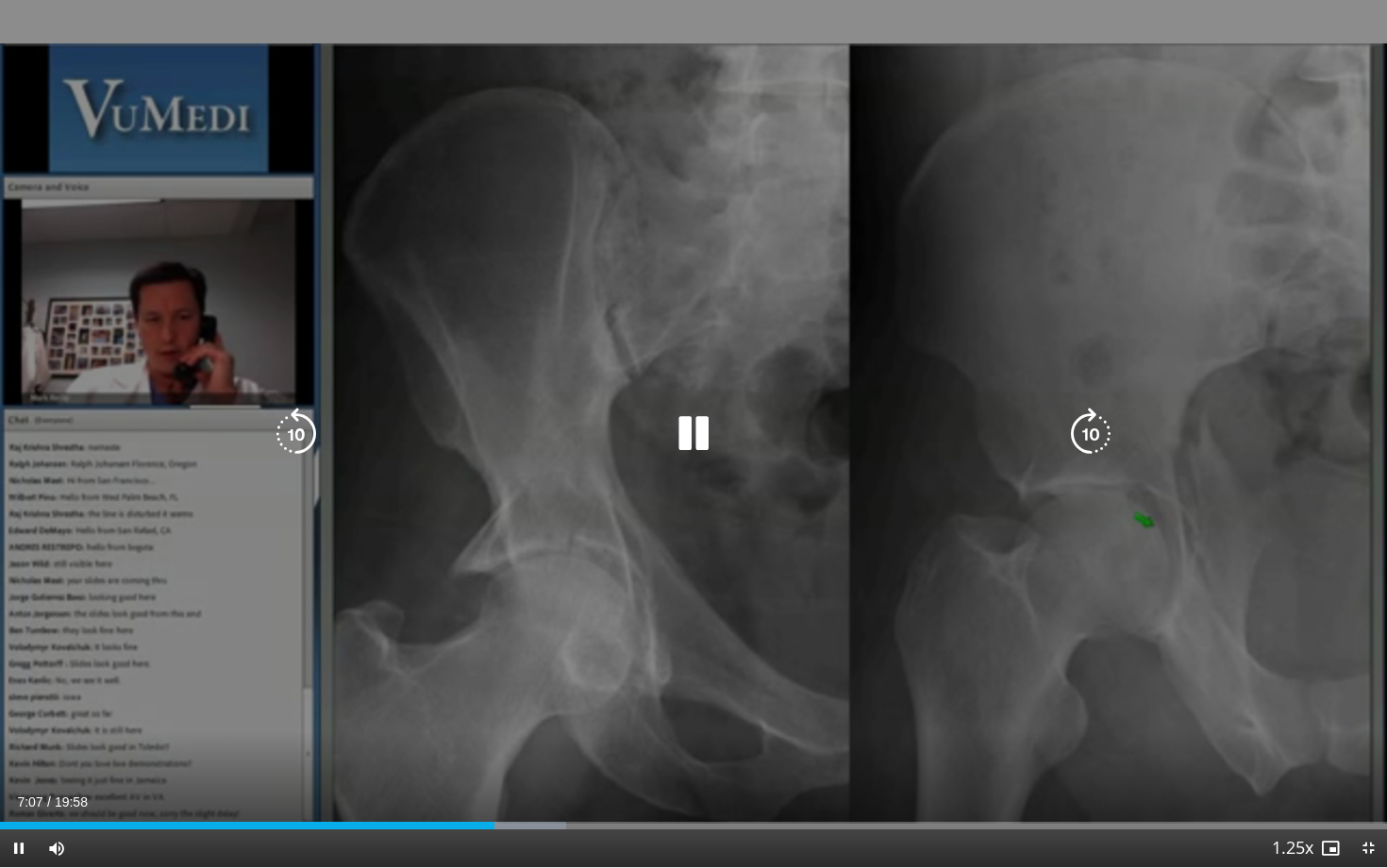 click on "10 seconds
Tap to unmute" at bounding box center [694, 433] 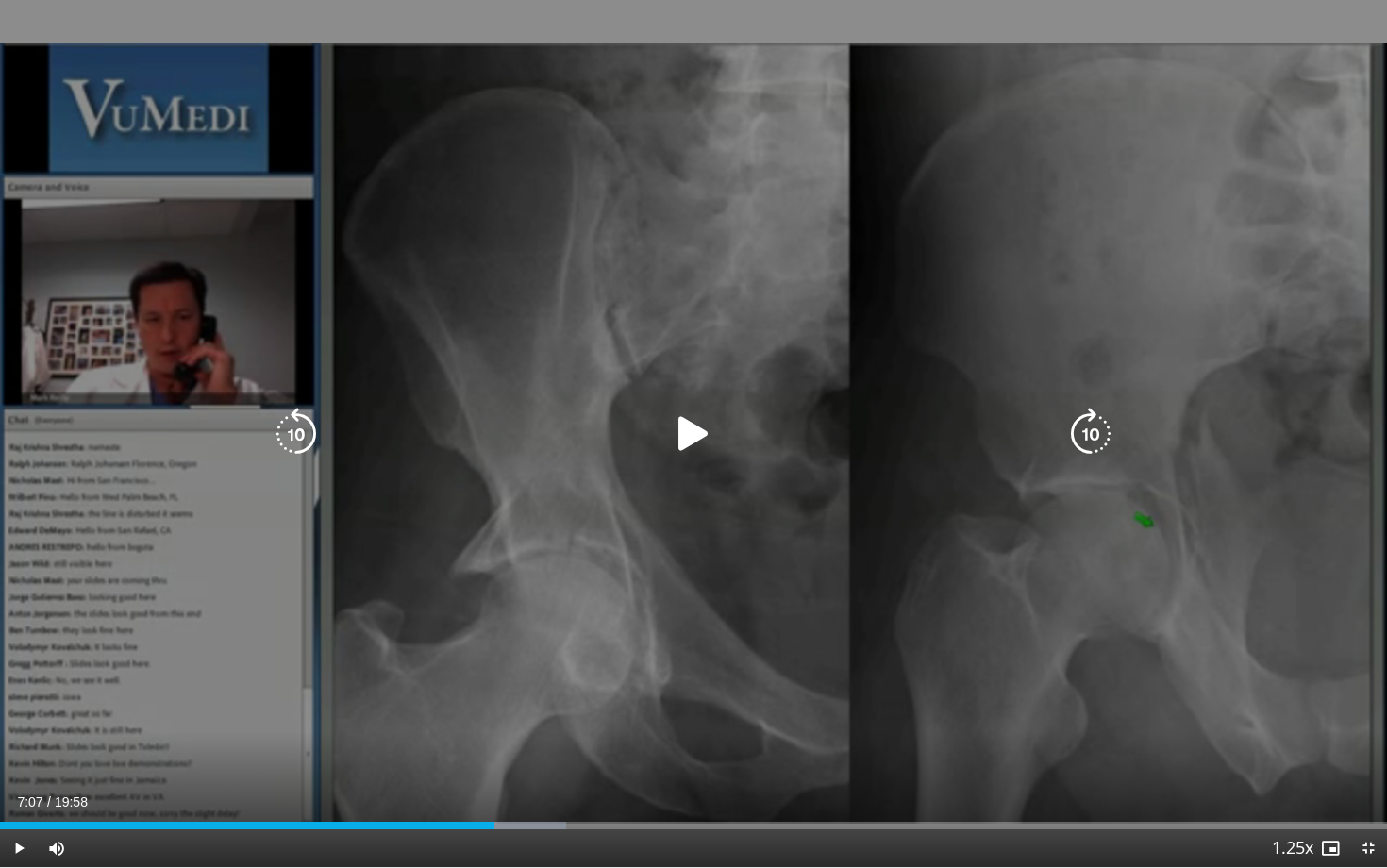 click on "10 seconds
Tap to unmute" at bounding box center (694, 433) 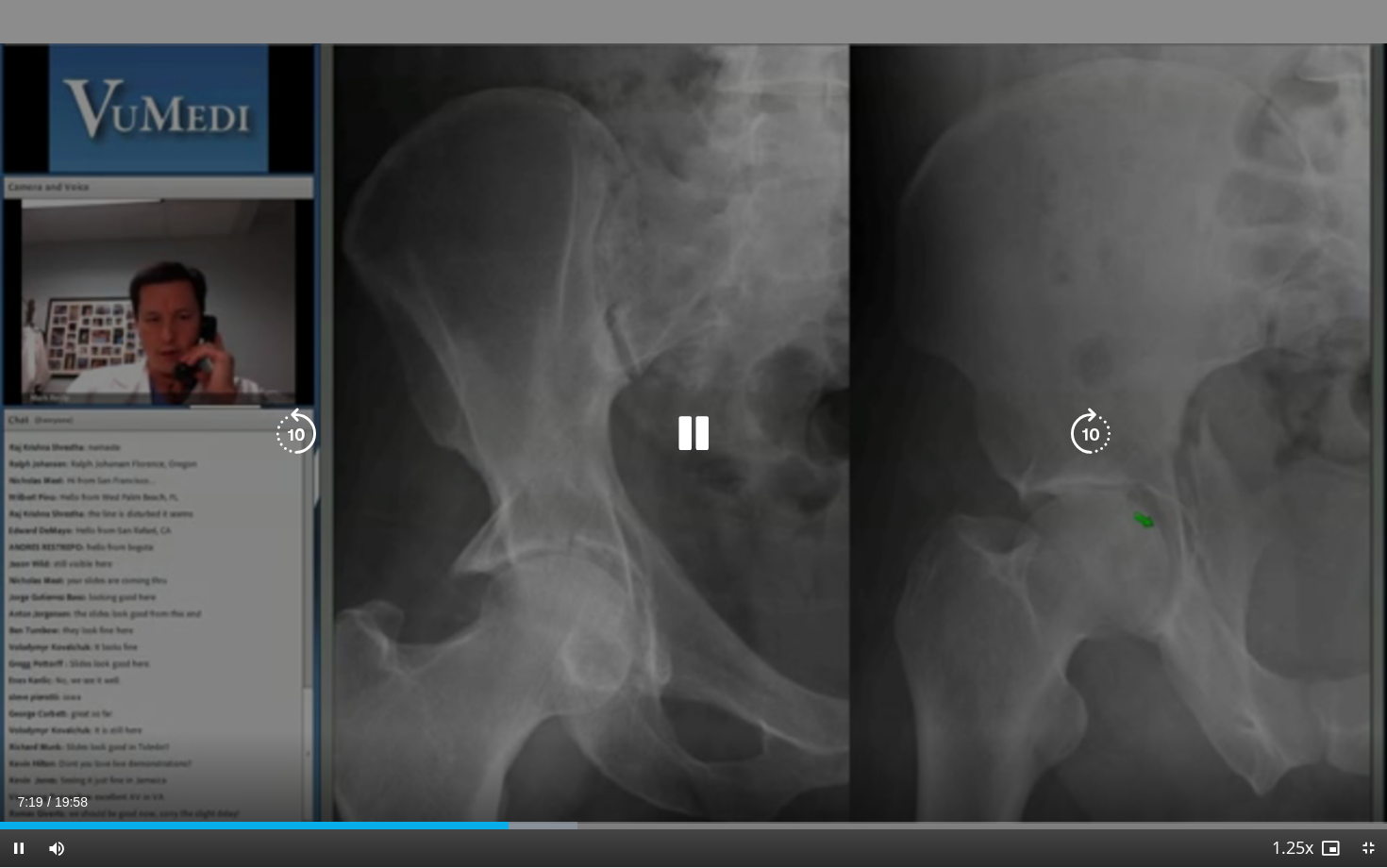 click on "10 seconds
Tap to unmute" at bounding box center [694, 433] 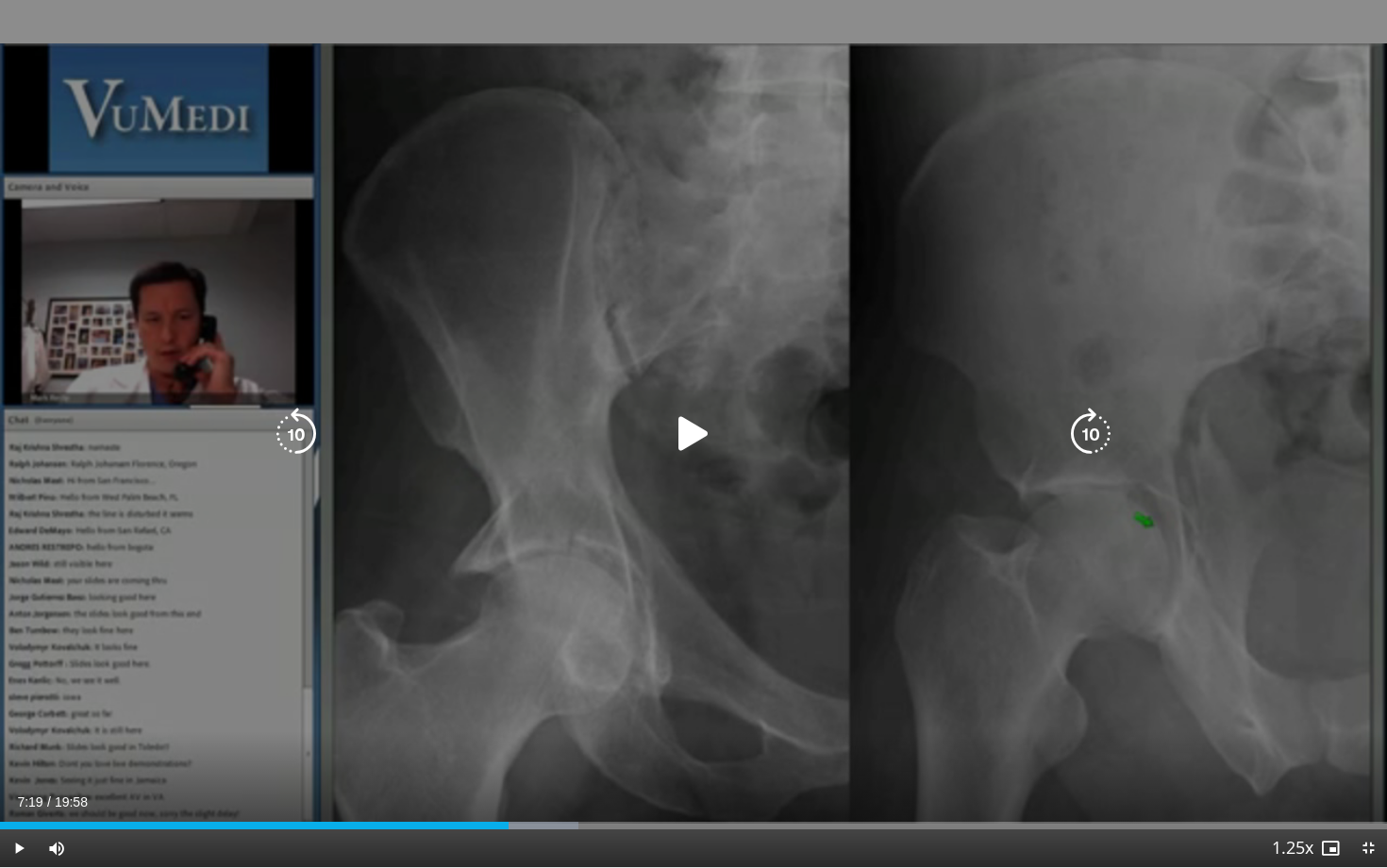 click on "10 seconds
Tap to unmute" at bounding box center (694, 433) 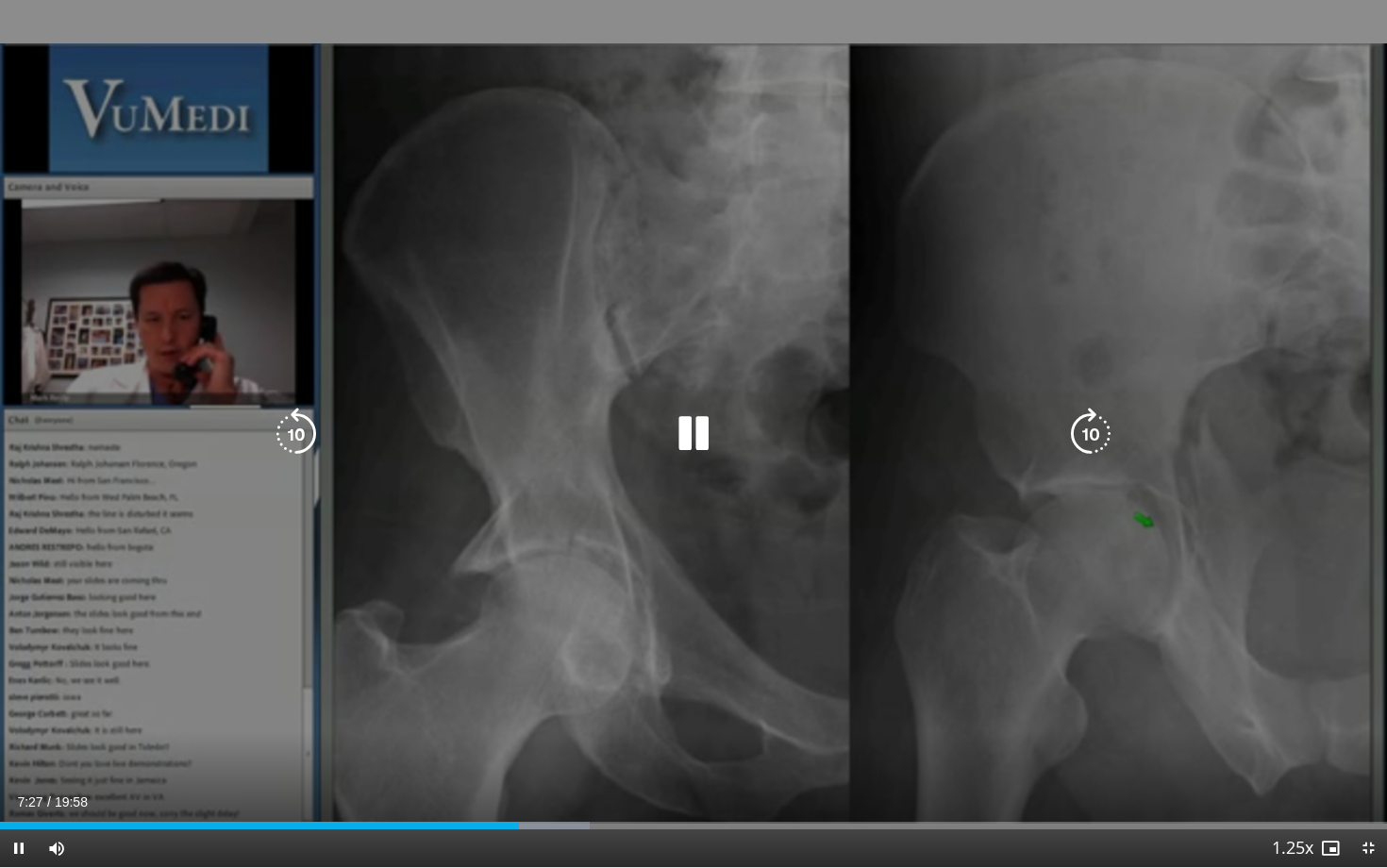 click on "10 seconds
Tap to unmute" at bounding box center [694, 433] 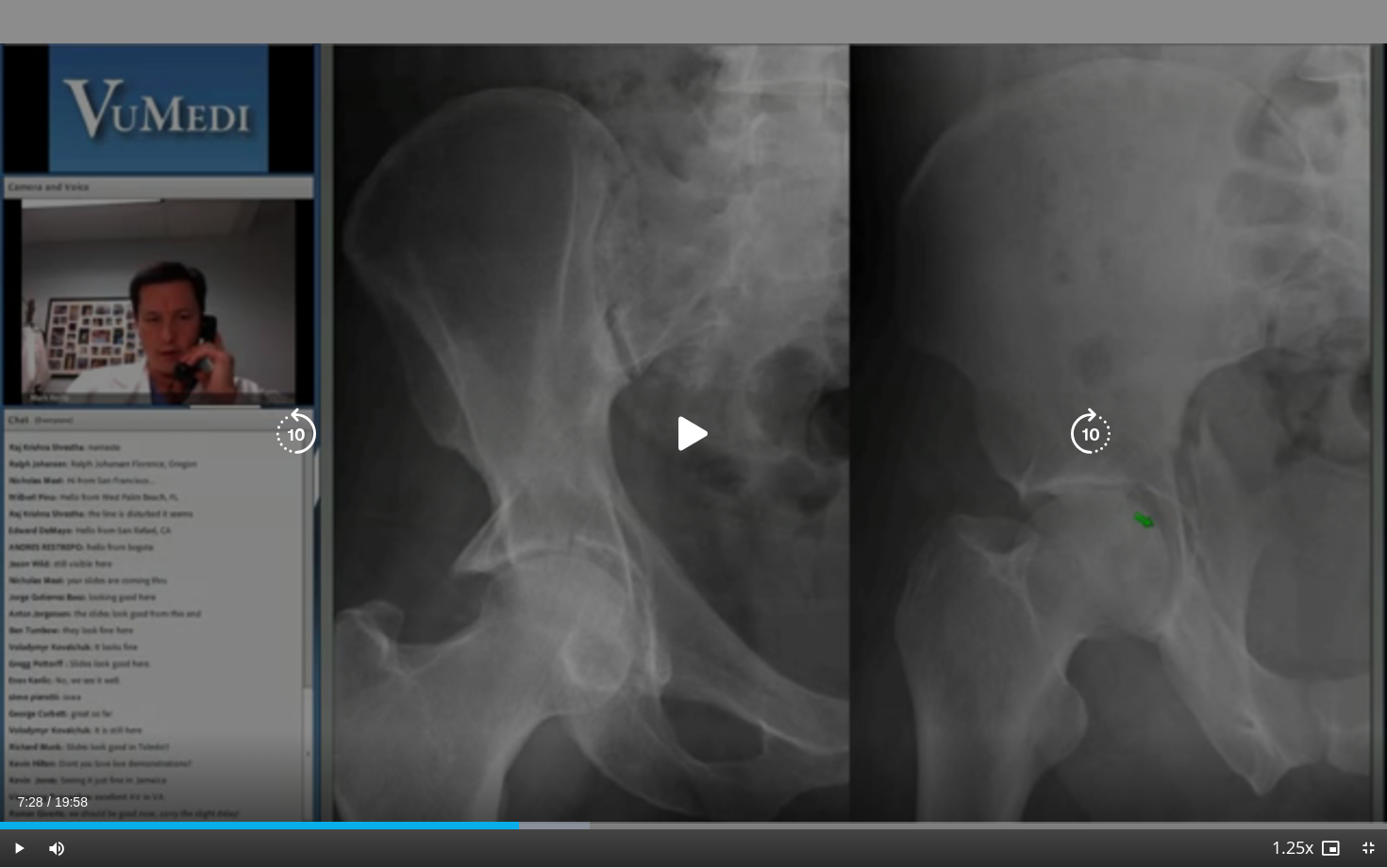 click on "10 seconds
Tap to unmute" at bounding box center (694, 433) 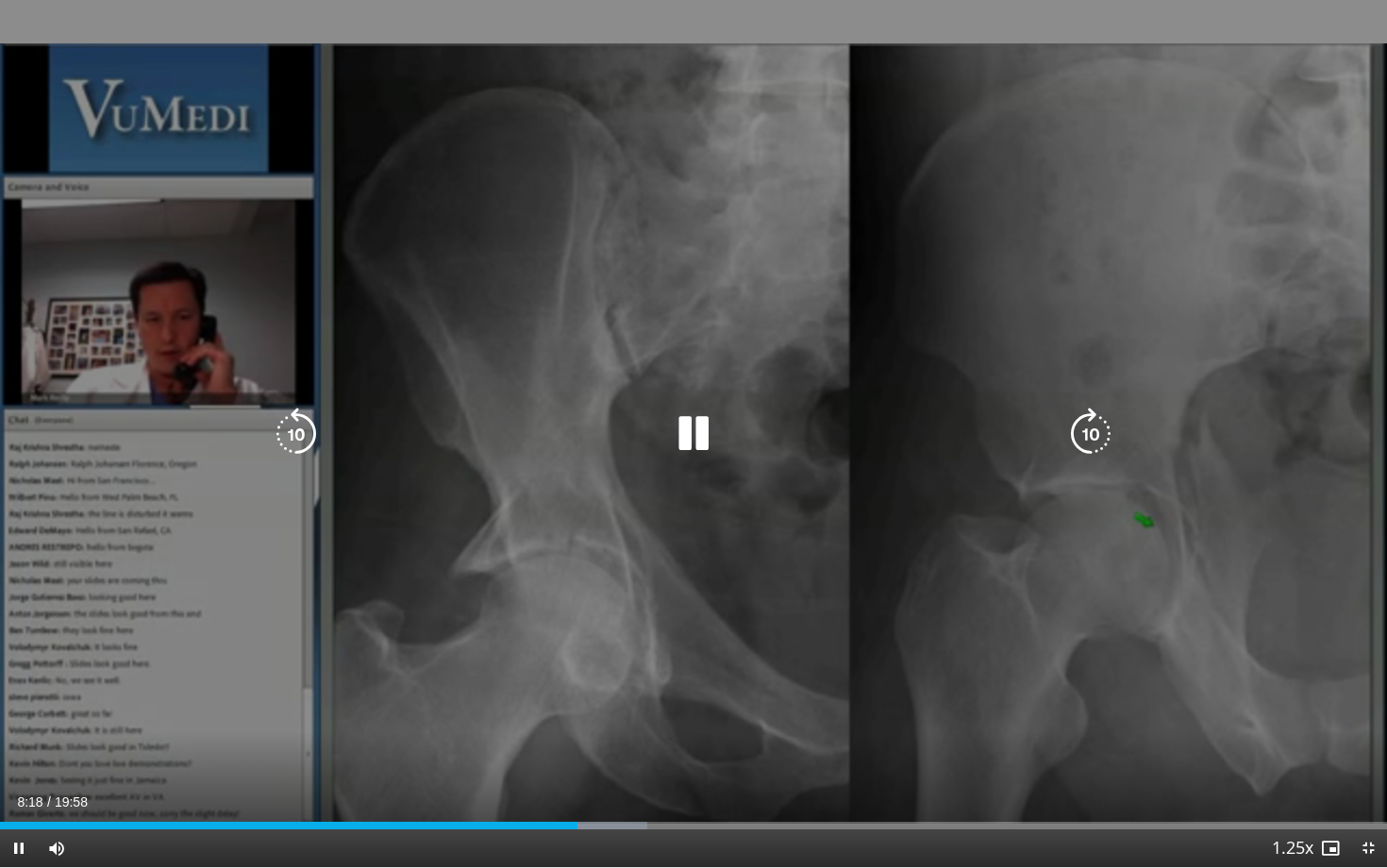 click on "10 seconds
Tap to unmute" at bounding box center (694, 433) 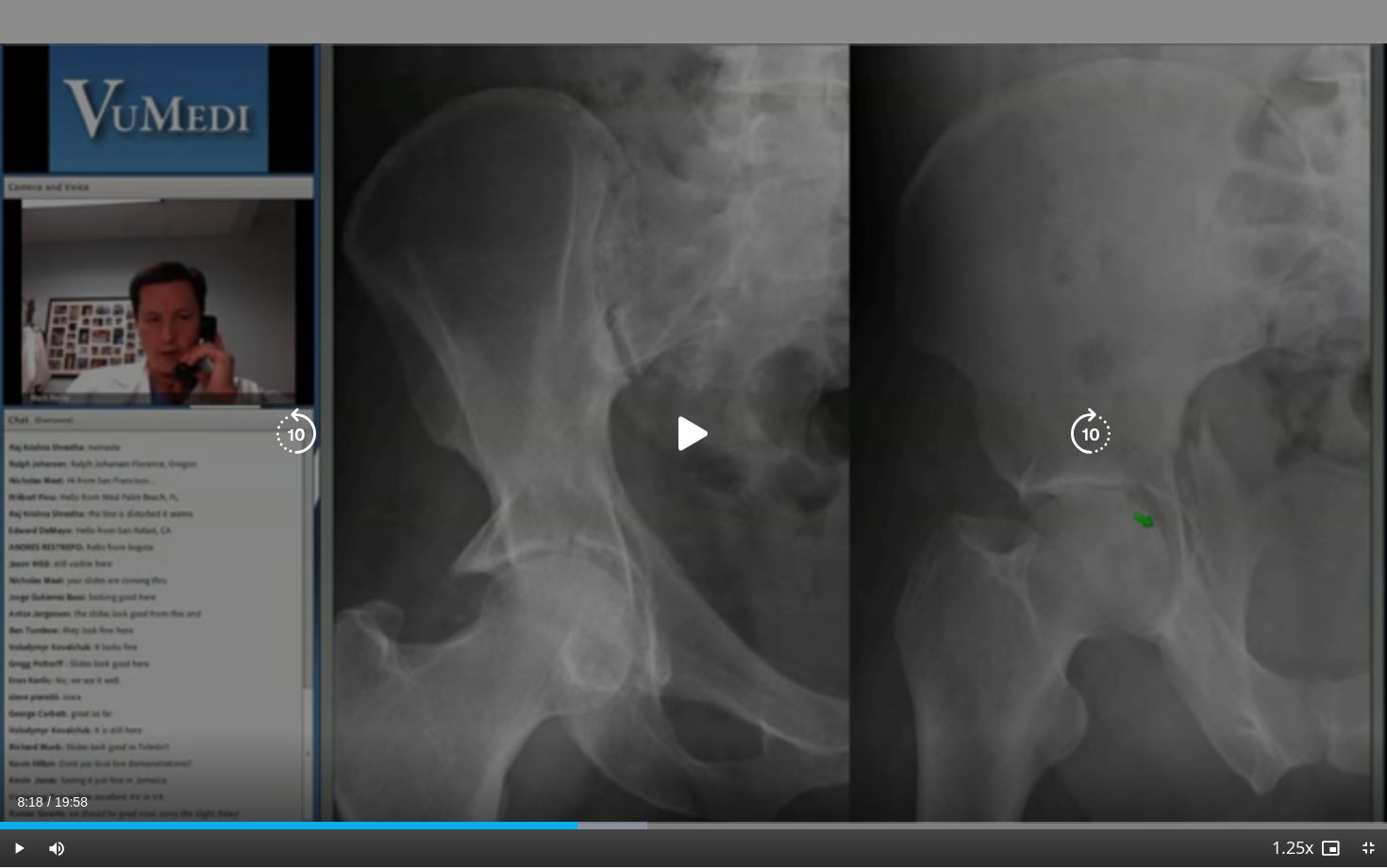 click on "10 seconds
Tap to unmute" at bounding box center [694, 433] 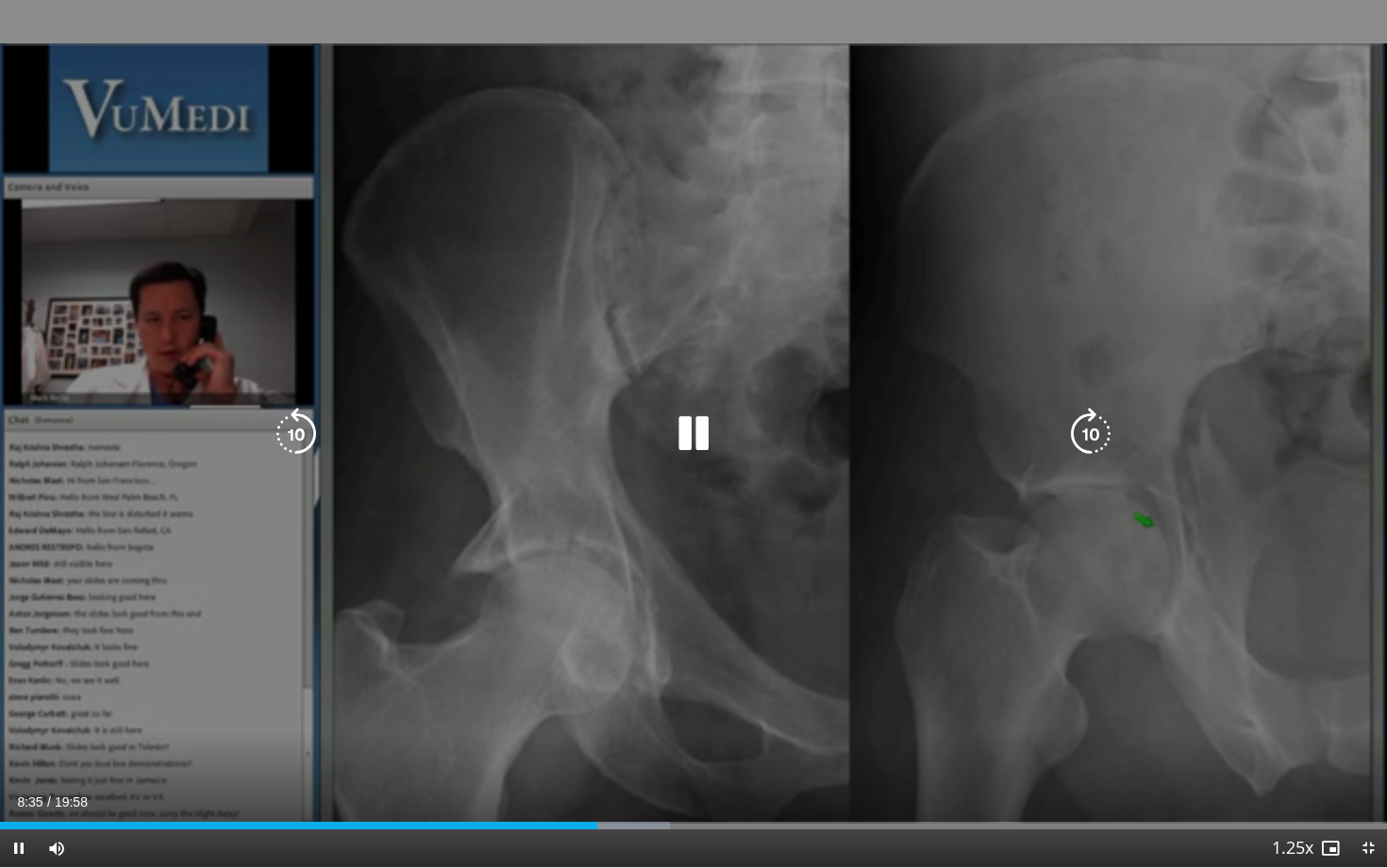 click on "10 seconds
Tap to unmute" at bounding box center [694, 433] 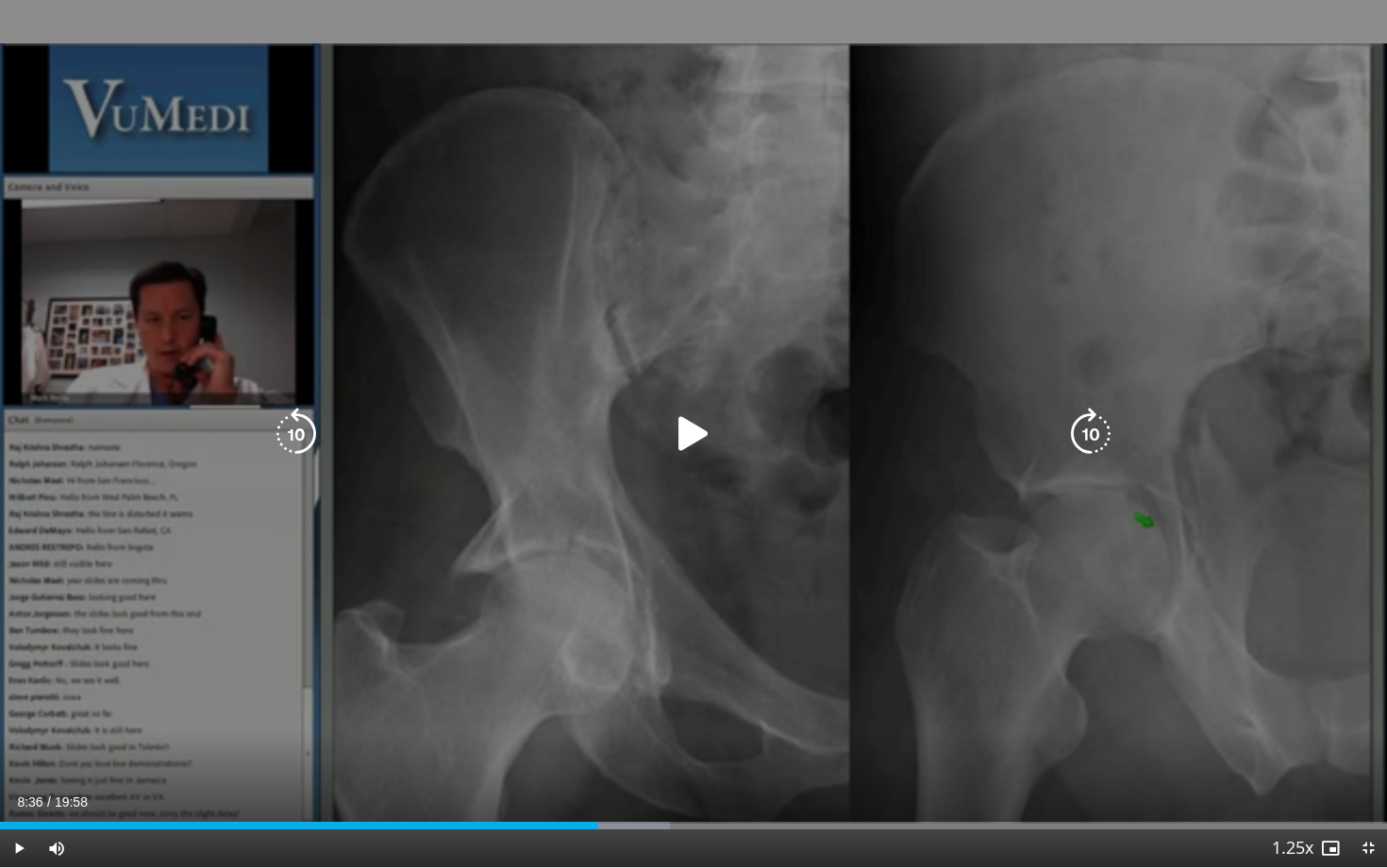 click at bounding box center (694, 434) 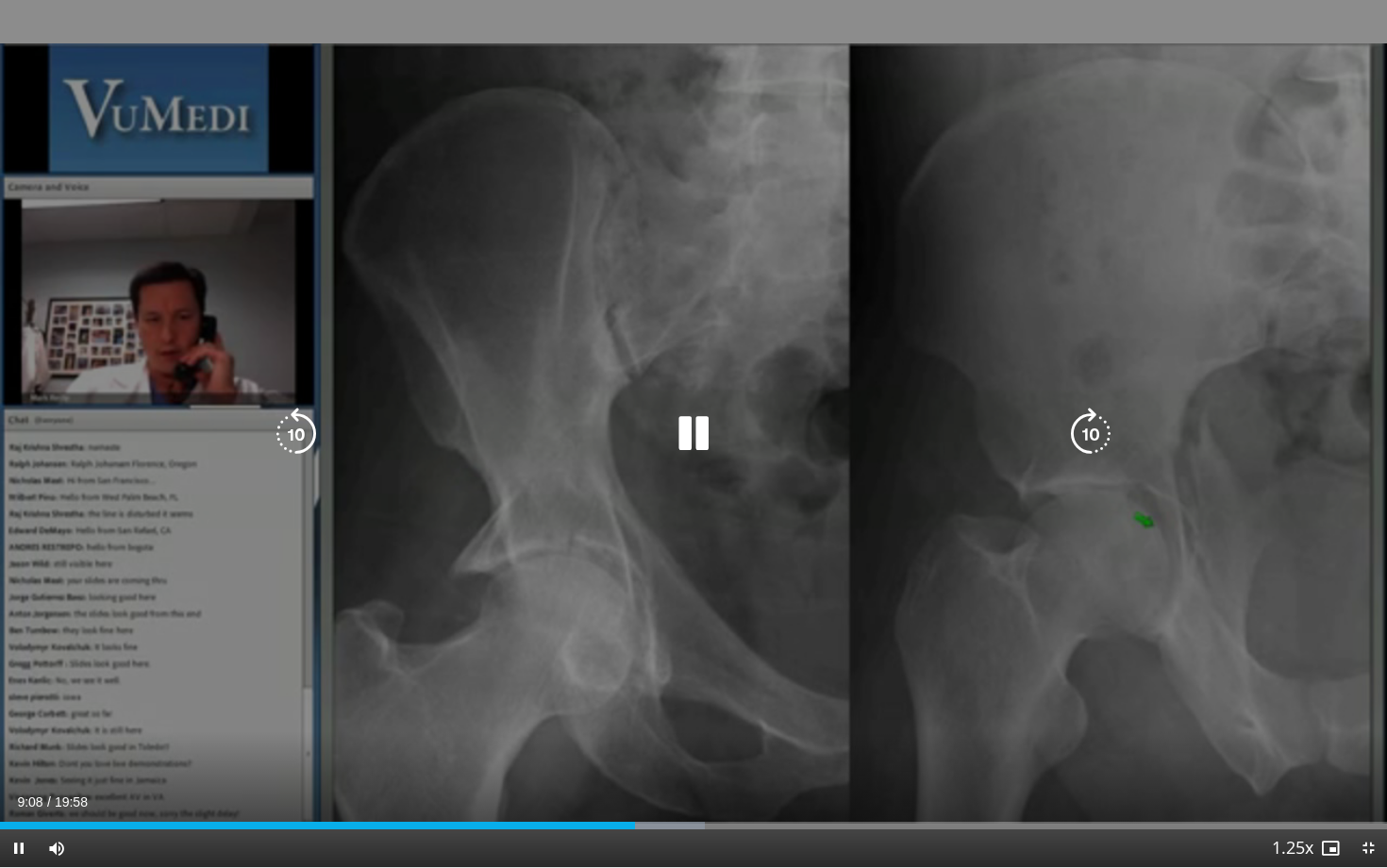 click at bounding box center [296, 434] 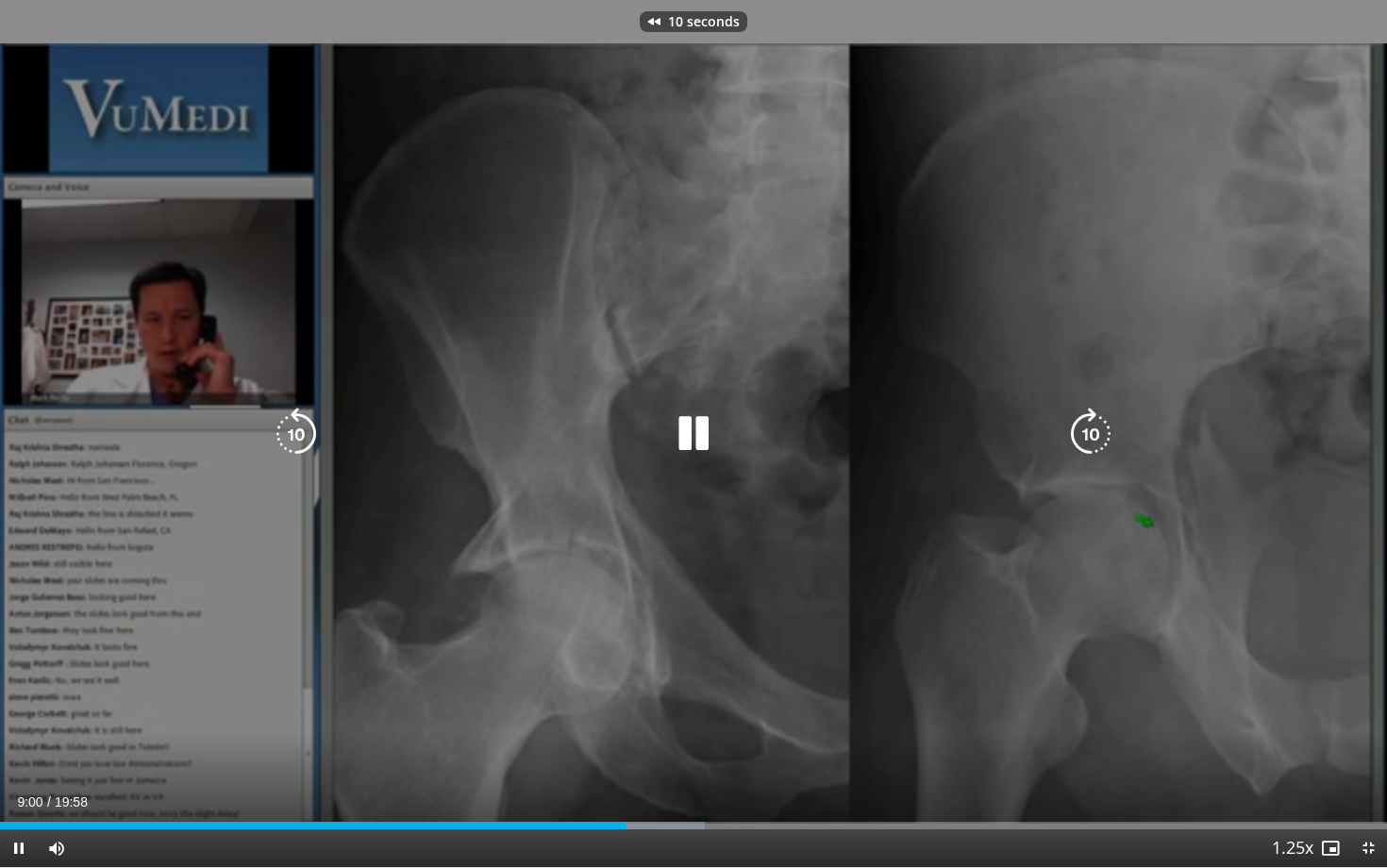 click at bounding box center (694, 434) 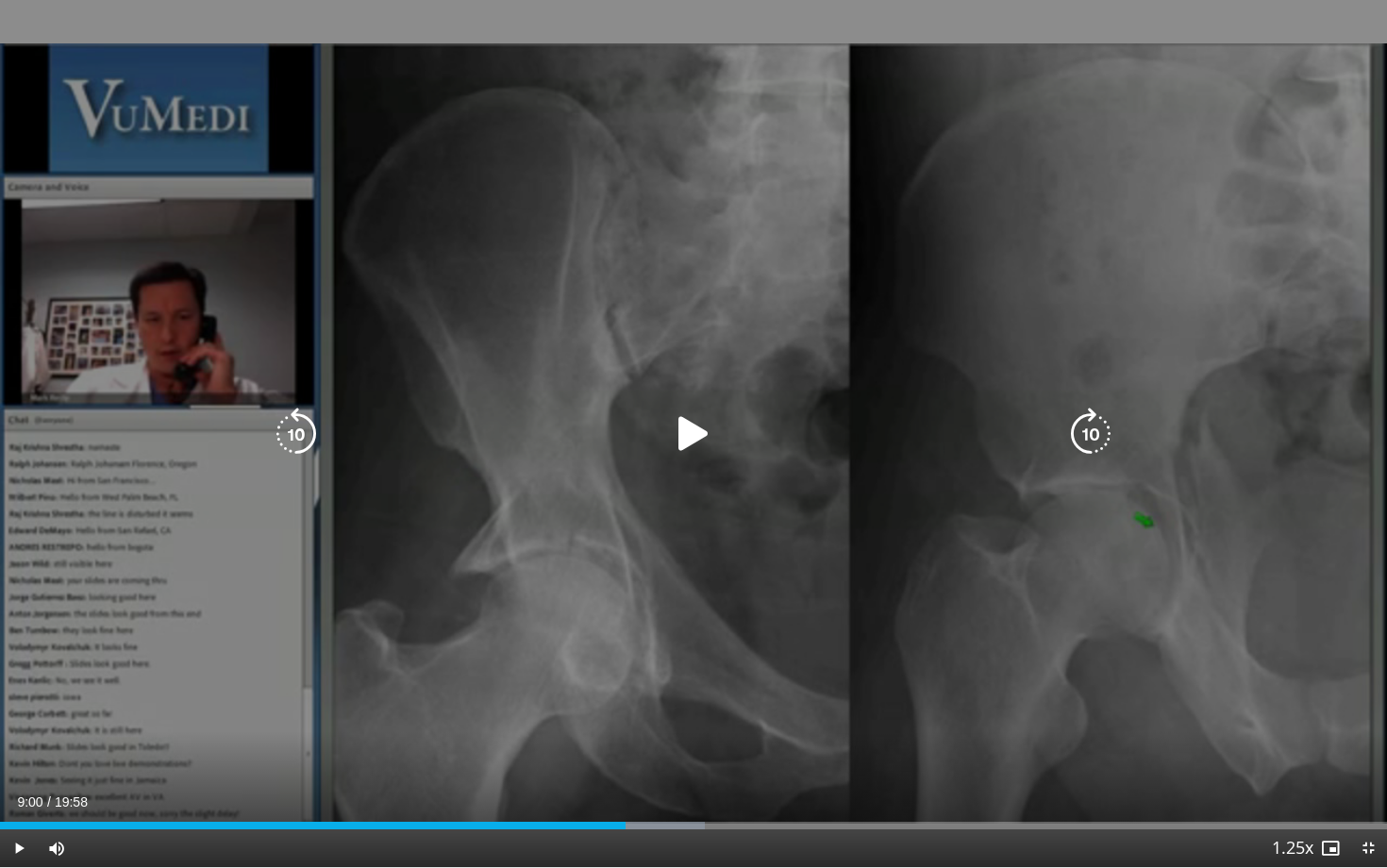 click at bounding box center [694, 434] 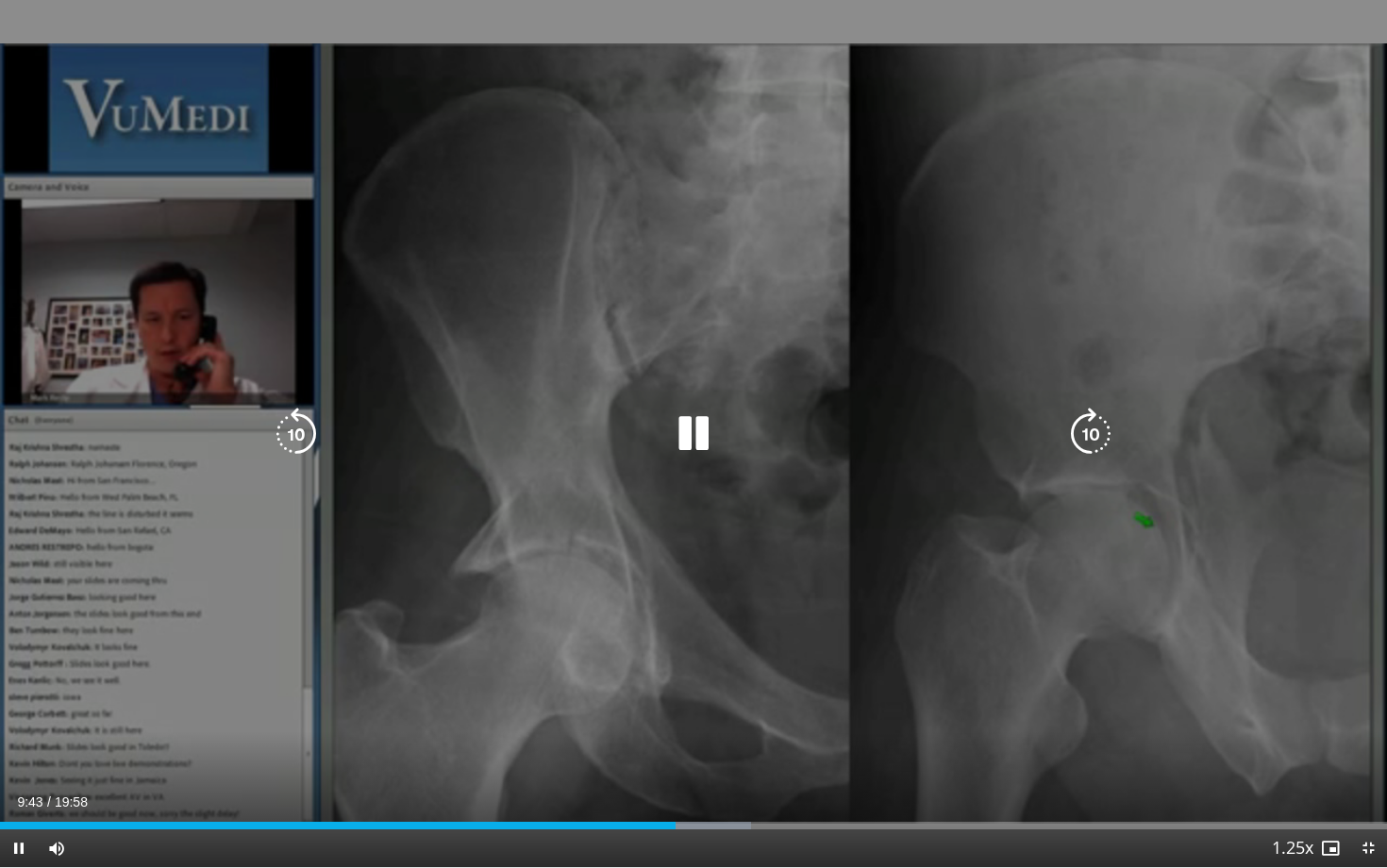 click on "10 seconds
Tap to unmute" at bounding box center (694, 433) 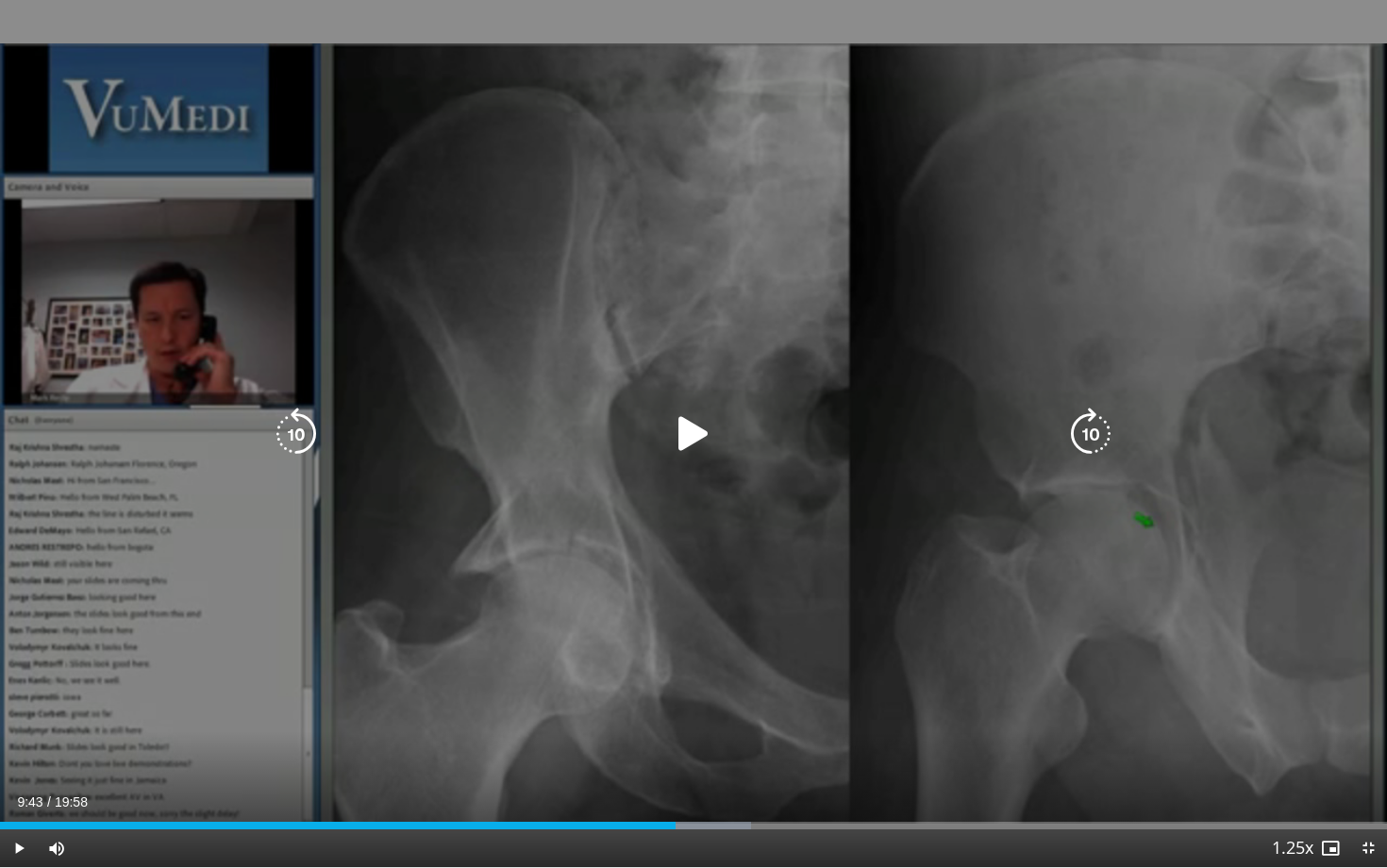 click on "10 seconds
Tap to unmute" at bounding box center [694, 433] 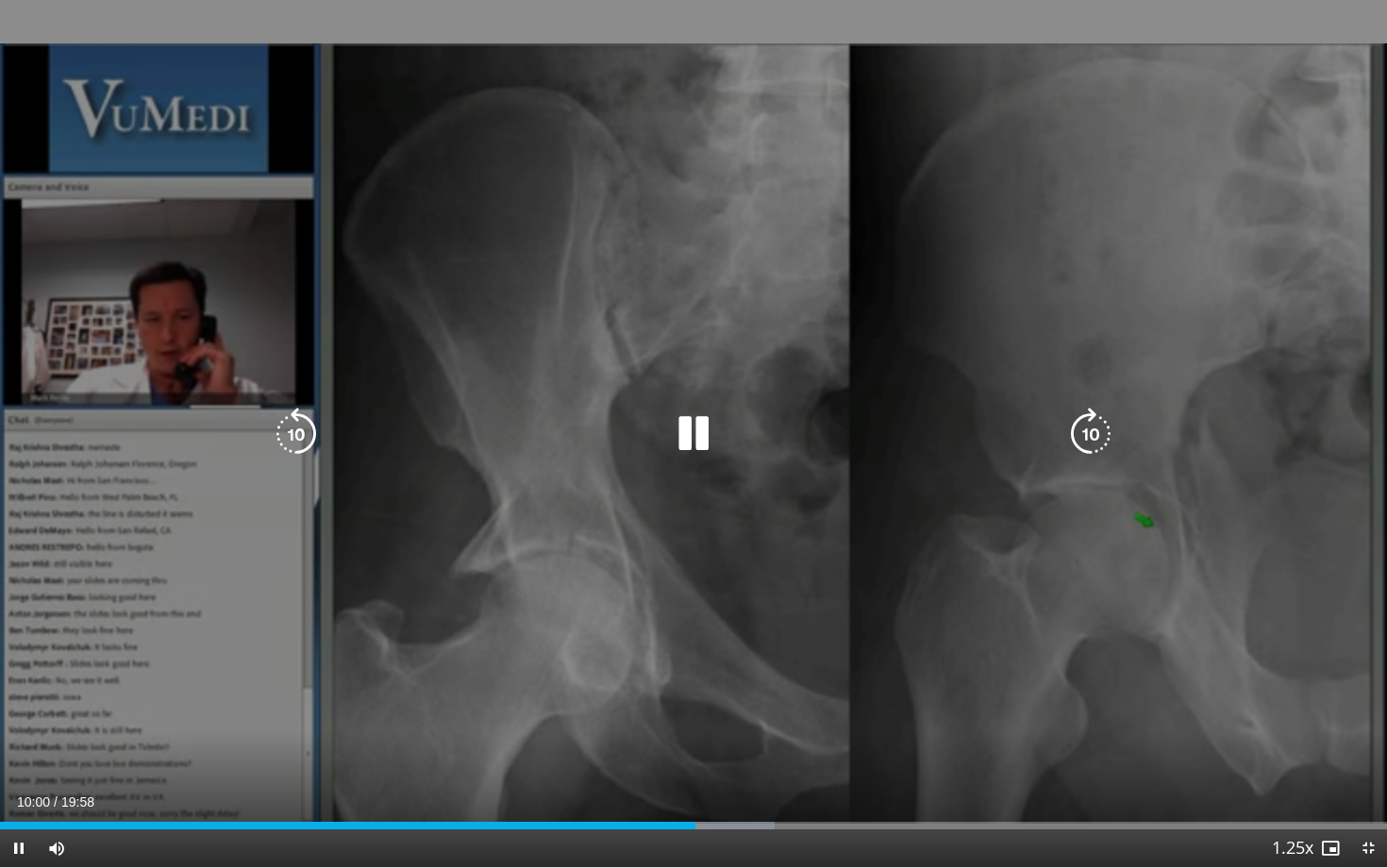 click on "10 seconds
Tap to unmute" at bounding box center (694, 433) 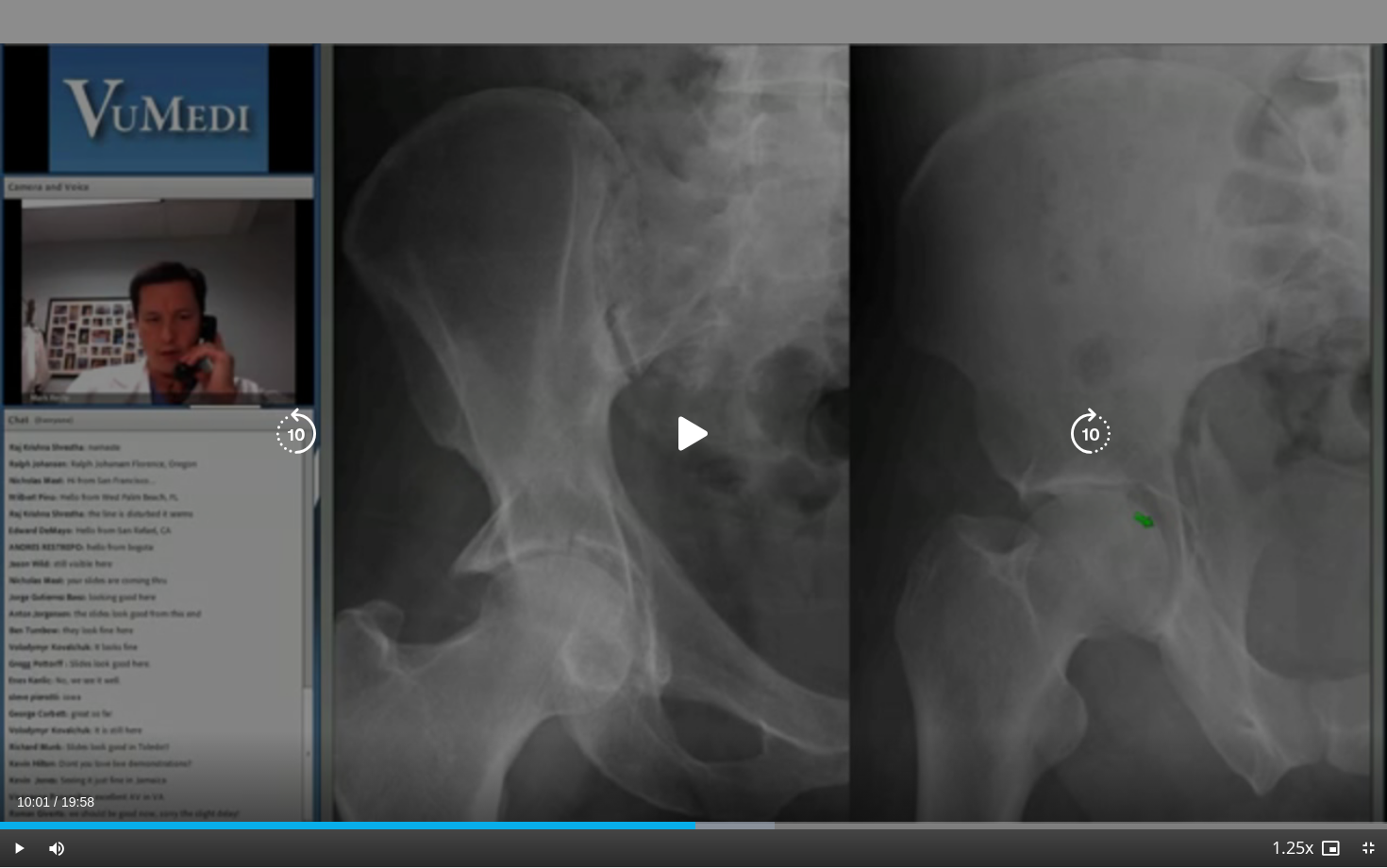 click on "10 seconds
Tap to unmute" at bounding box center (694, 433) 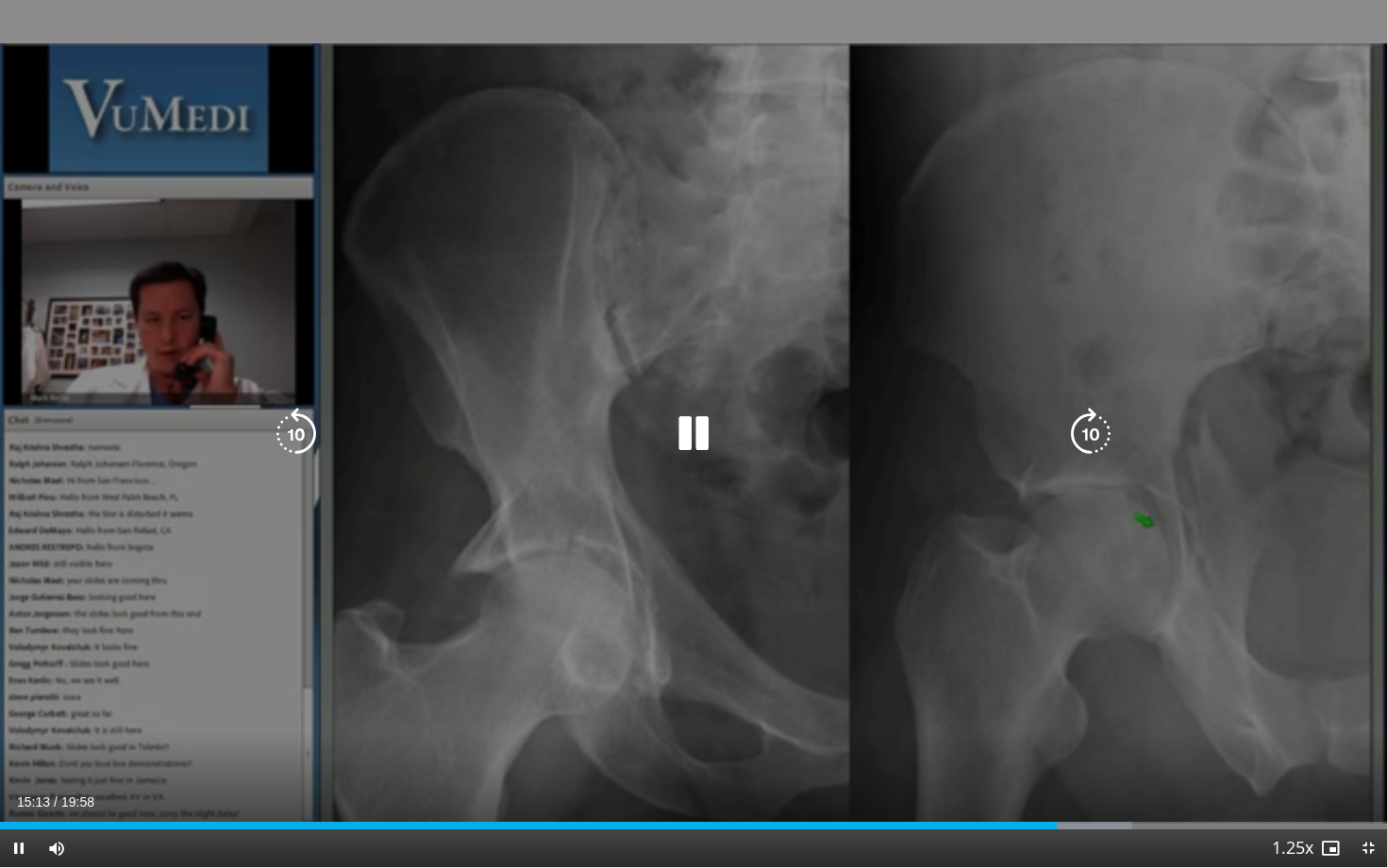 click at bounding box center (1091, 434) 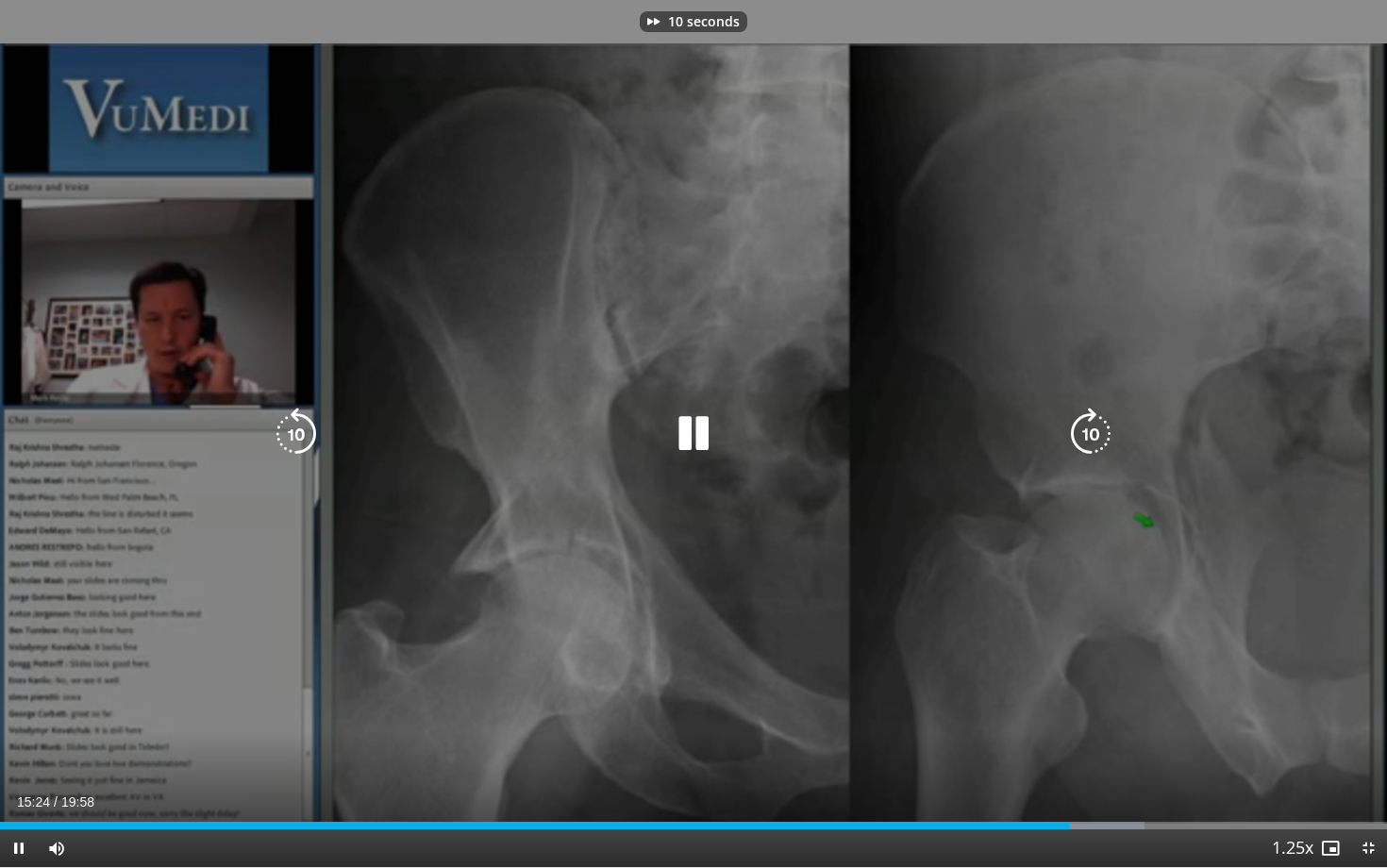 click at bounding box center [1091, 434] 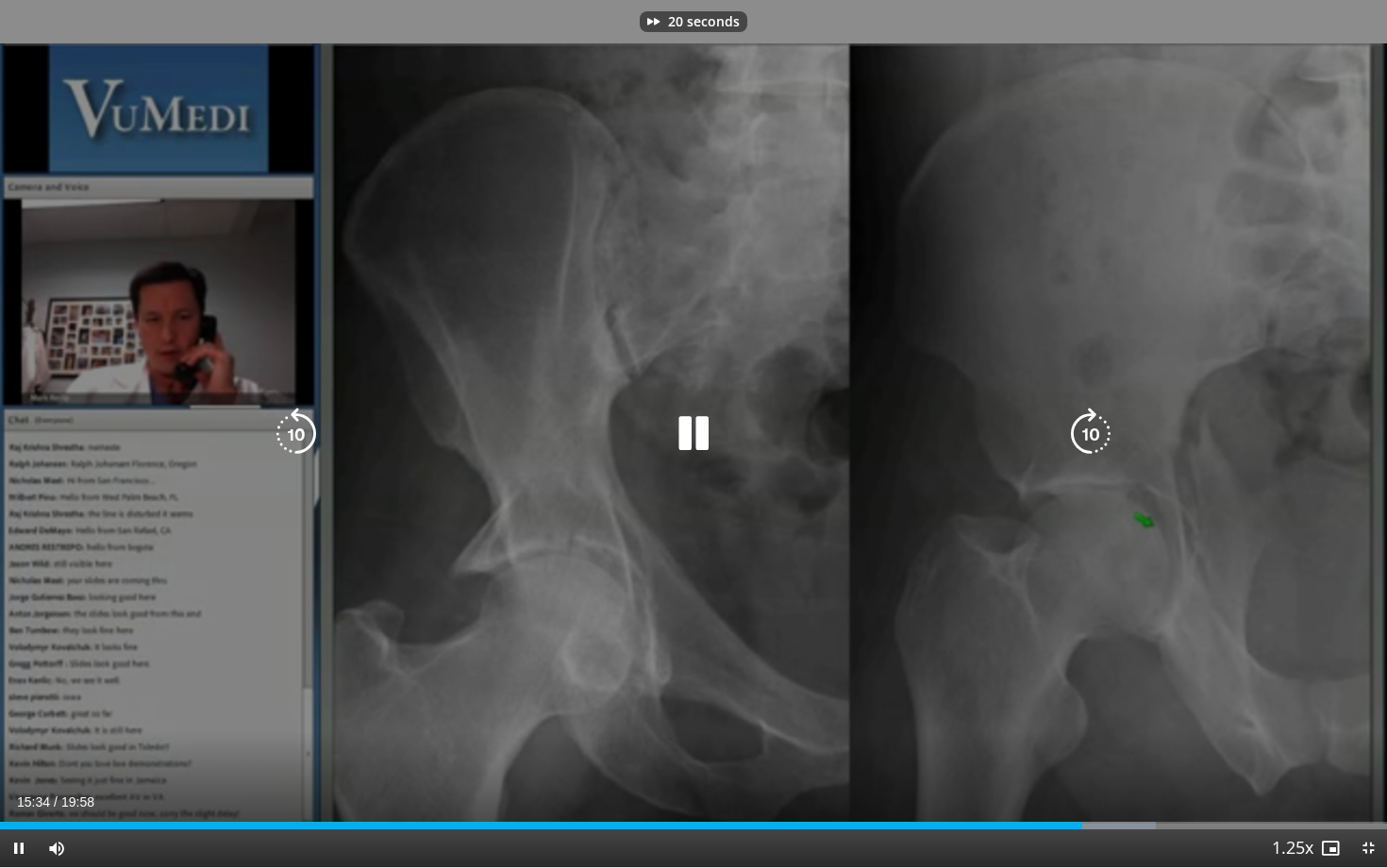 click at bounding box center (1091, 434) 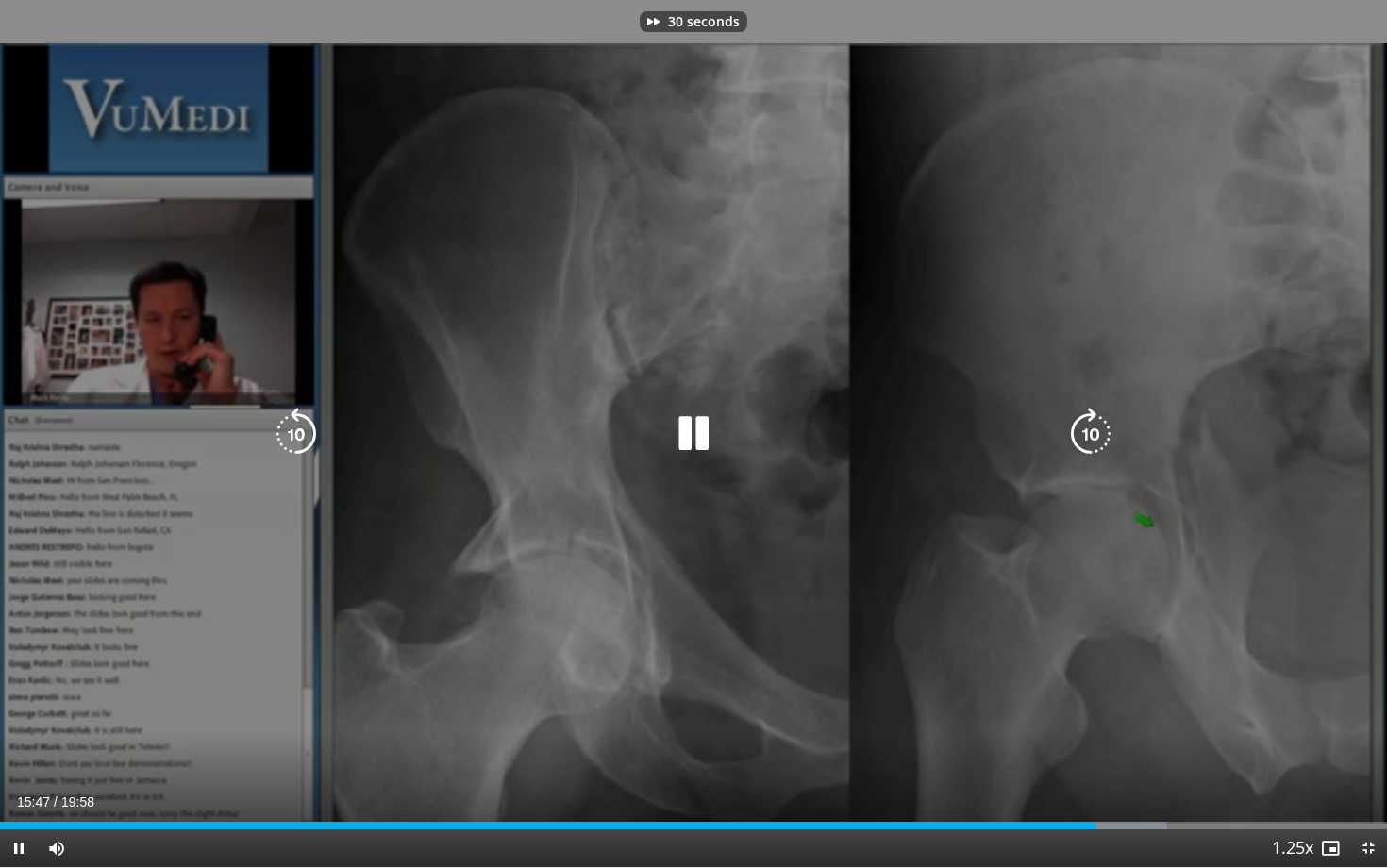 click at bounding box center (1091, 434) 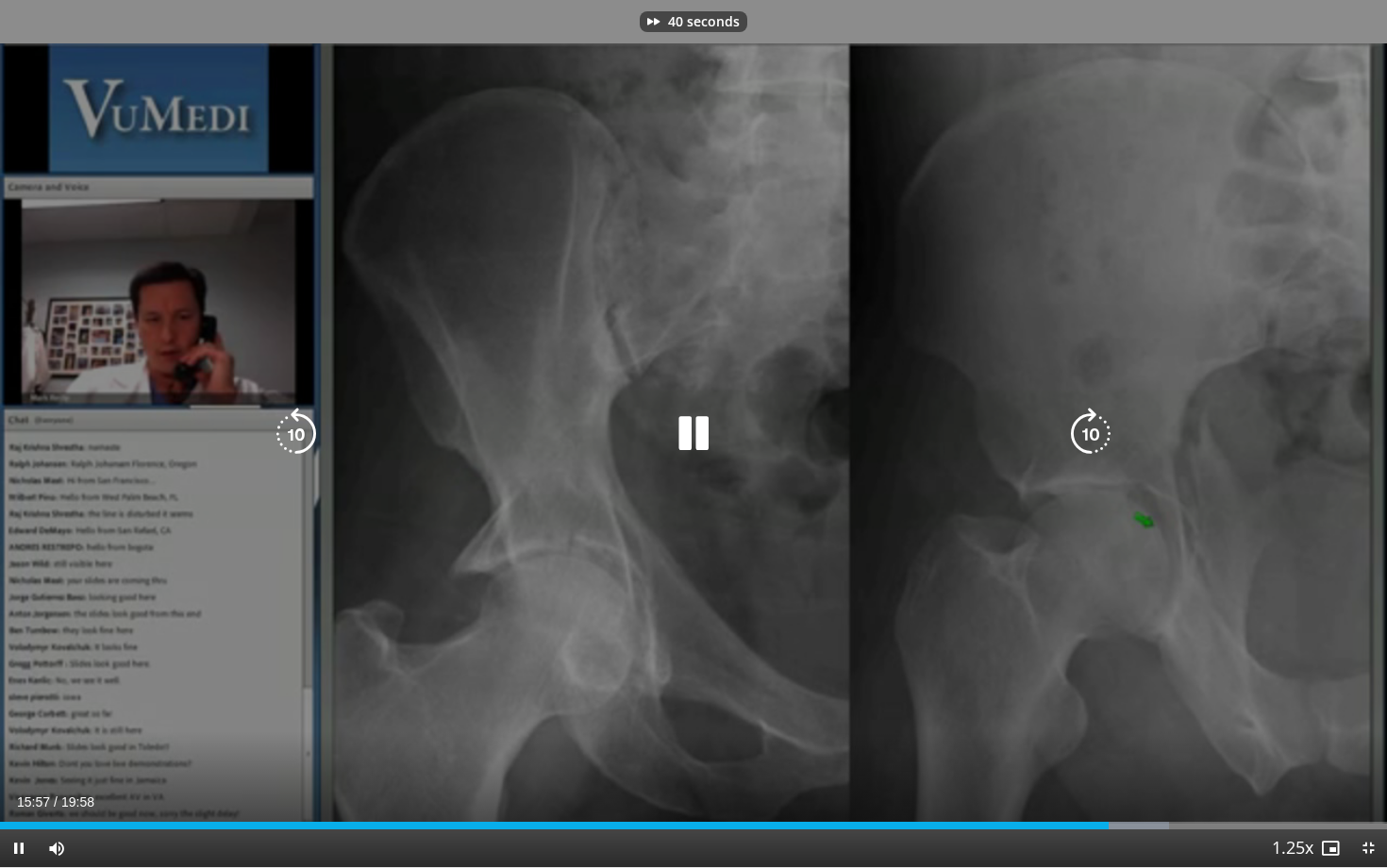 click at bounding box center [1091, 434] 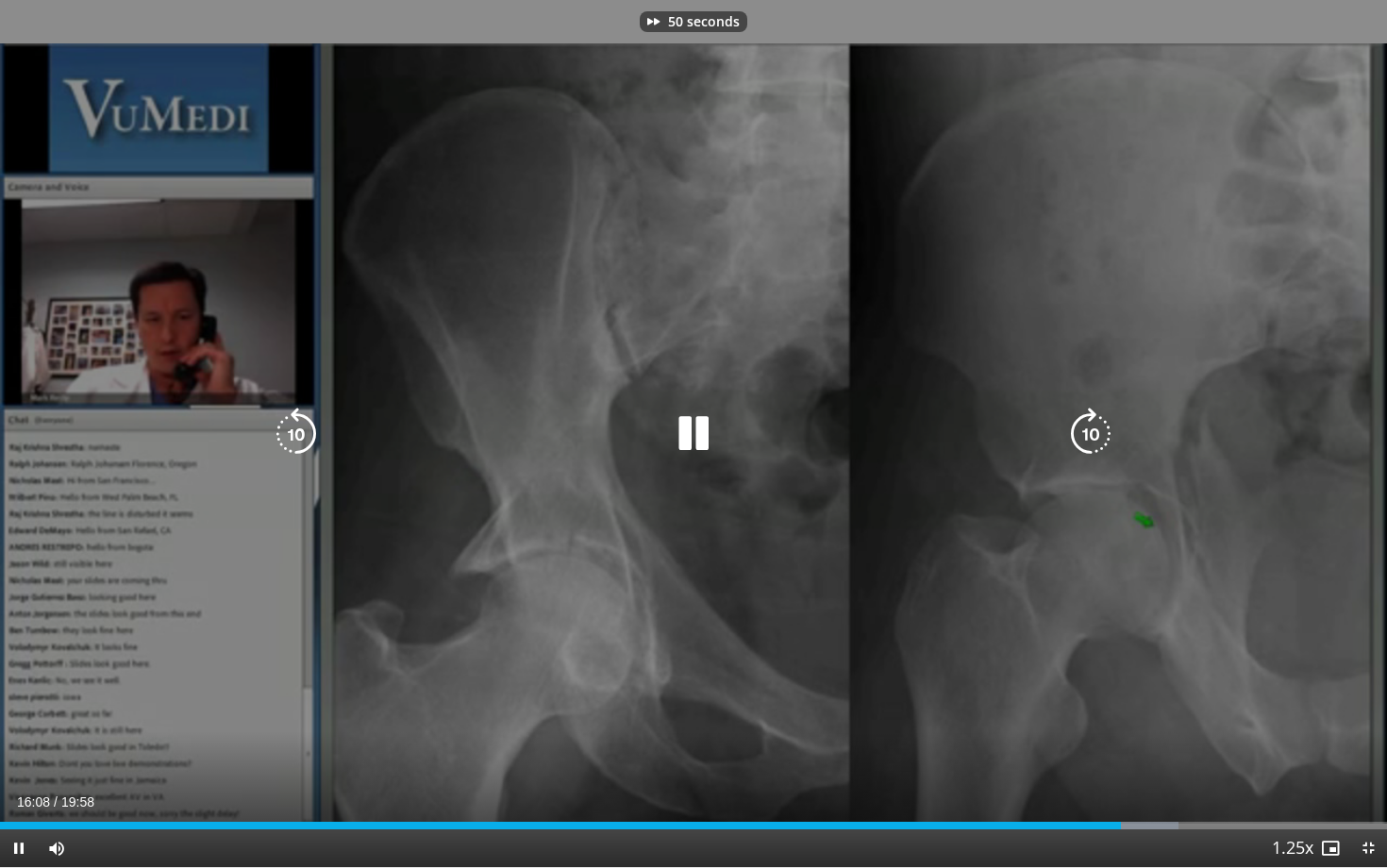 click at bounding box center (1091, 434) 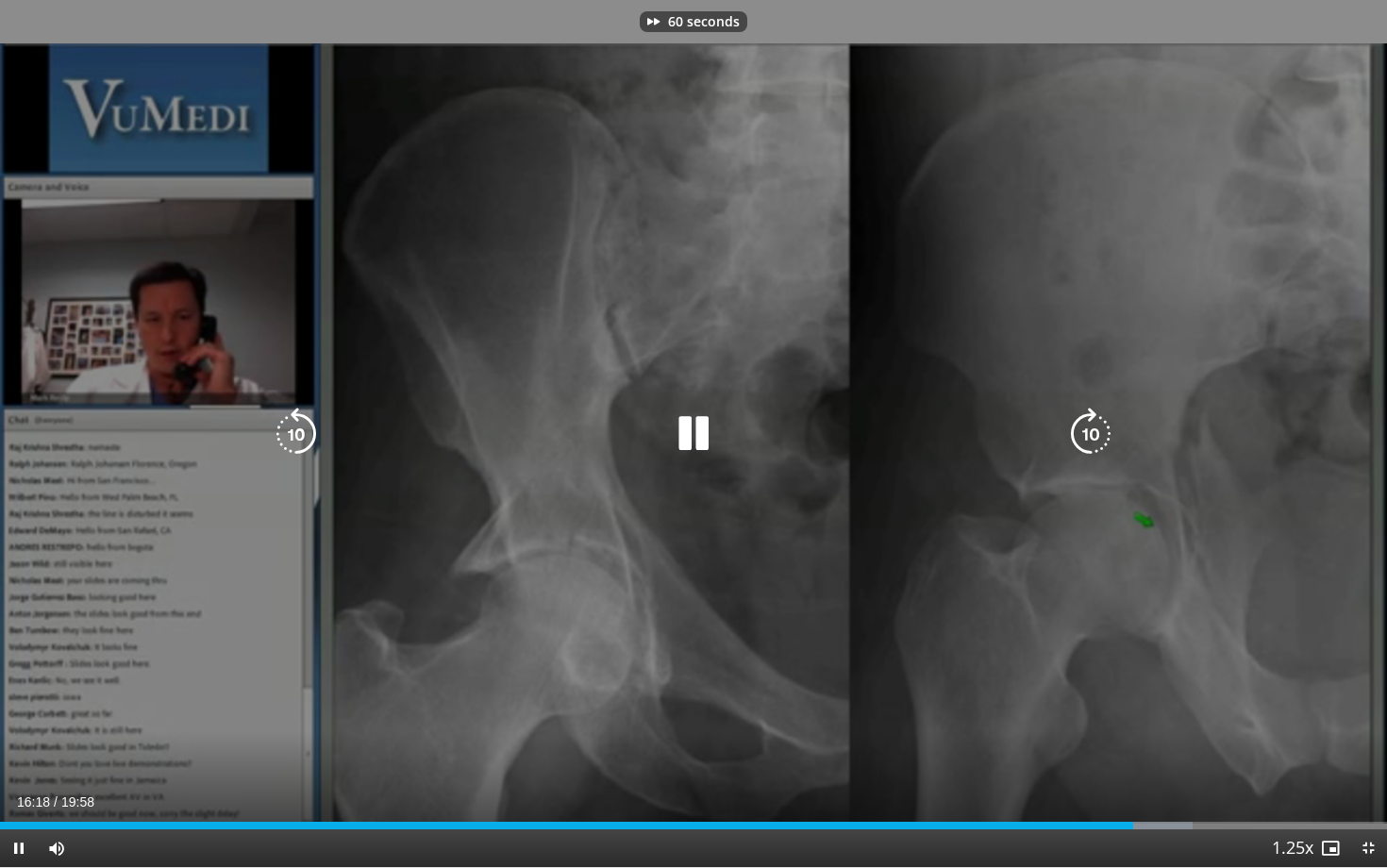 click at bounding box center [1091, 434] 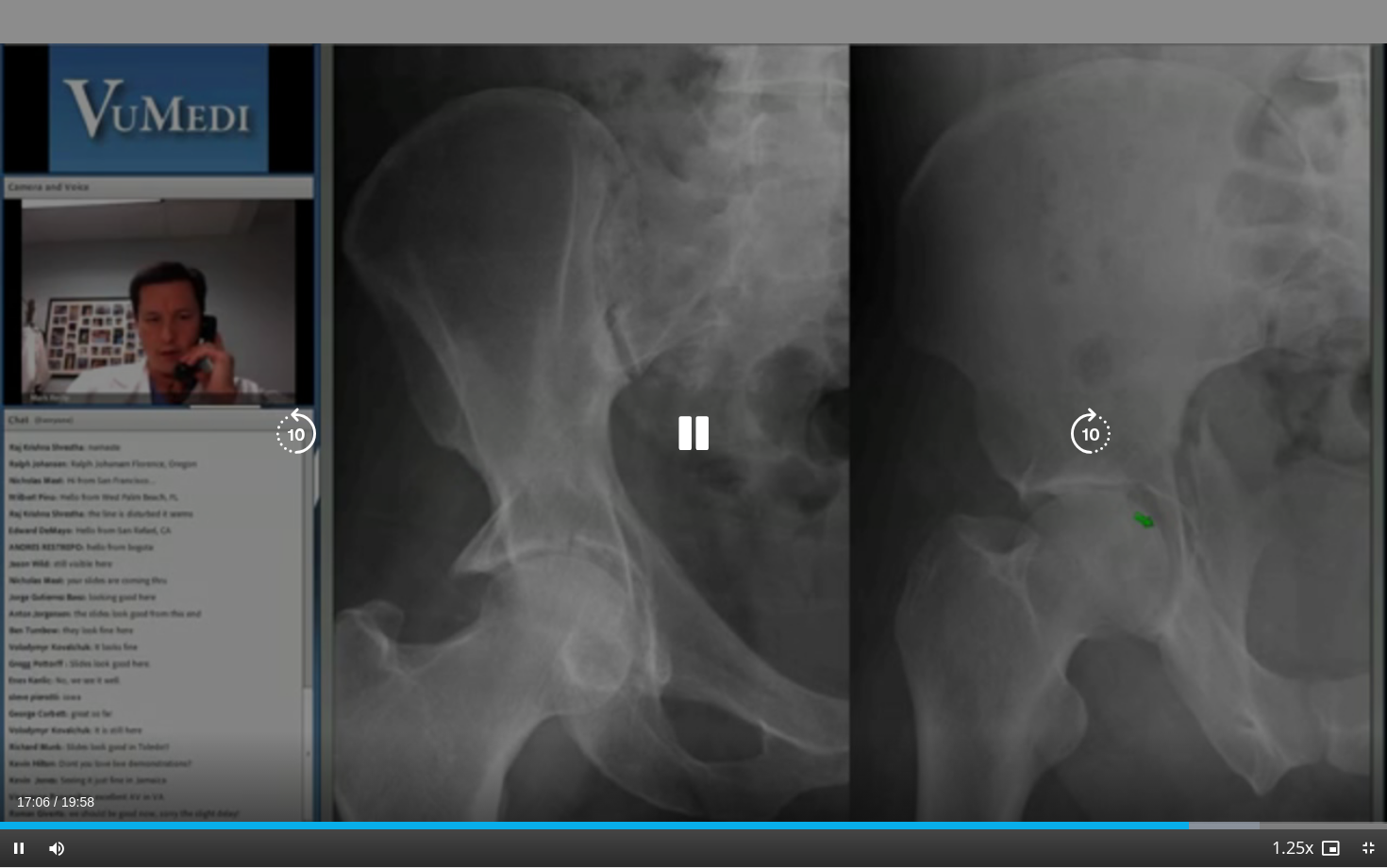 click on "70 seconds
Tap to unmute" at bounding box center (694, 433) 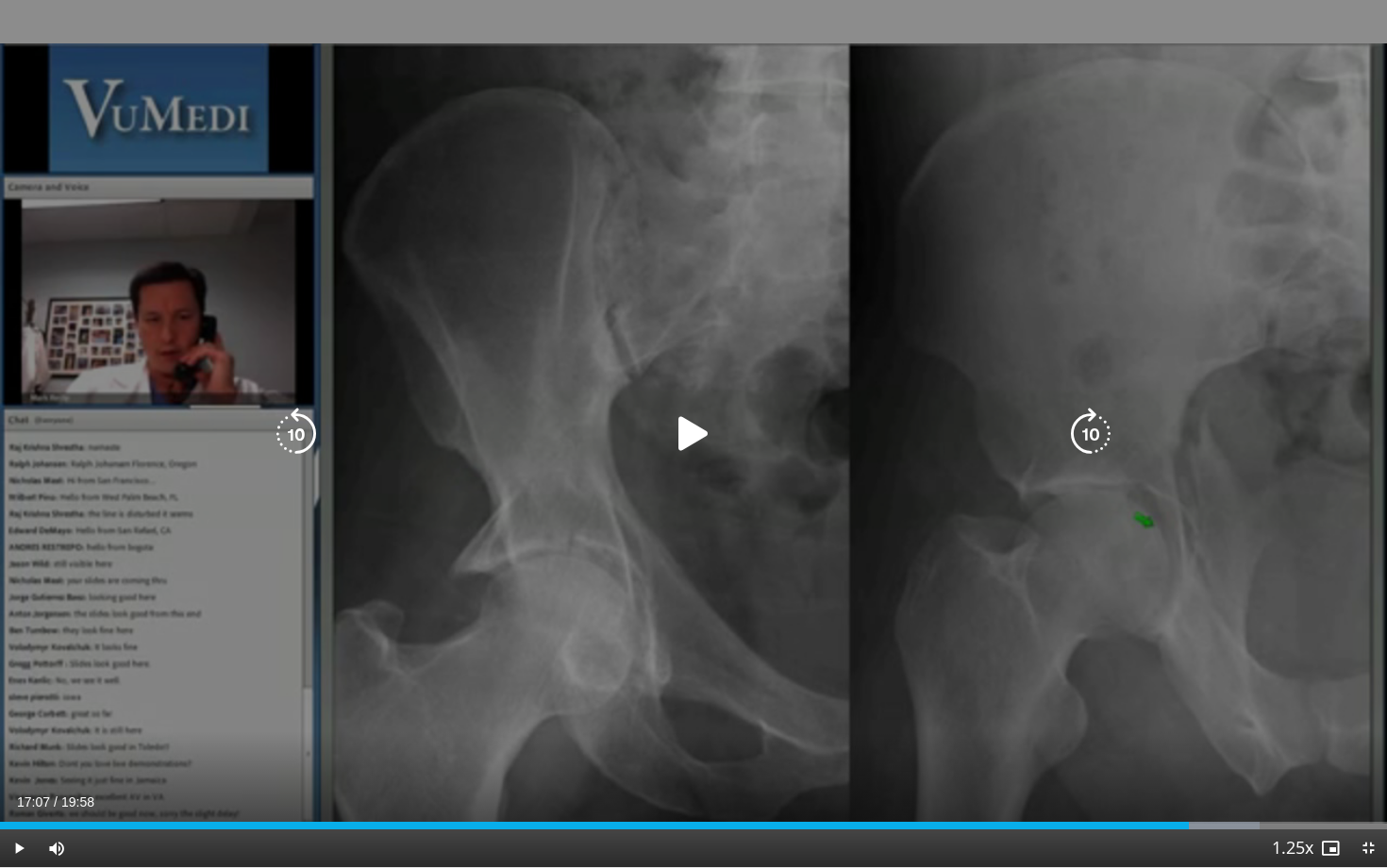 click on "70 seconds
Tap to unmute" at bounding box center (694, 433) 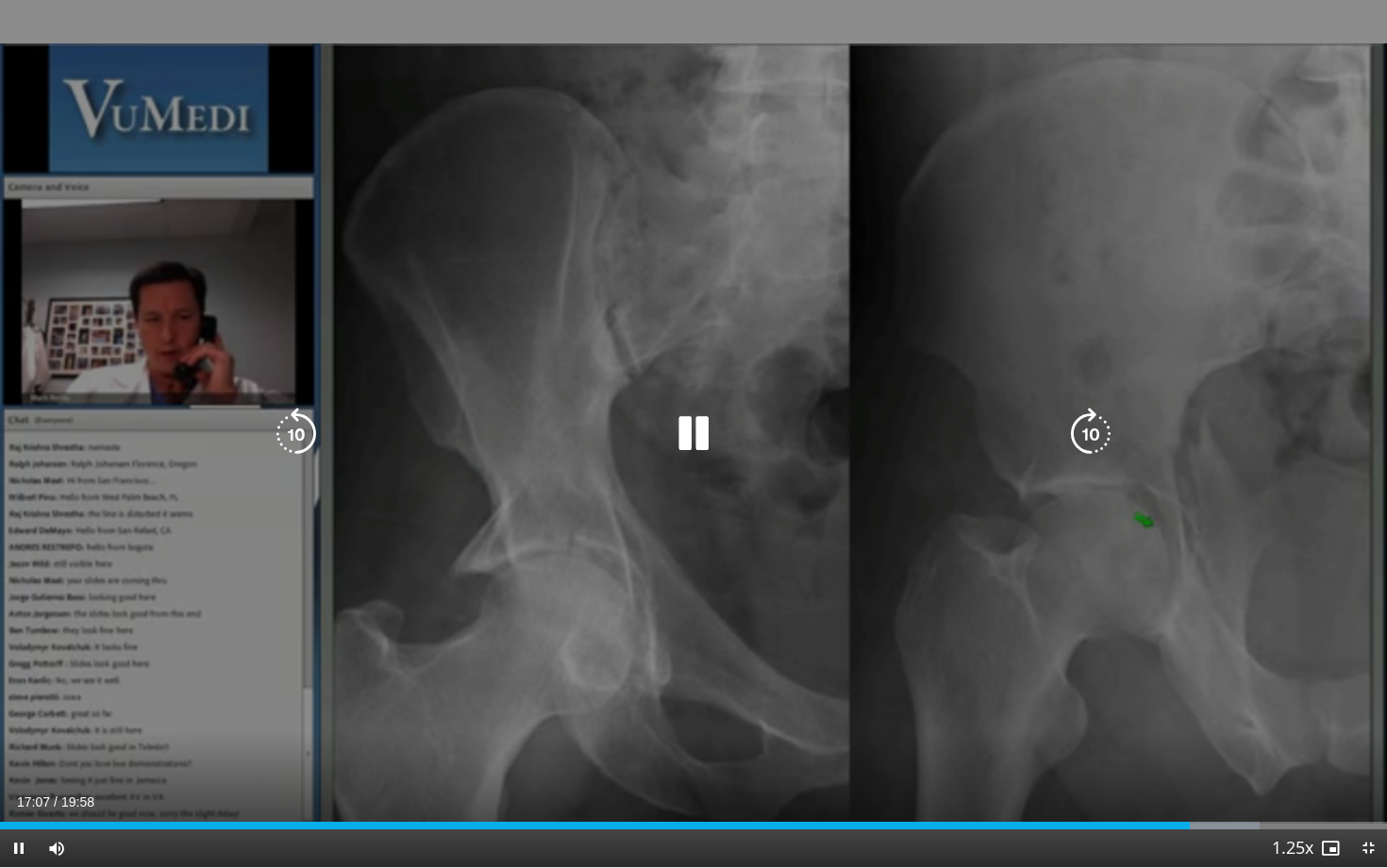 click at bounding box center (1091, 434) 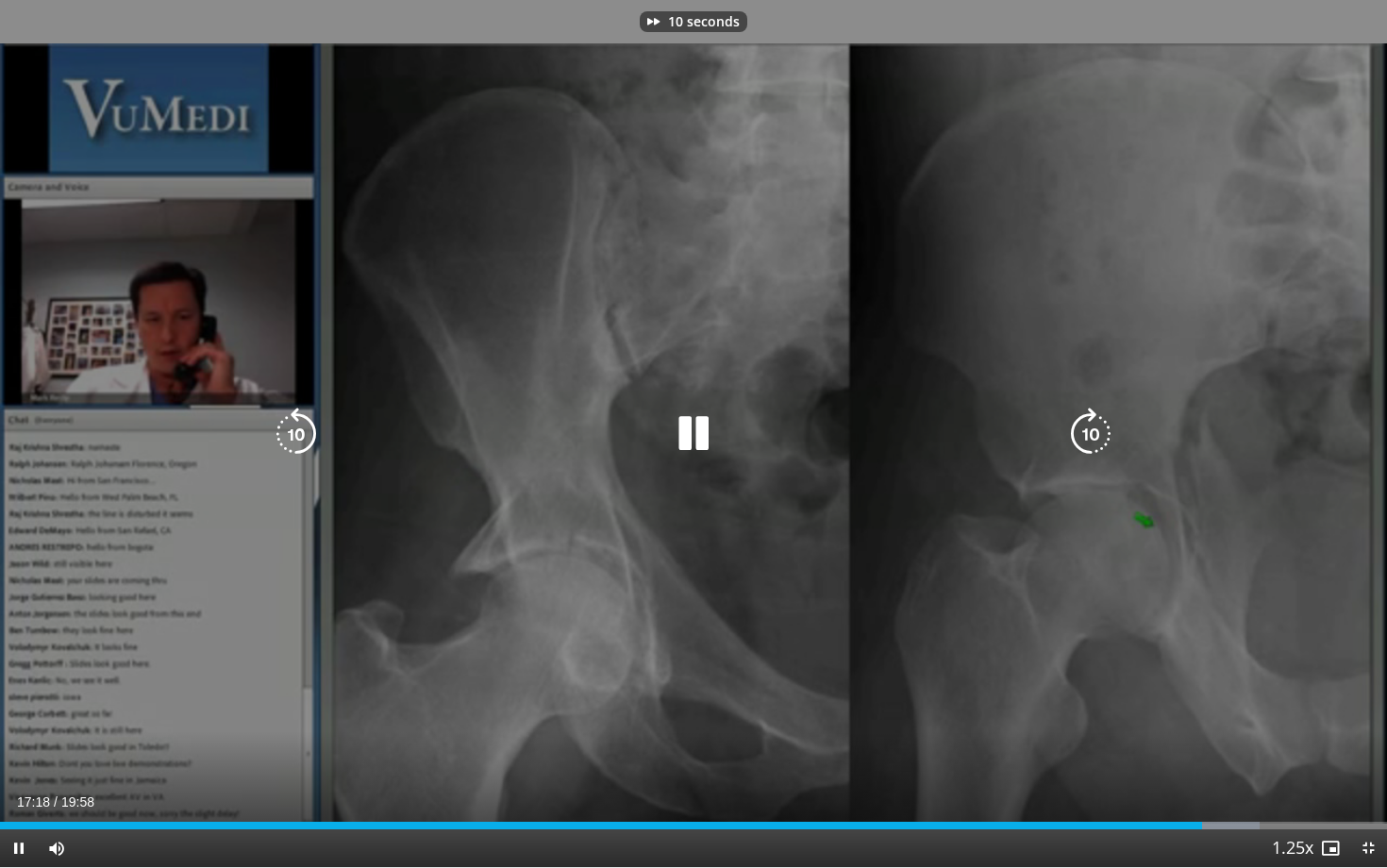 click at bounding box center (1091, 434) 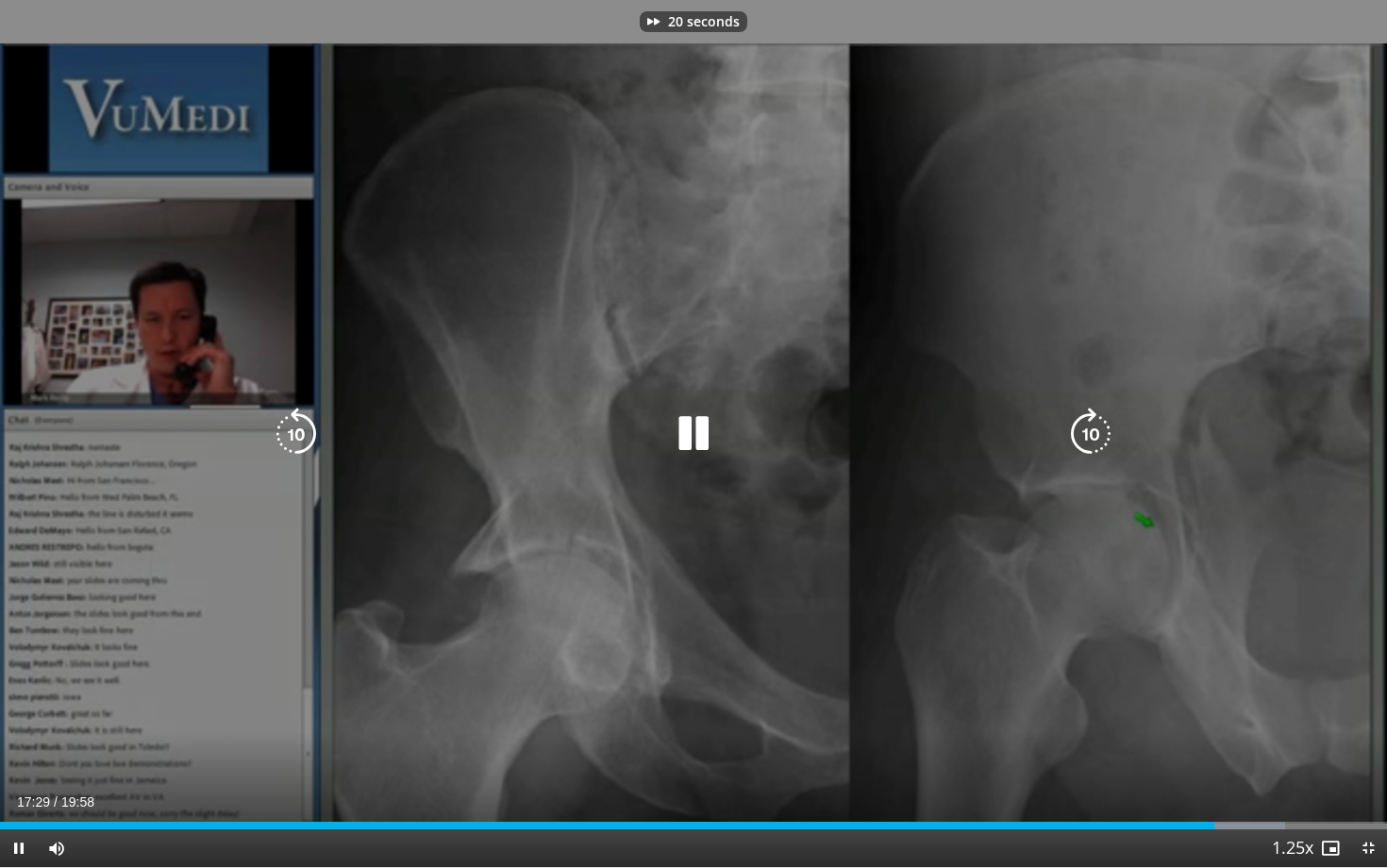 click at bounding box center [1091, 434] 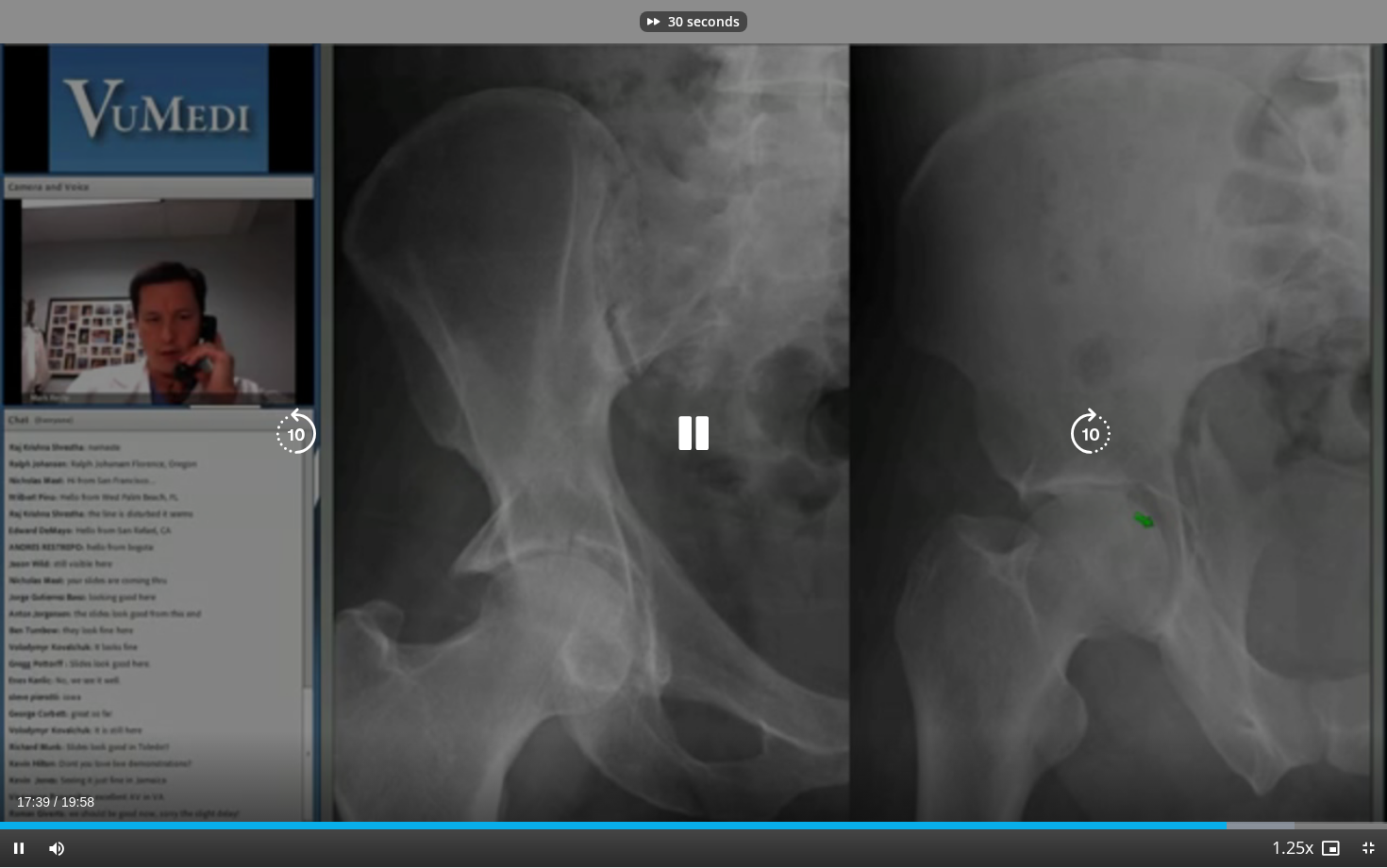 click at bounding box center [1091, 434] 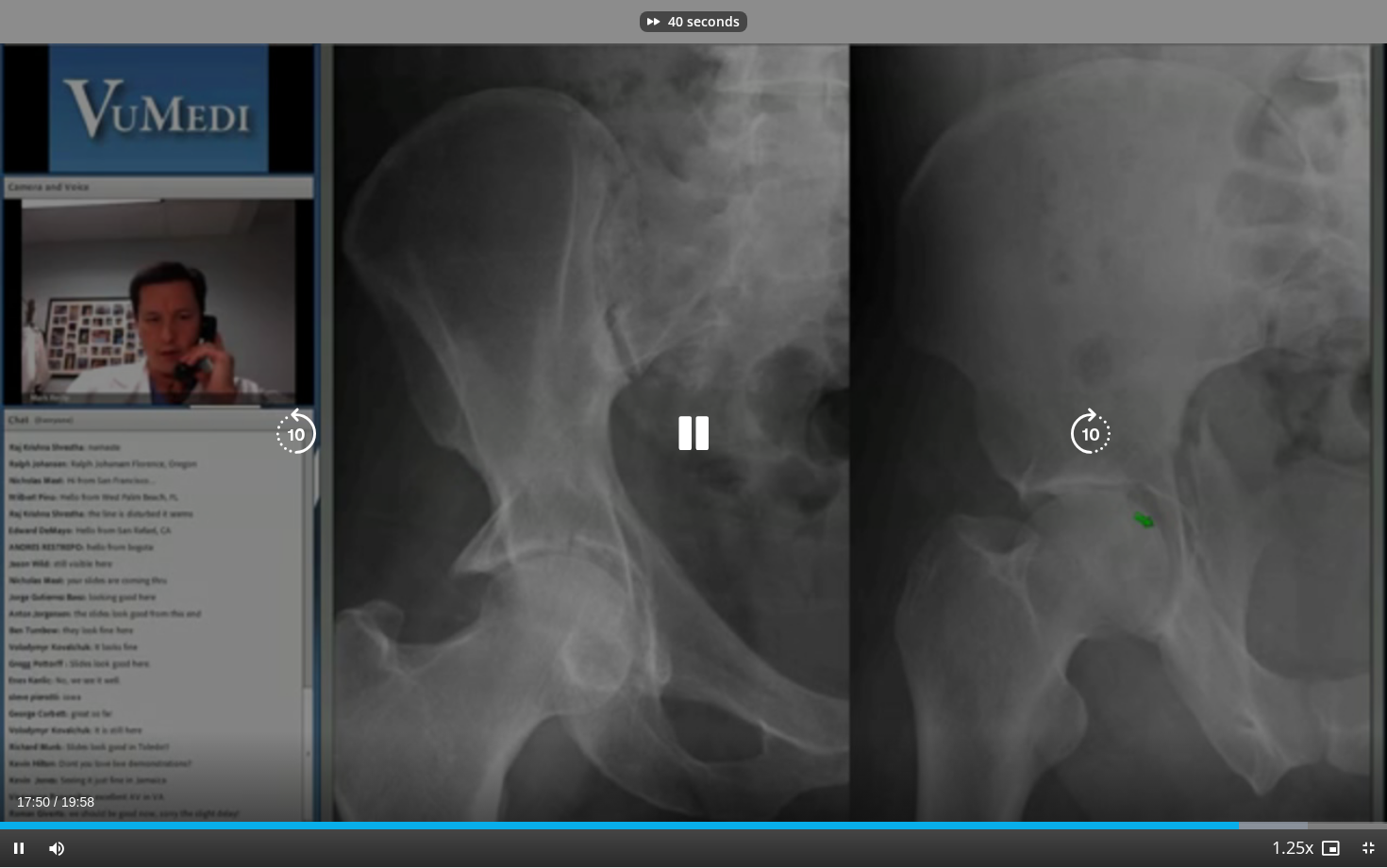 click at bounding box center [1091, 434] 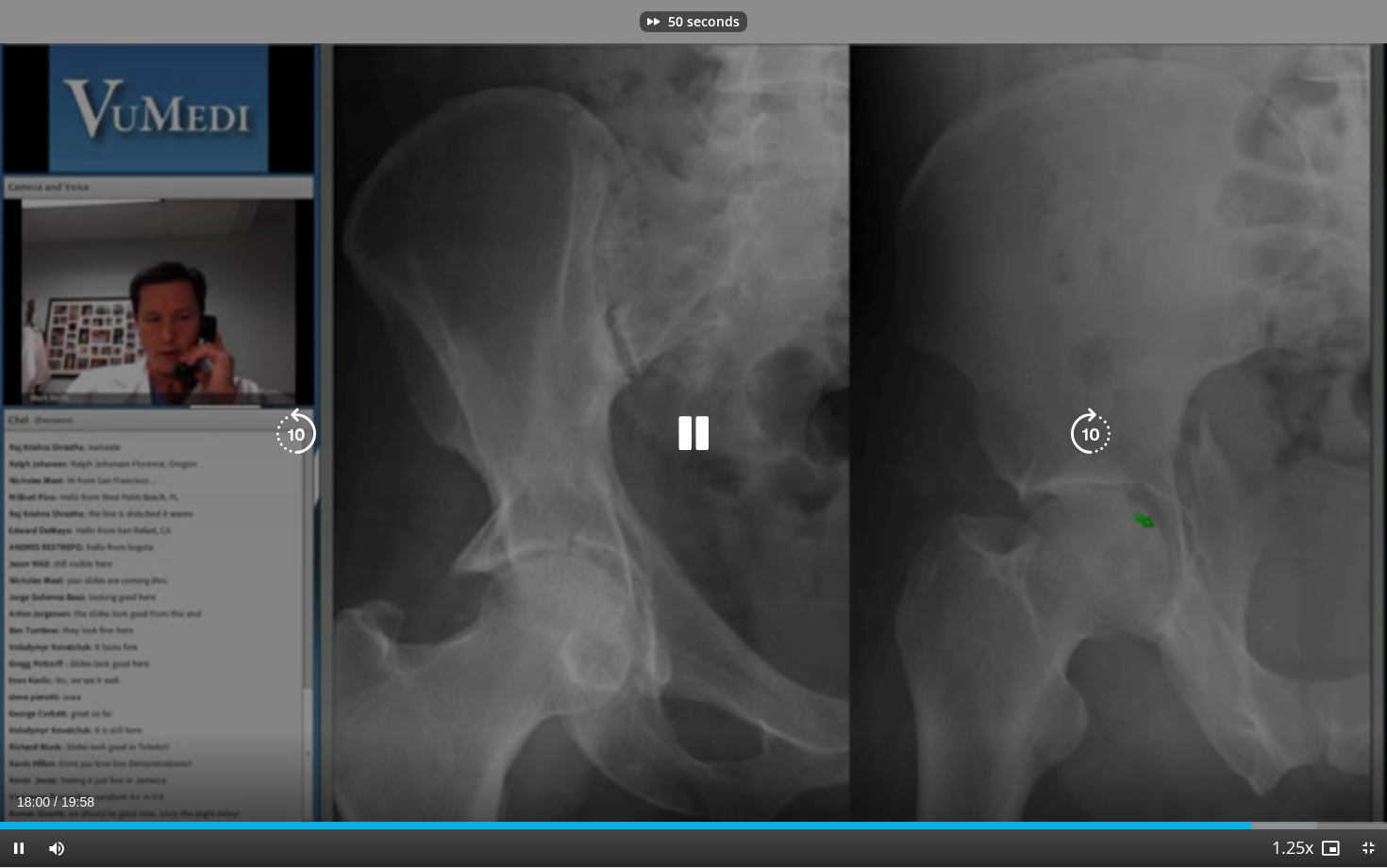 click at bounding box center (1091, 434) 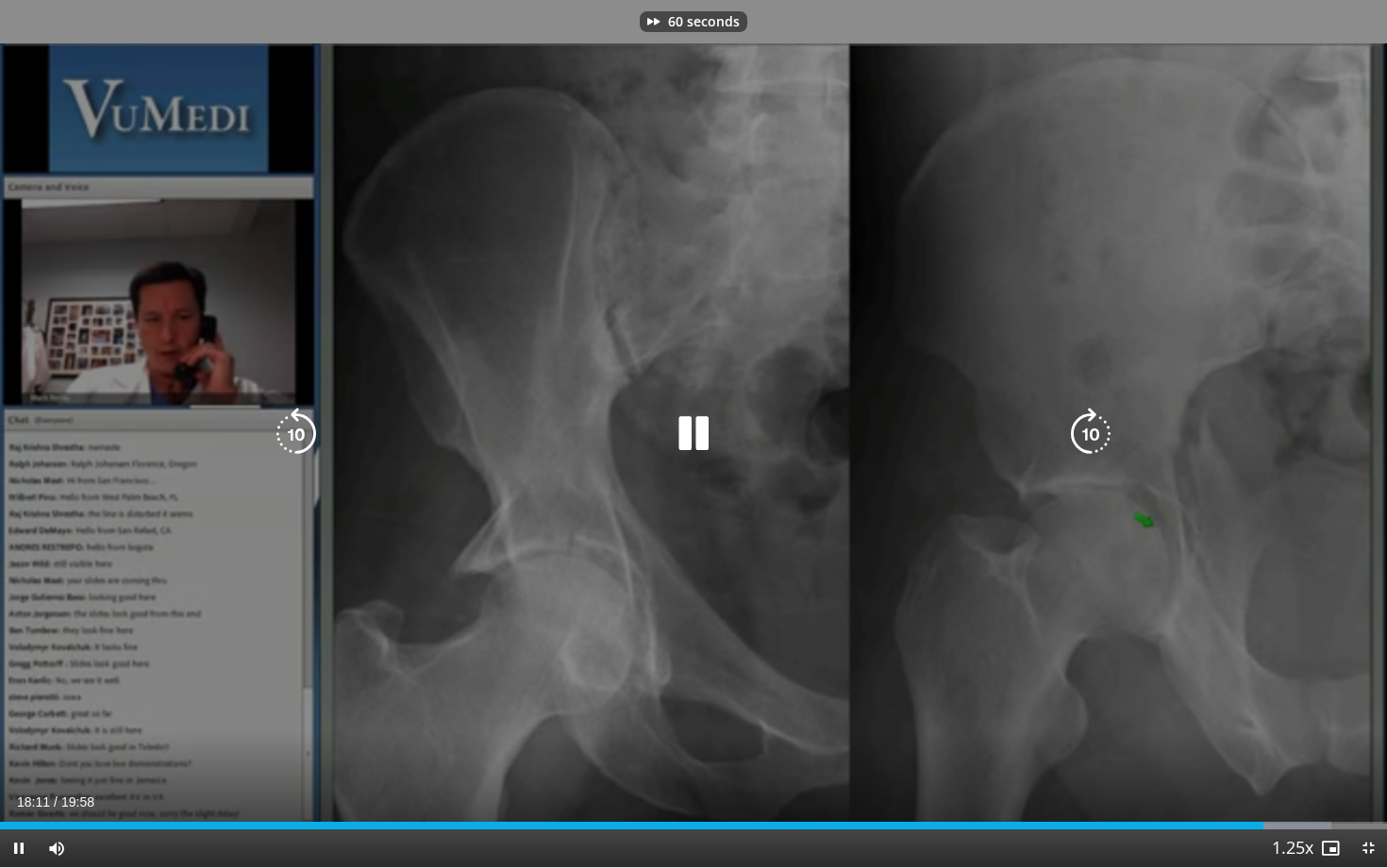 click at bounding box center [1091, 434] 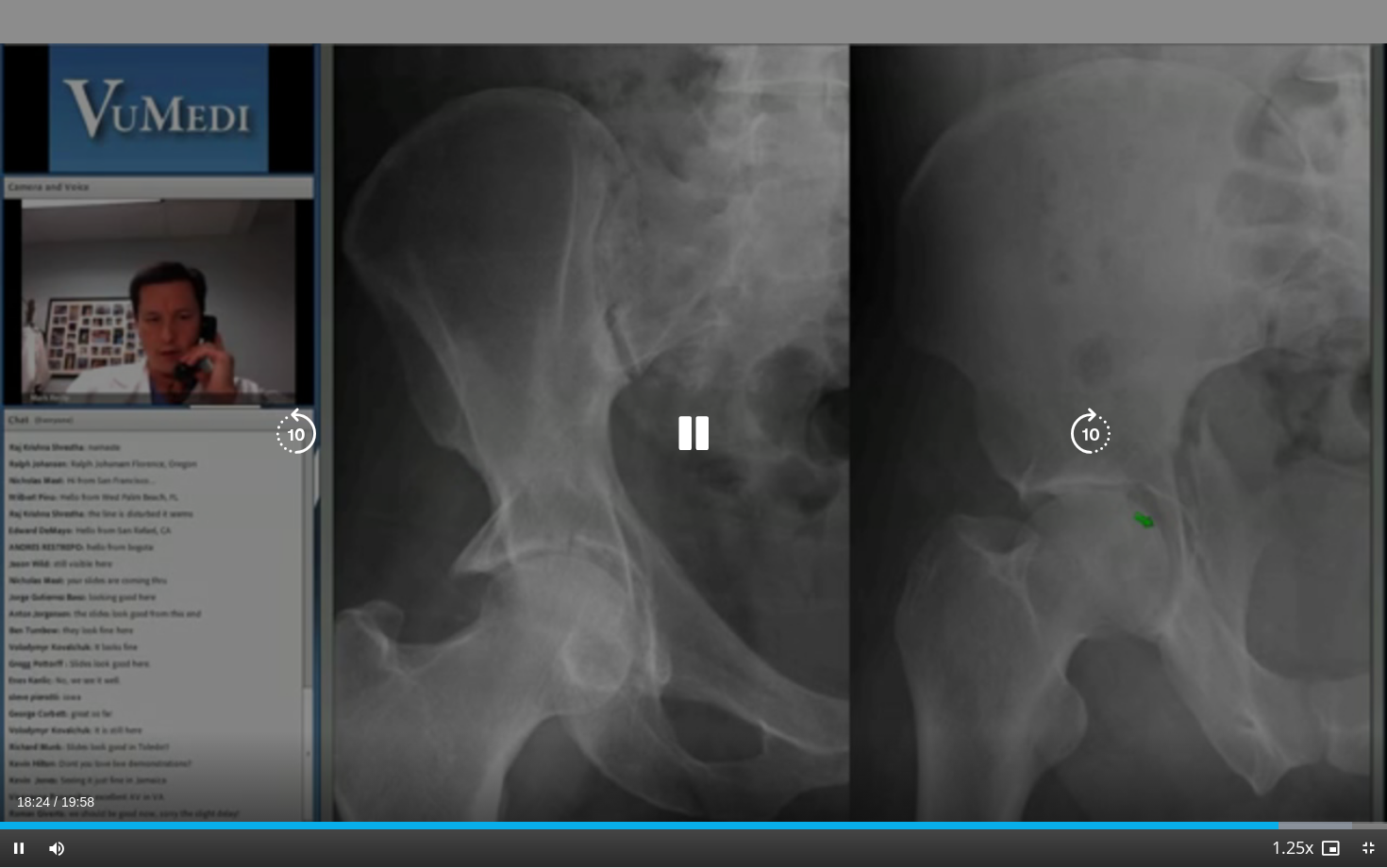 click at bounding box center [1091, 434] 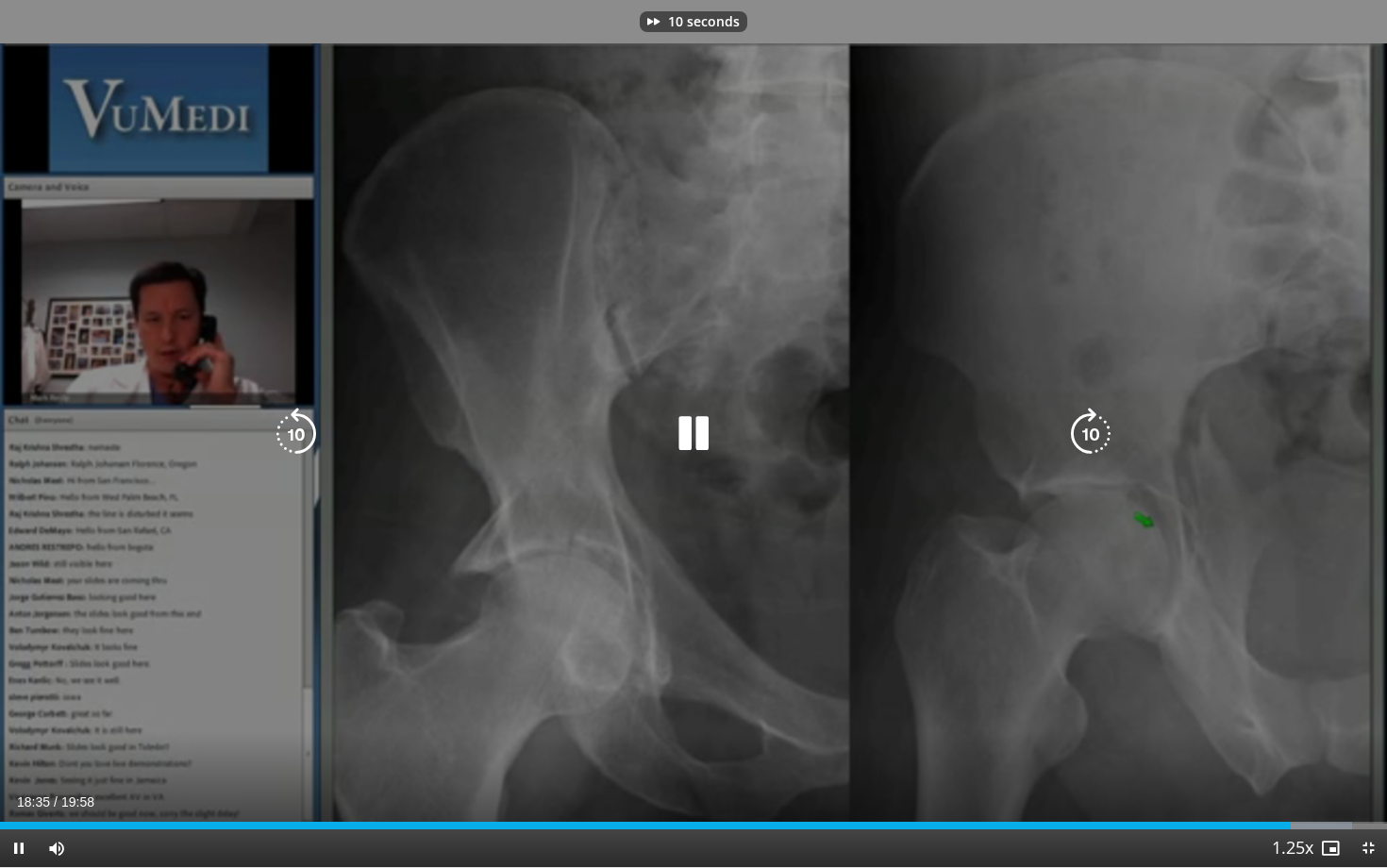 click at bounding box center (1091, 434) 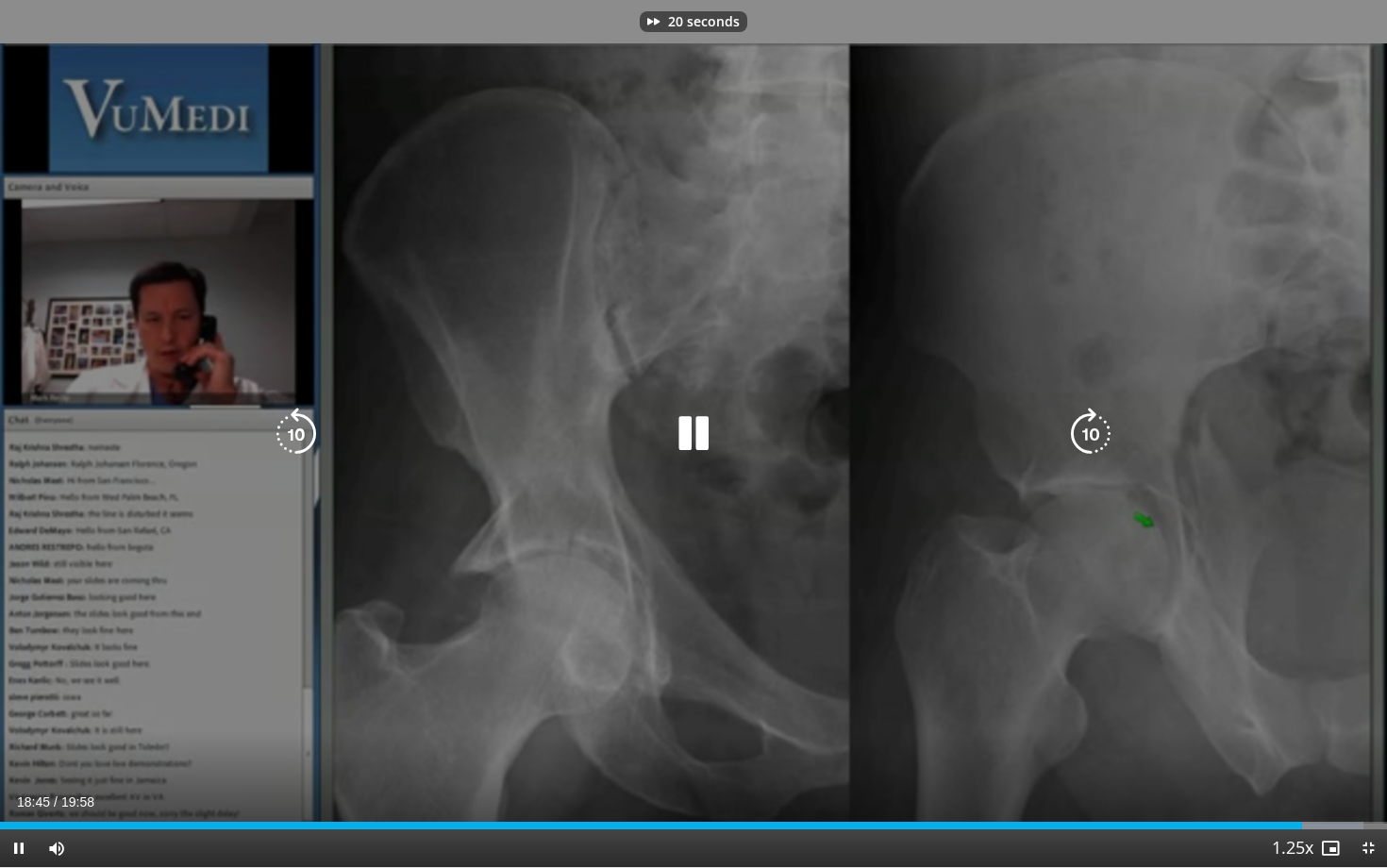 click at bounding box center [1091, 434] 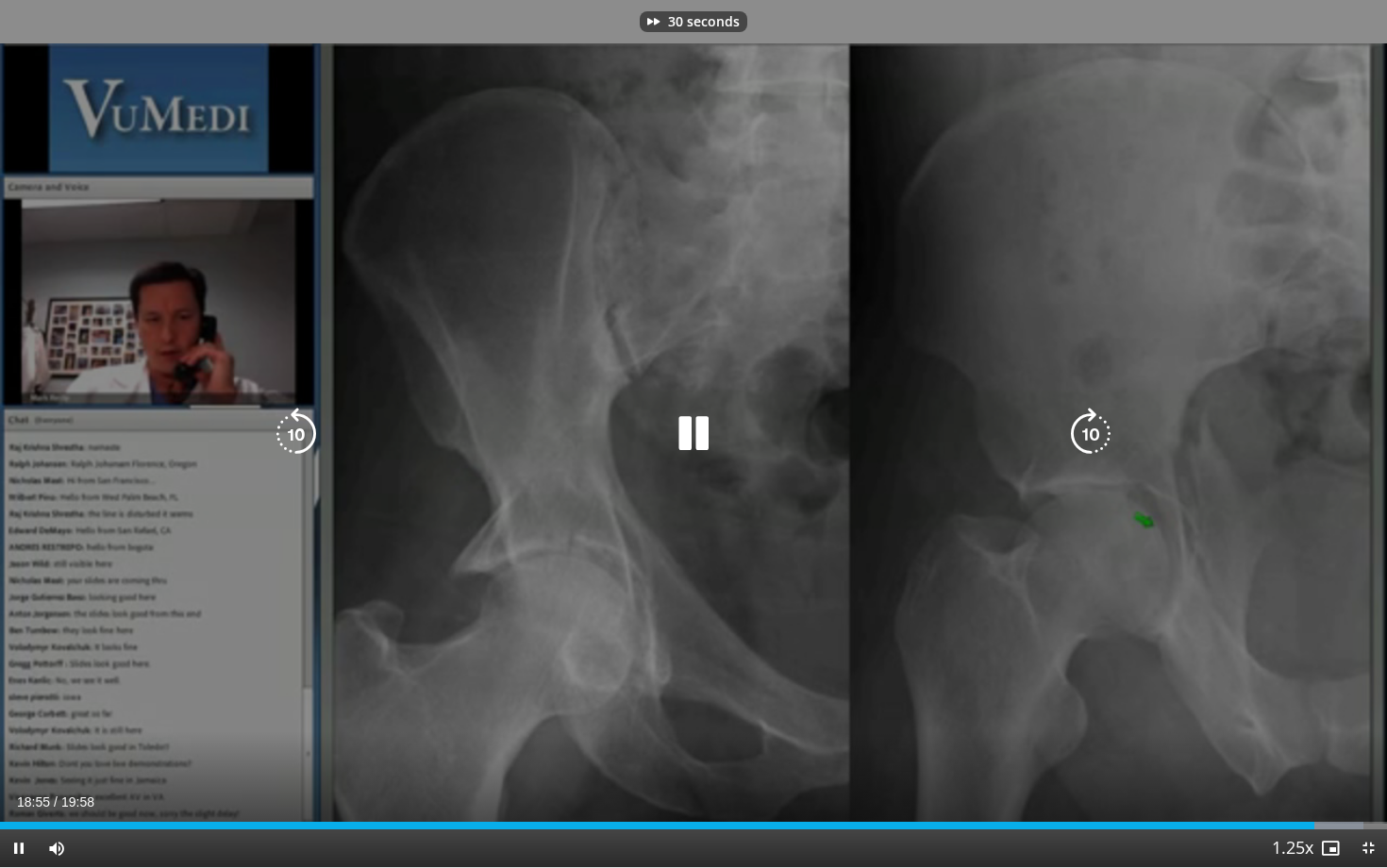 click at bounding box center [1091, 434] 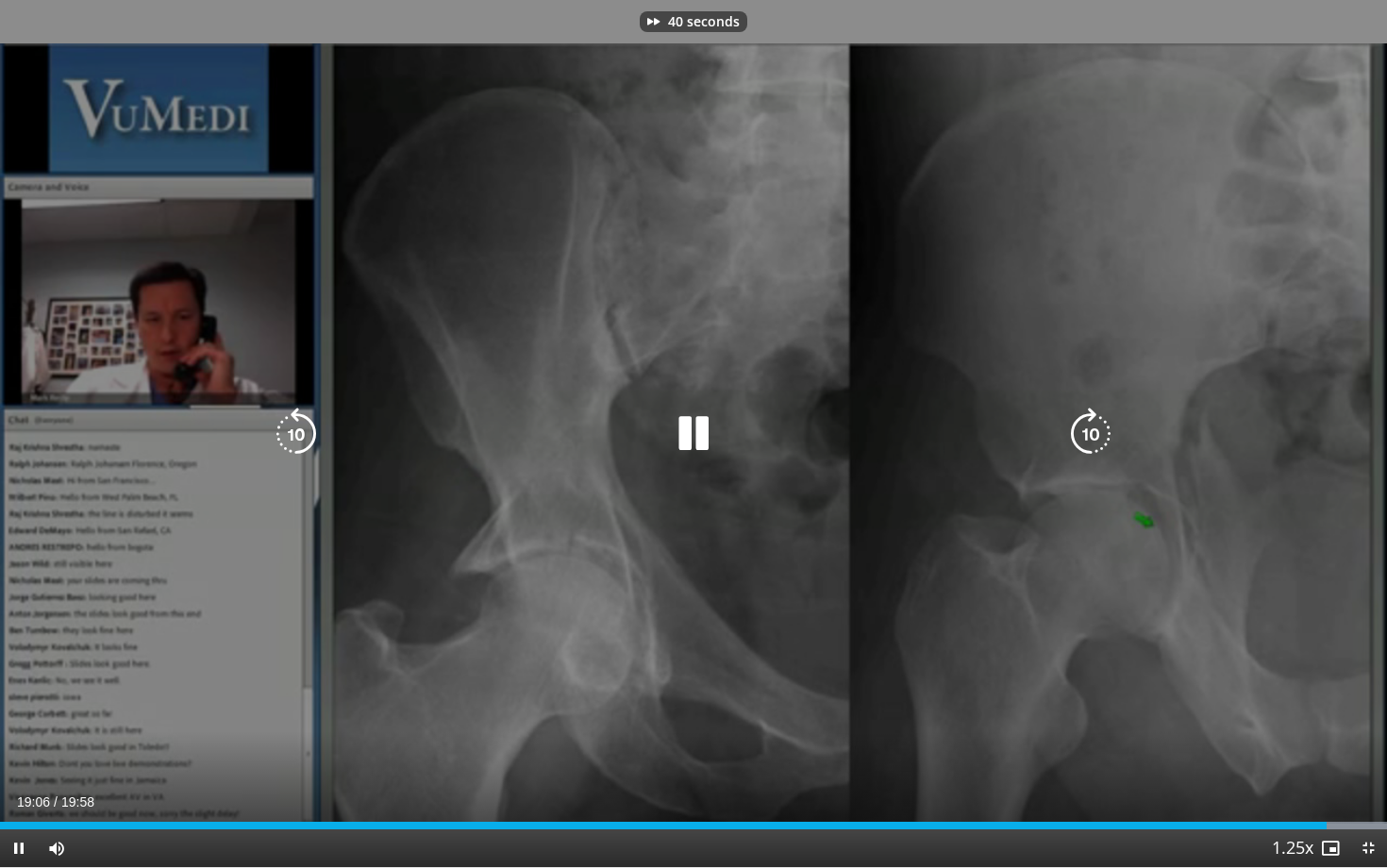 click on "40 seconds
Tap to unmute" at bounding box center [694, 433] 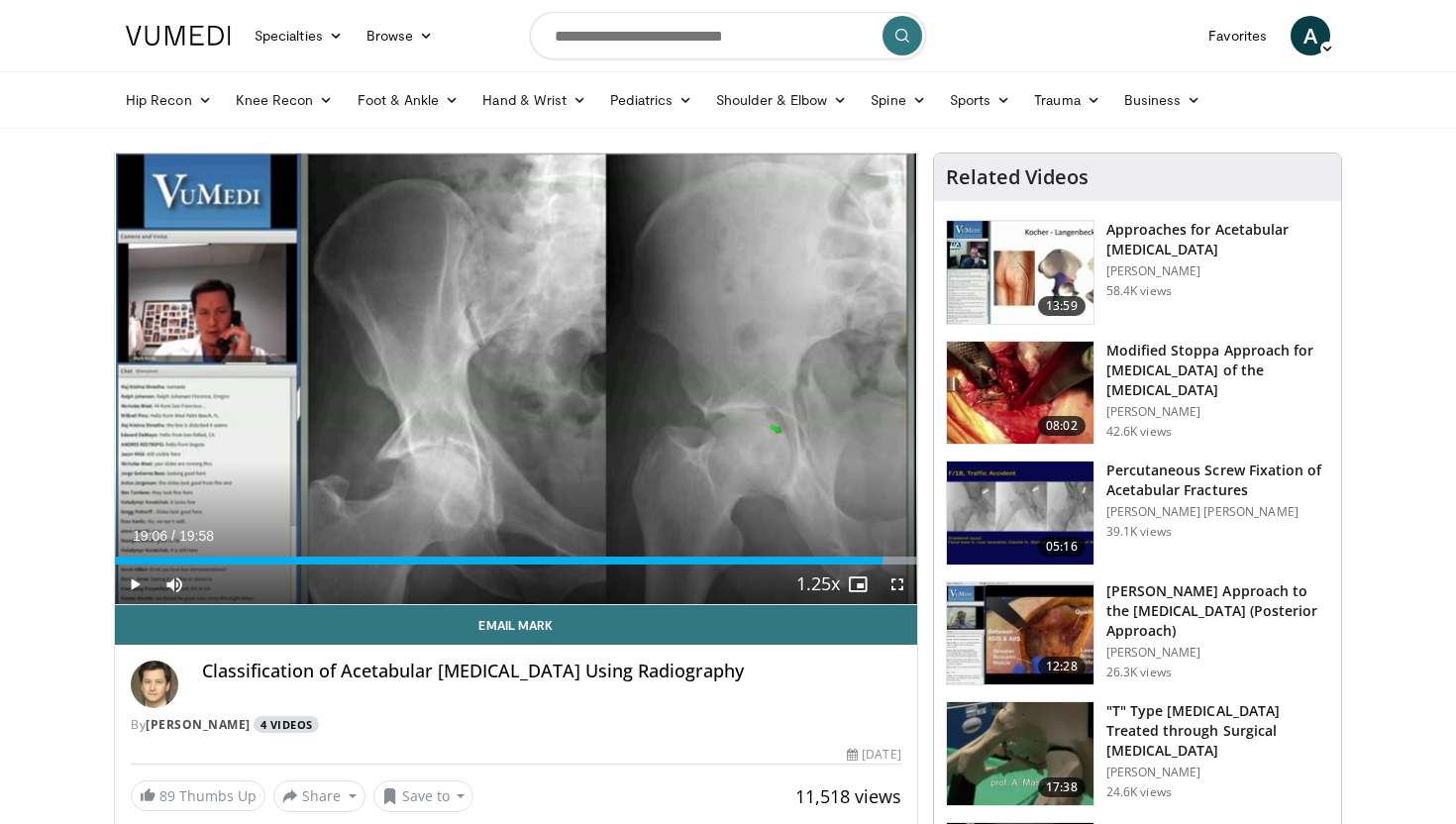 click on "4 Videos" at bounding box center (286, 724) 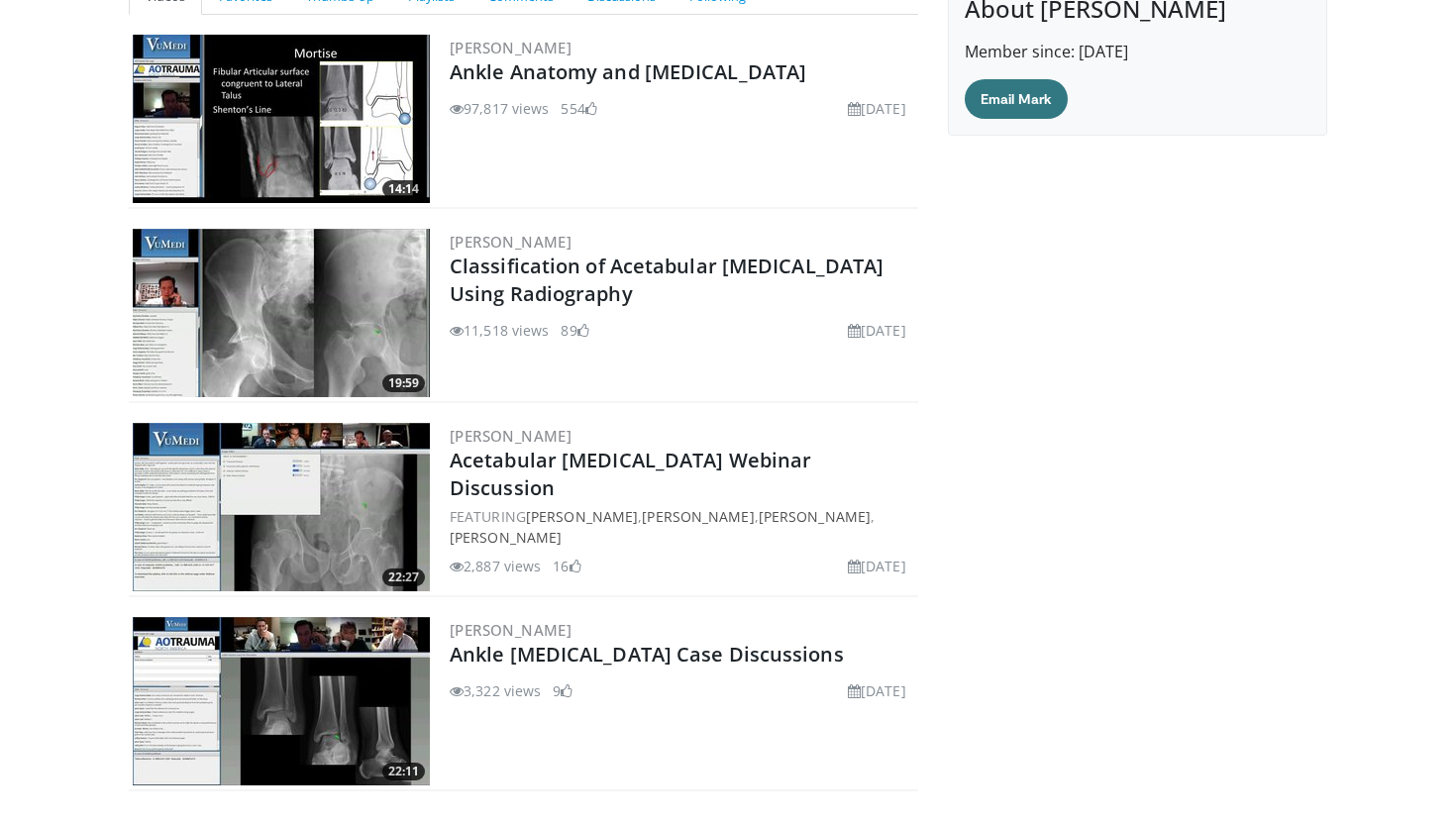 scroll, scrollTop: 222, scrollLeft: 0, axis: vertical 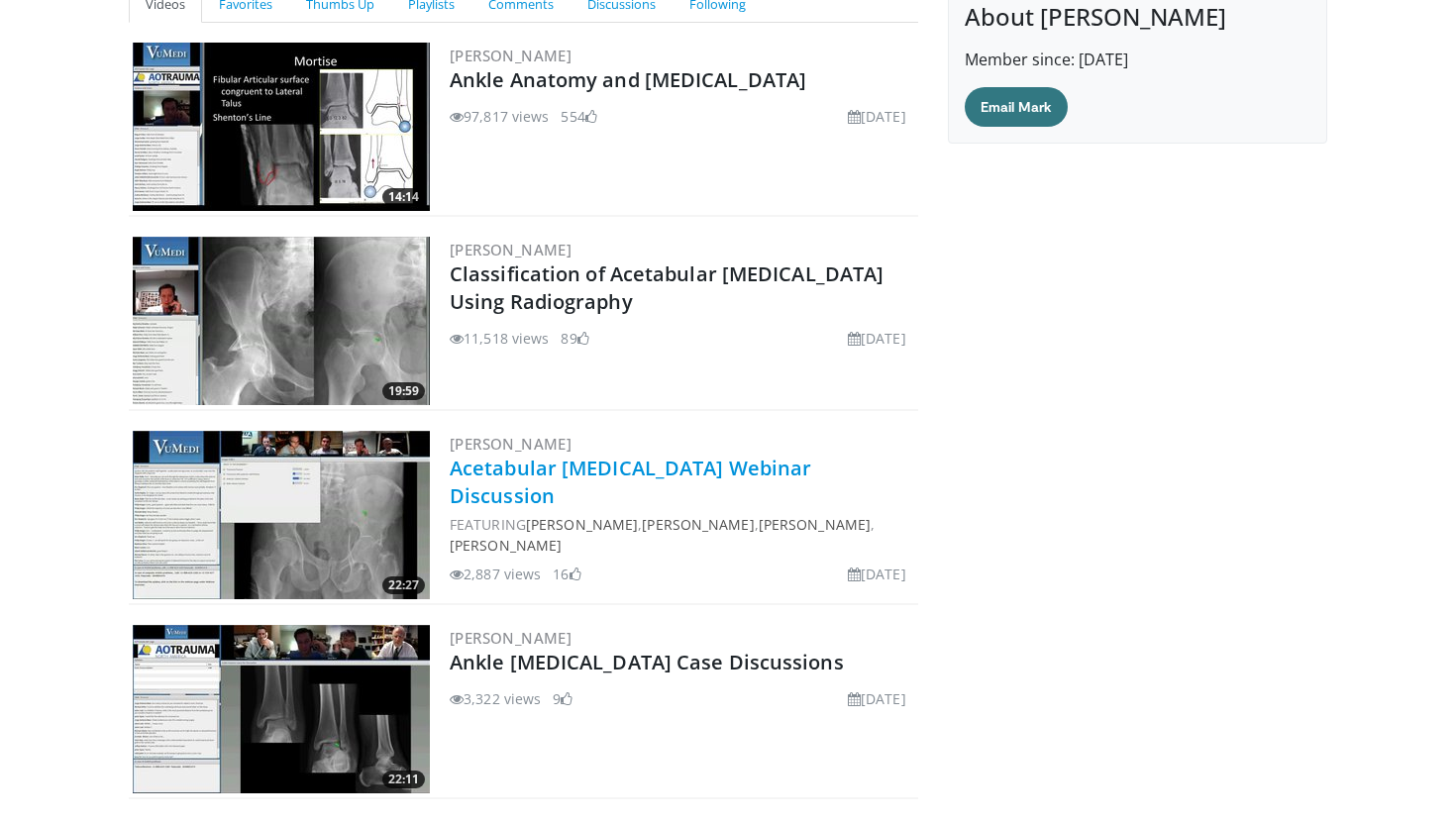 click on "Acetabular [MEDICAL_DATA] Webinar Discussion" at bounding box center (630, 481) 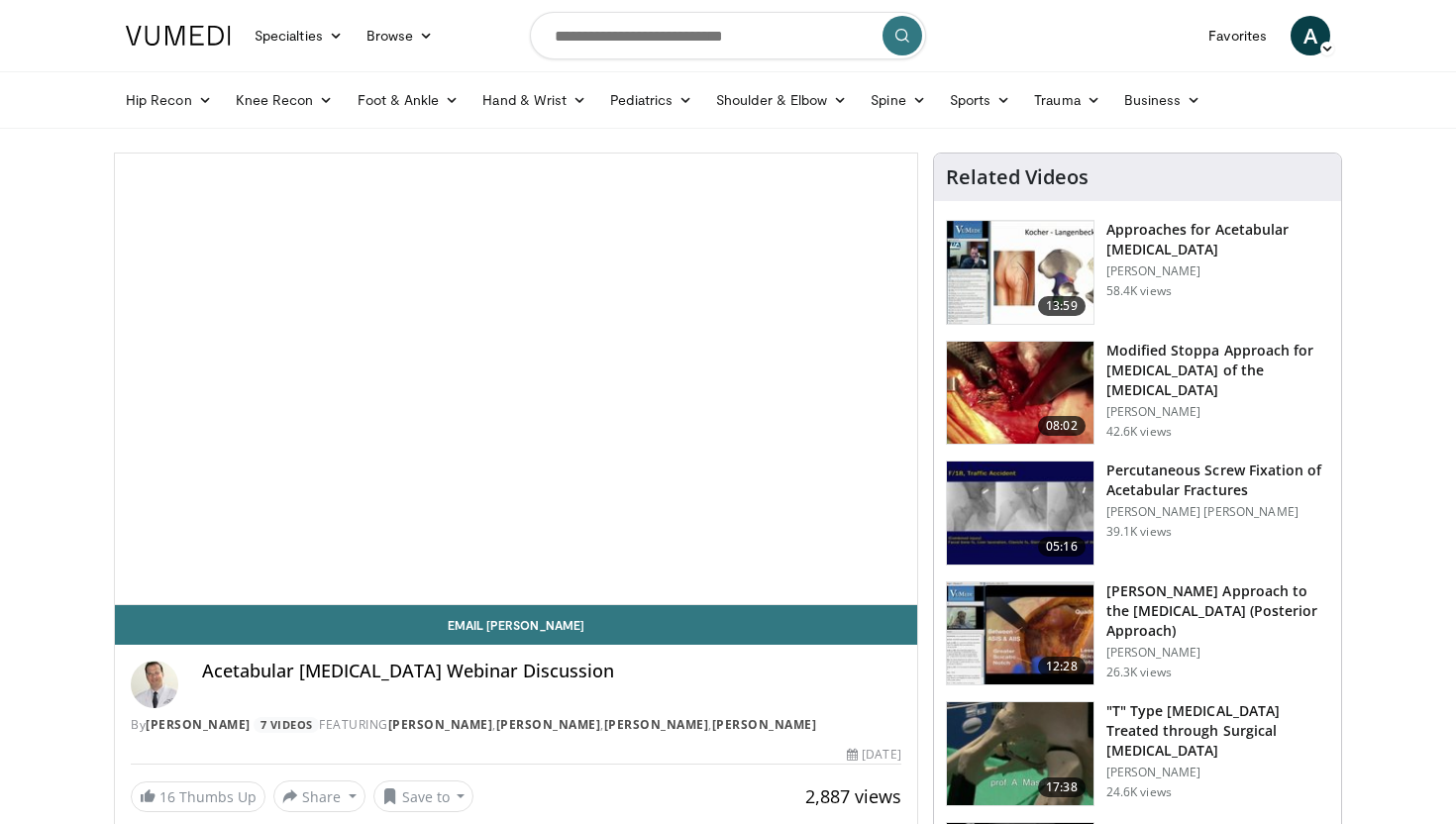 scroll, scrollTop: 0, scrollLeft: 0, axis: both 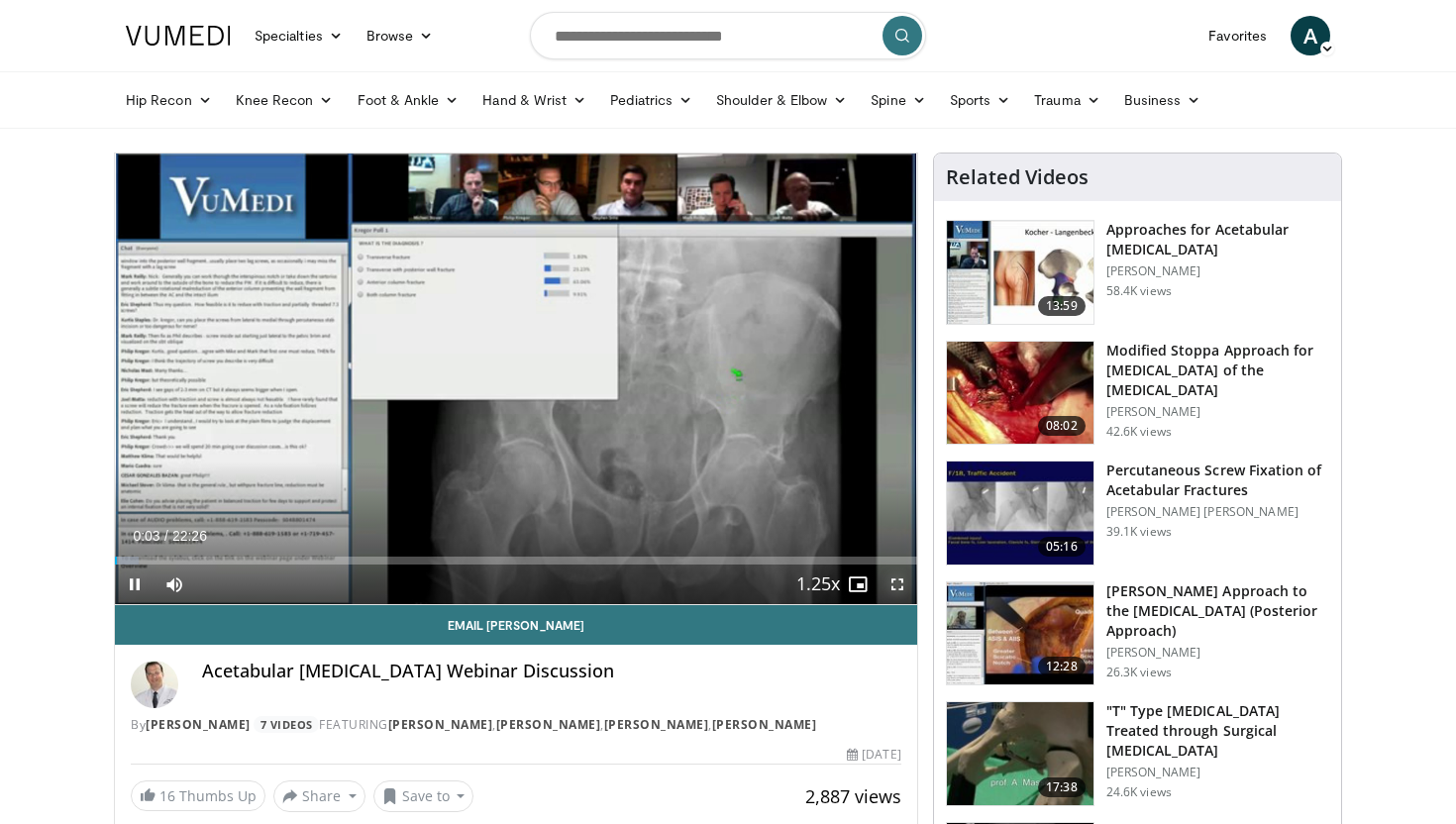 click at bounding box center (897, 584) 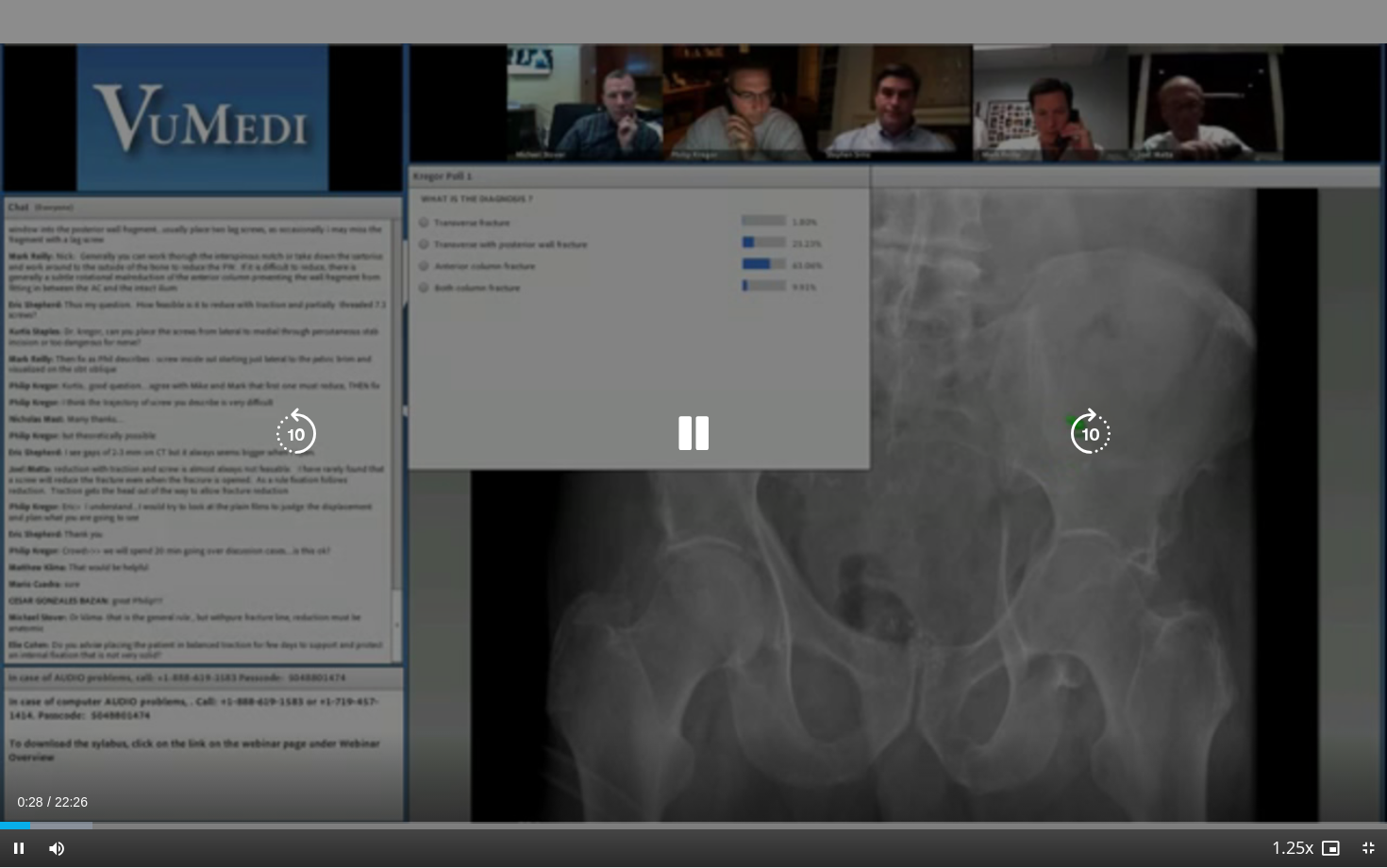 click at bounding box center [1091, 434] 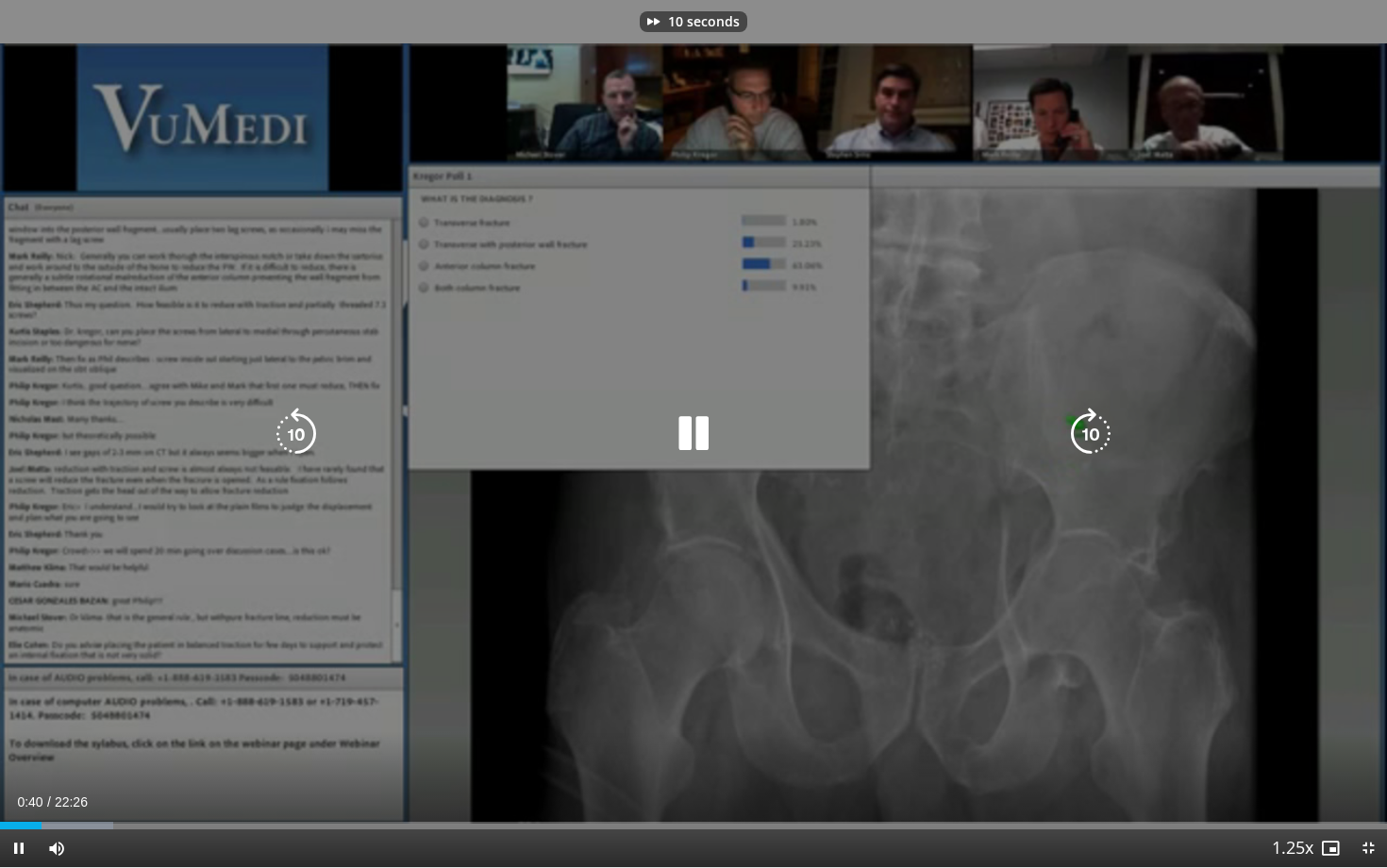click at bounding box center [1091, 434] 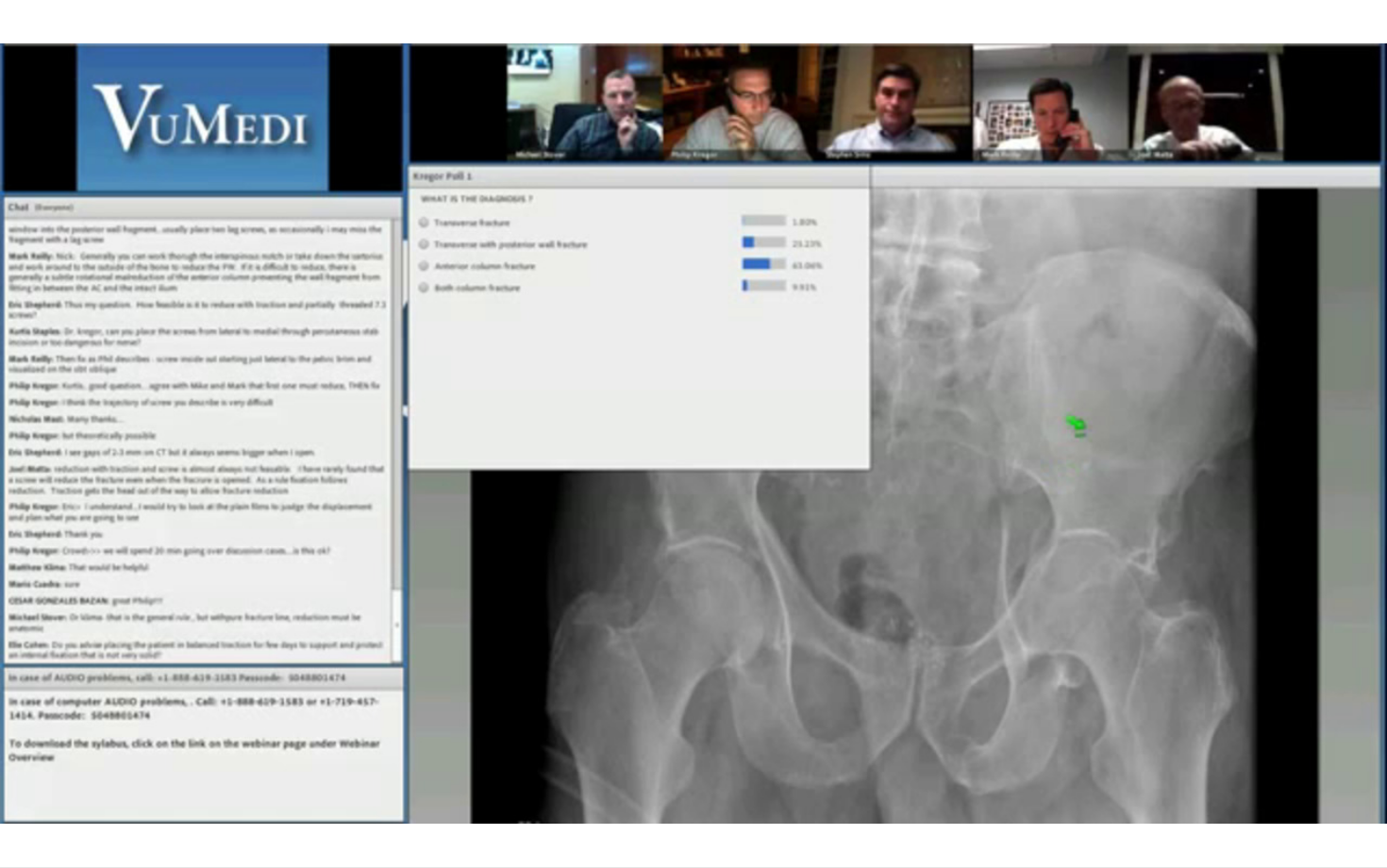 click on "20 seconds
Tap to unmute" at bounding box center (694, 433) 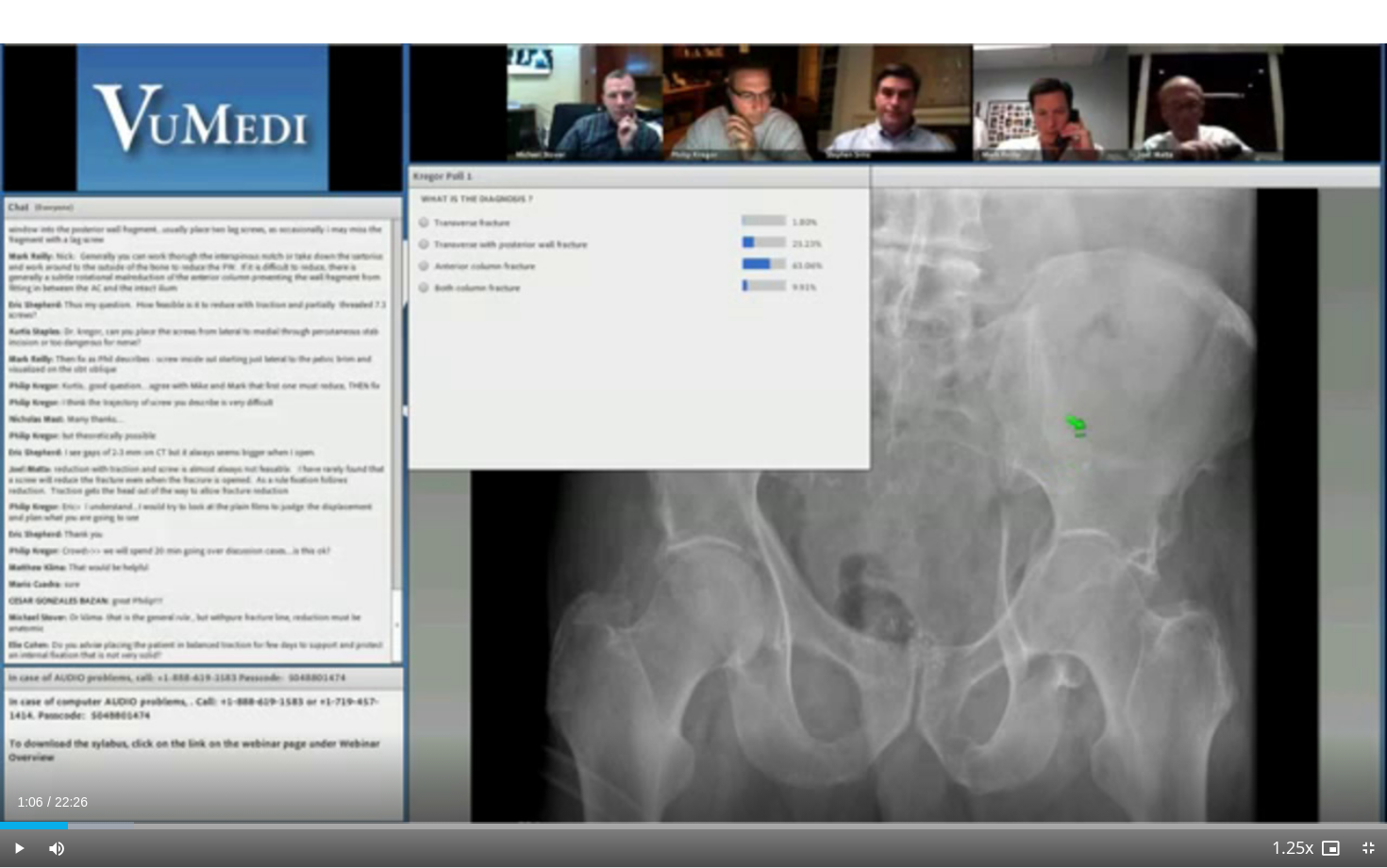 click on "20 seconds
Tap to unmute" at bounding box center [694, 433] 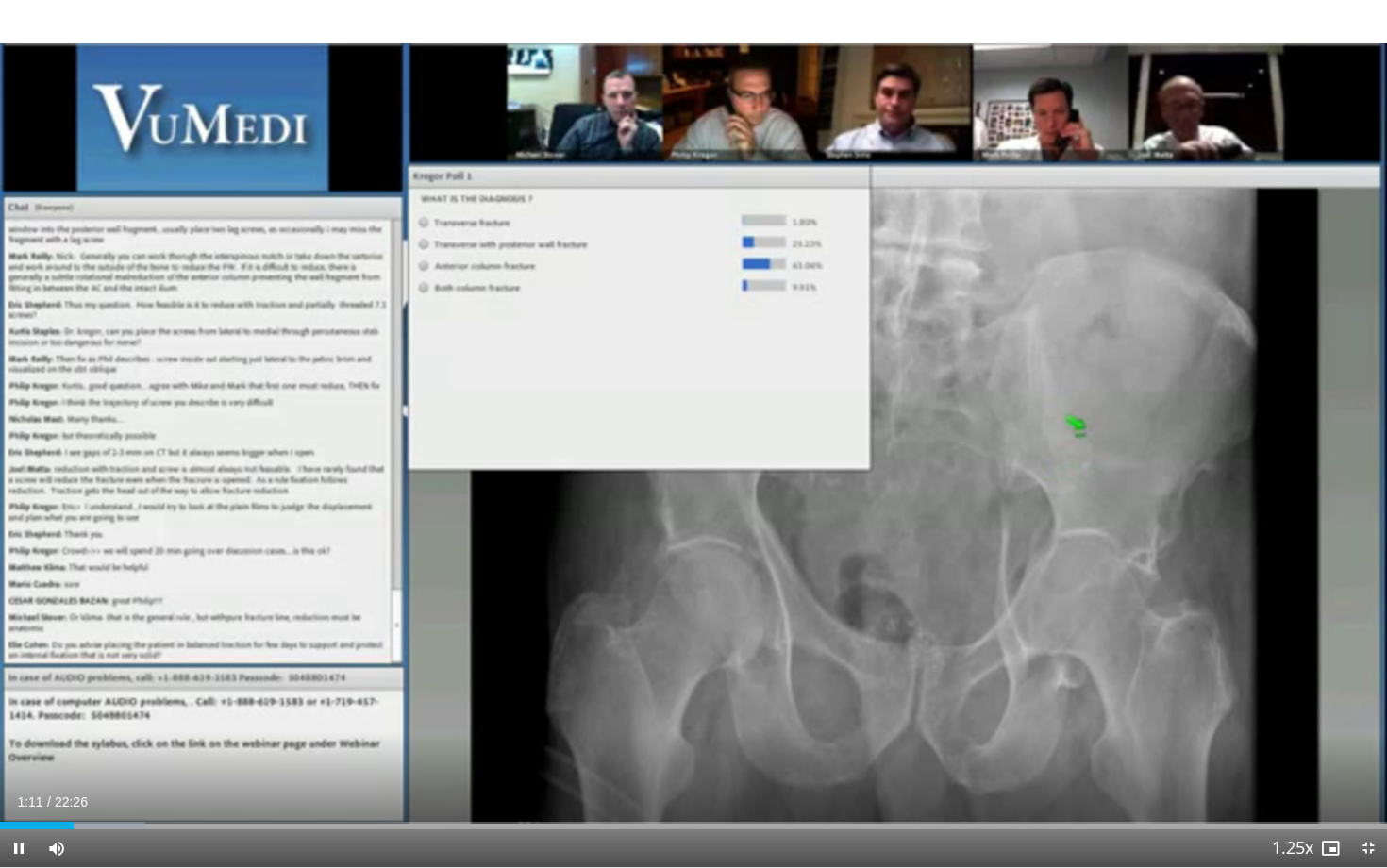 click on "20 seconds
Tap to unmute" at bounding box center [694, 433] 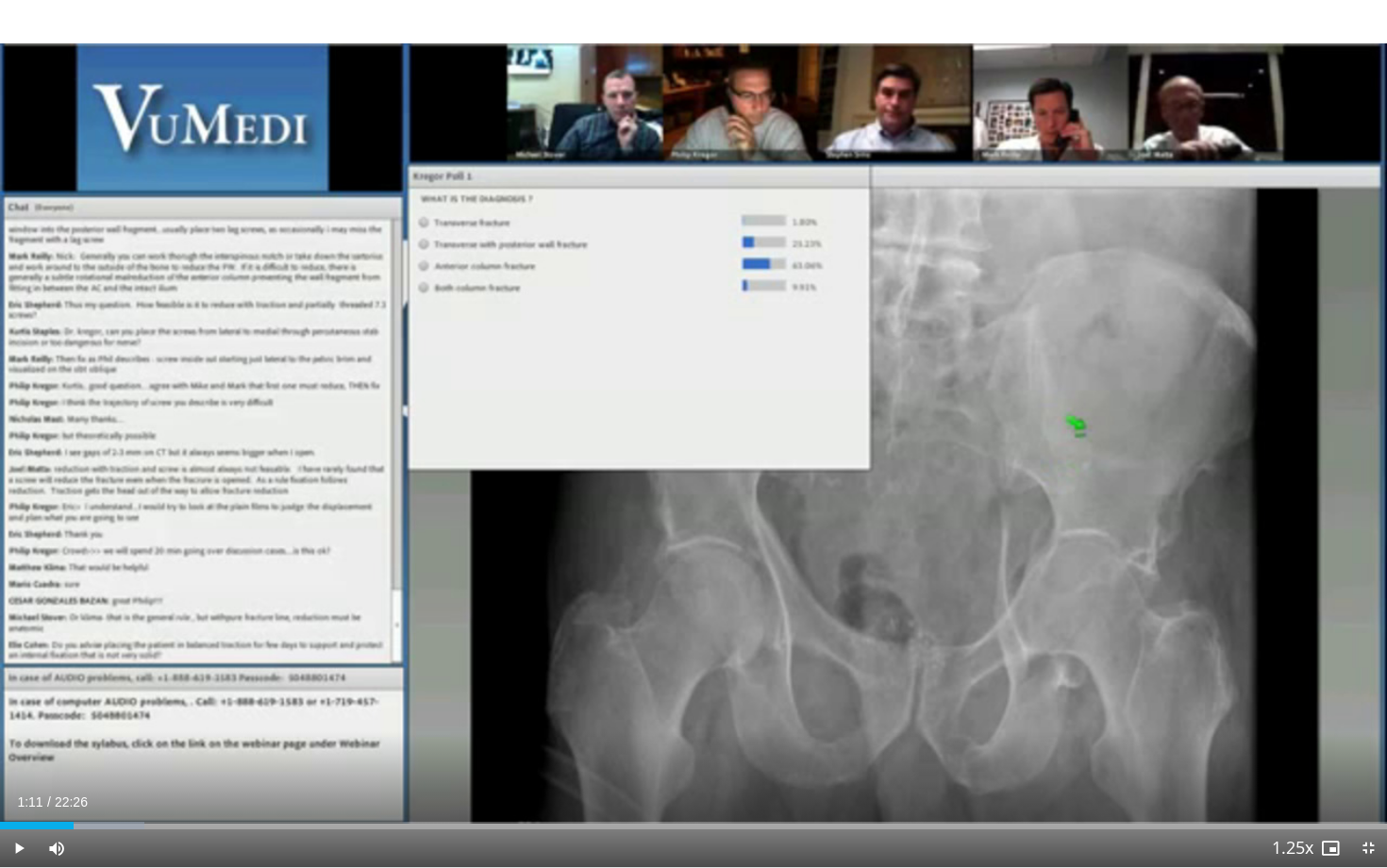 click on "20 seconds
Tap to unmute" at bounding box center (694, 433) 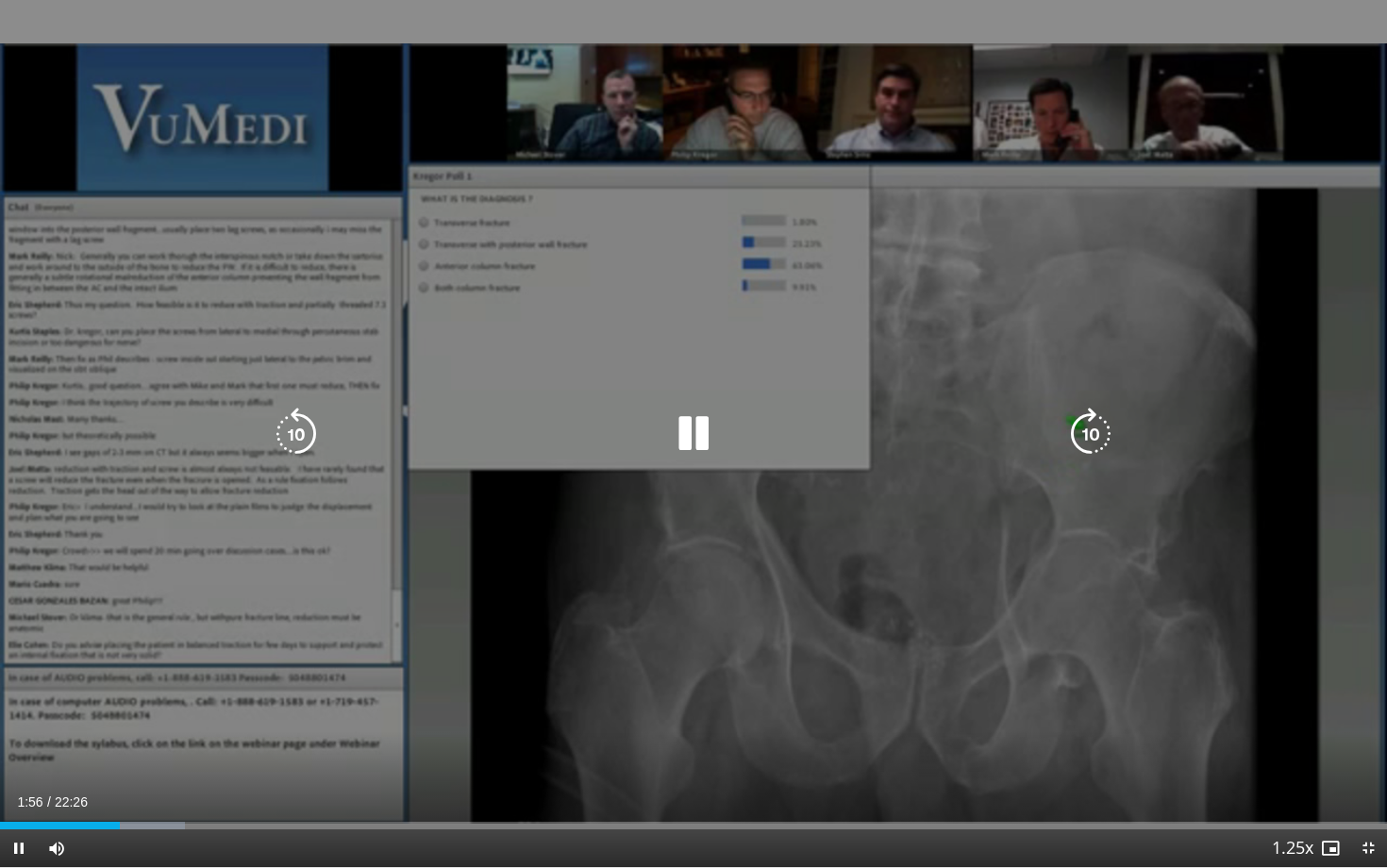 click at bounding box center [296, 434] 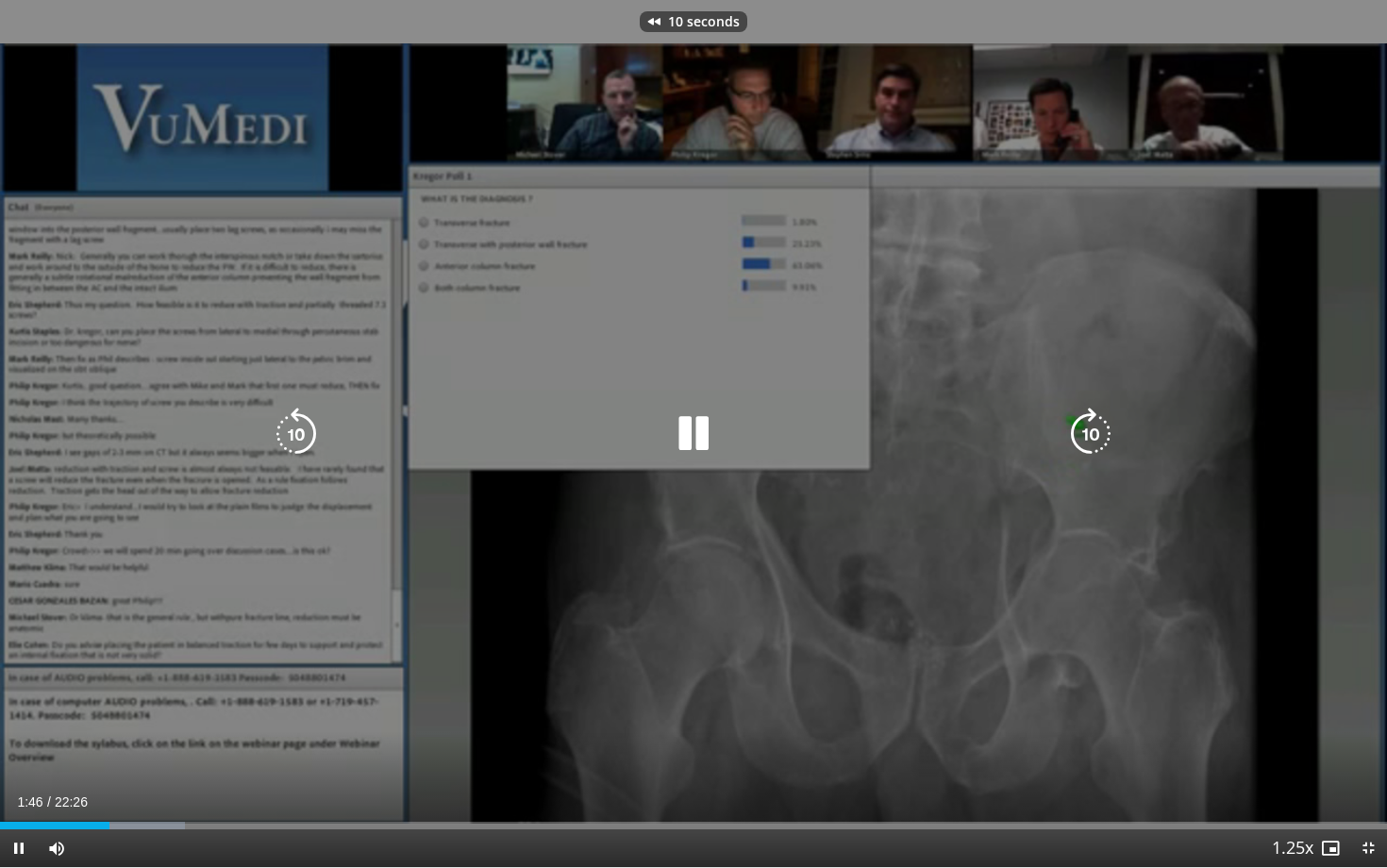 click at bounding box center [296, 434] 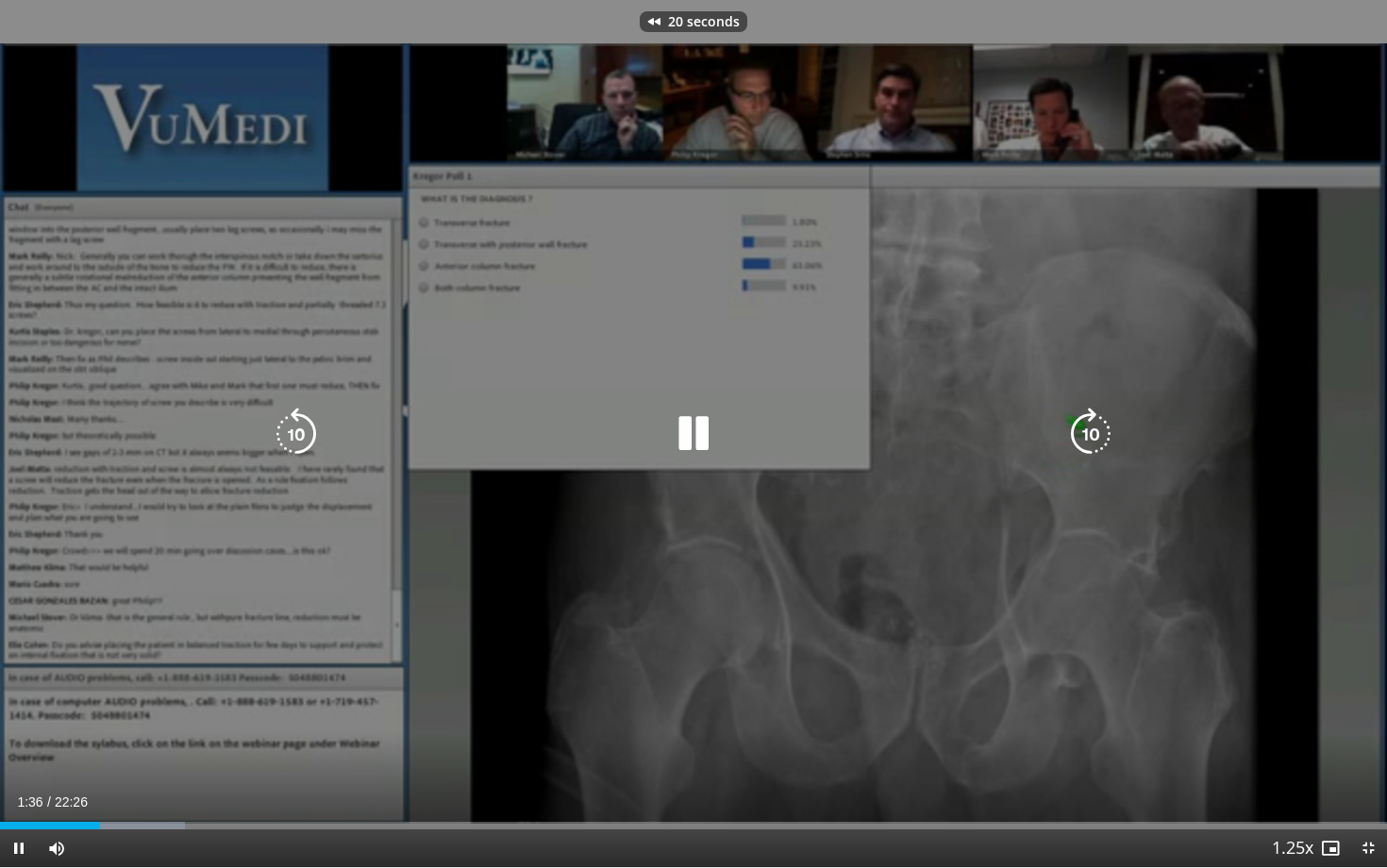 click at bounding box center (296, 434) 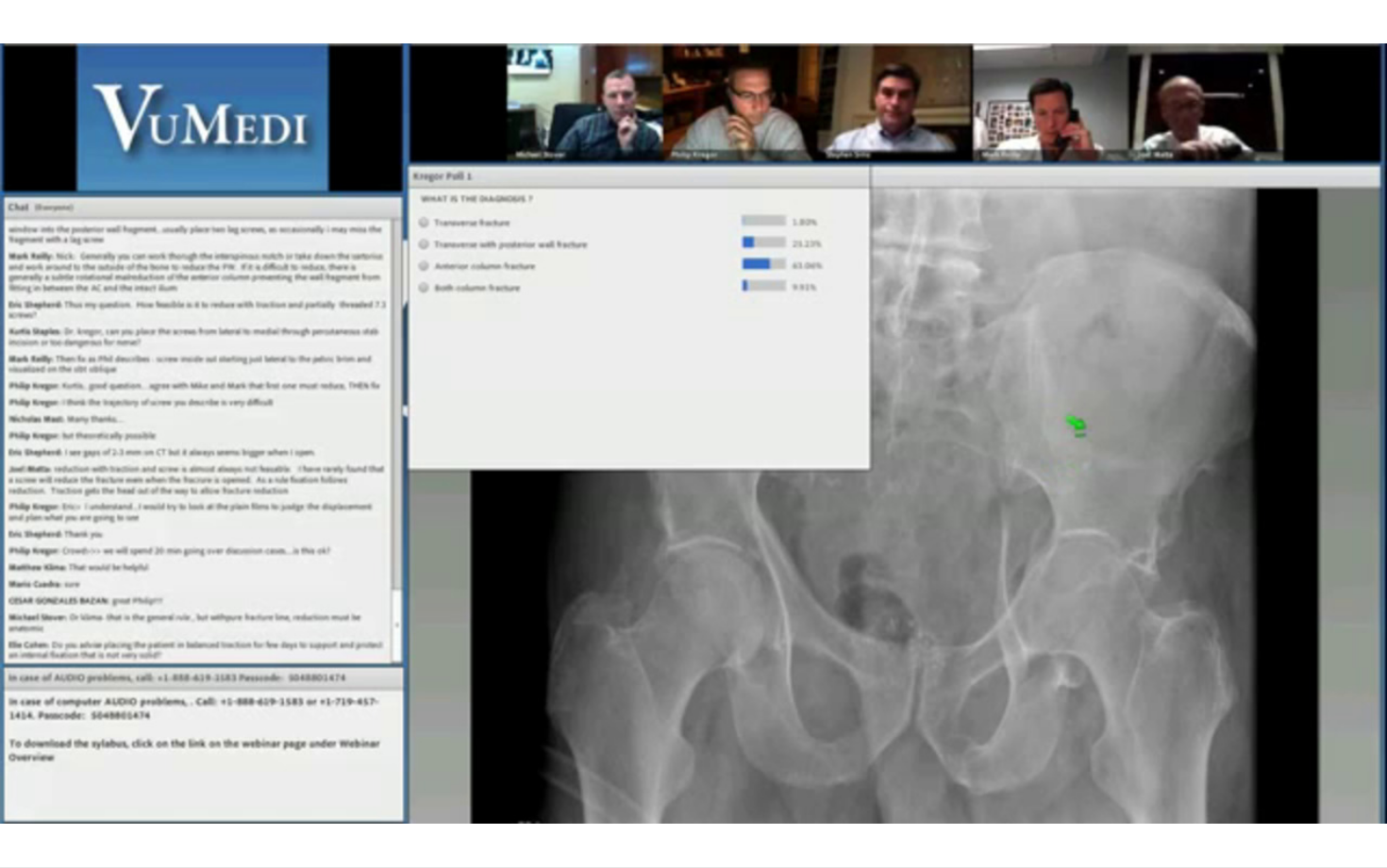 click on "30 seconds
Tap to unmute" at bounding box center (694, 433) 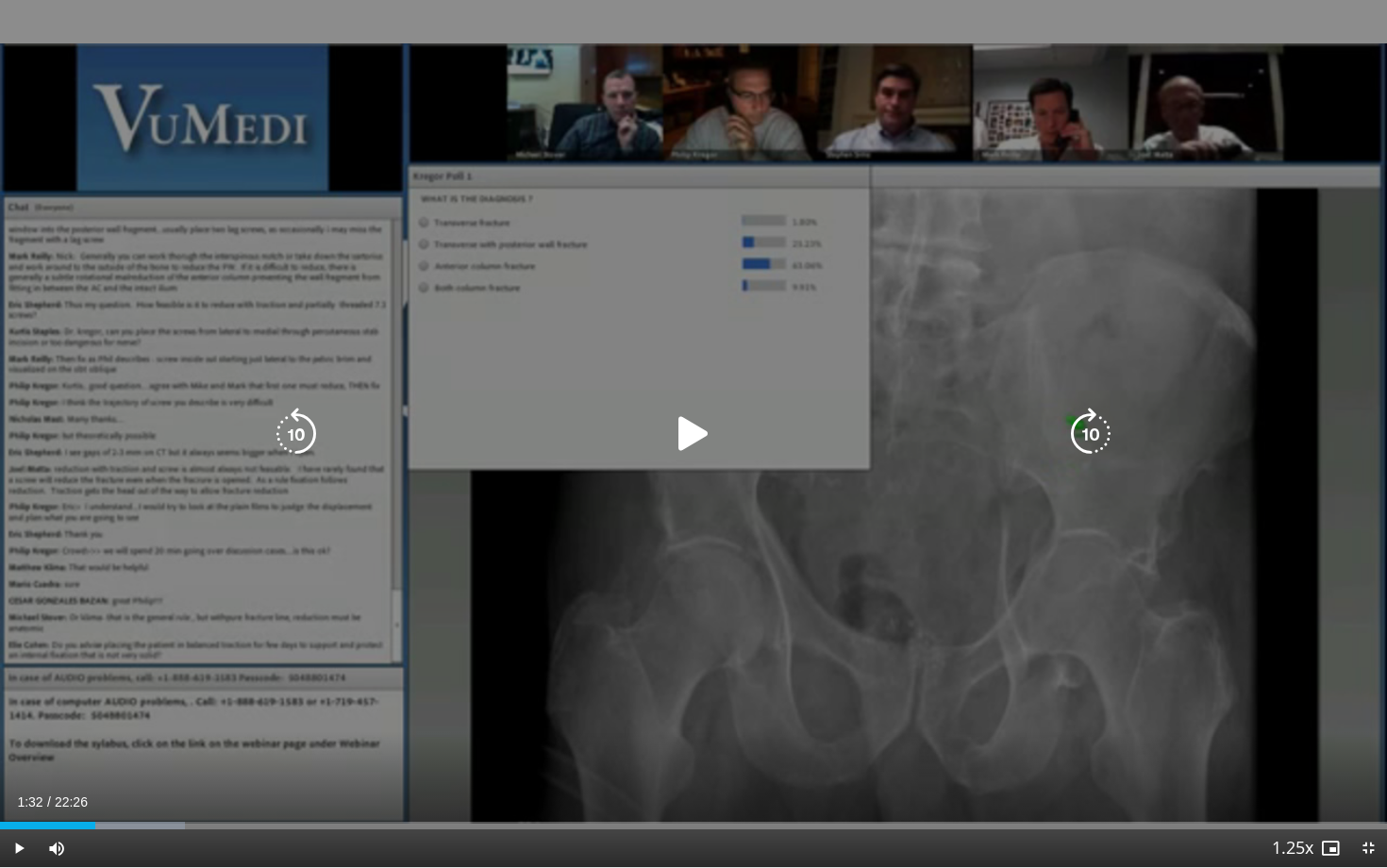 click on "30 seconds
Tap to unmute" at bounding box center (694, 433) 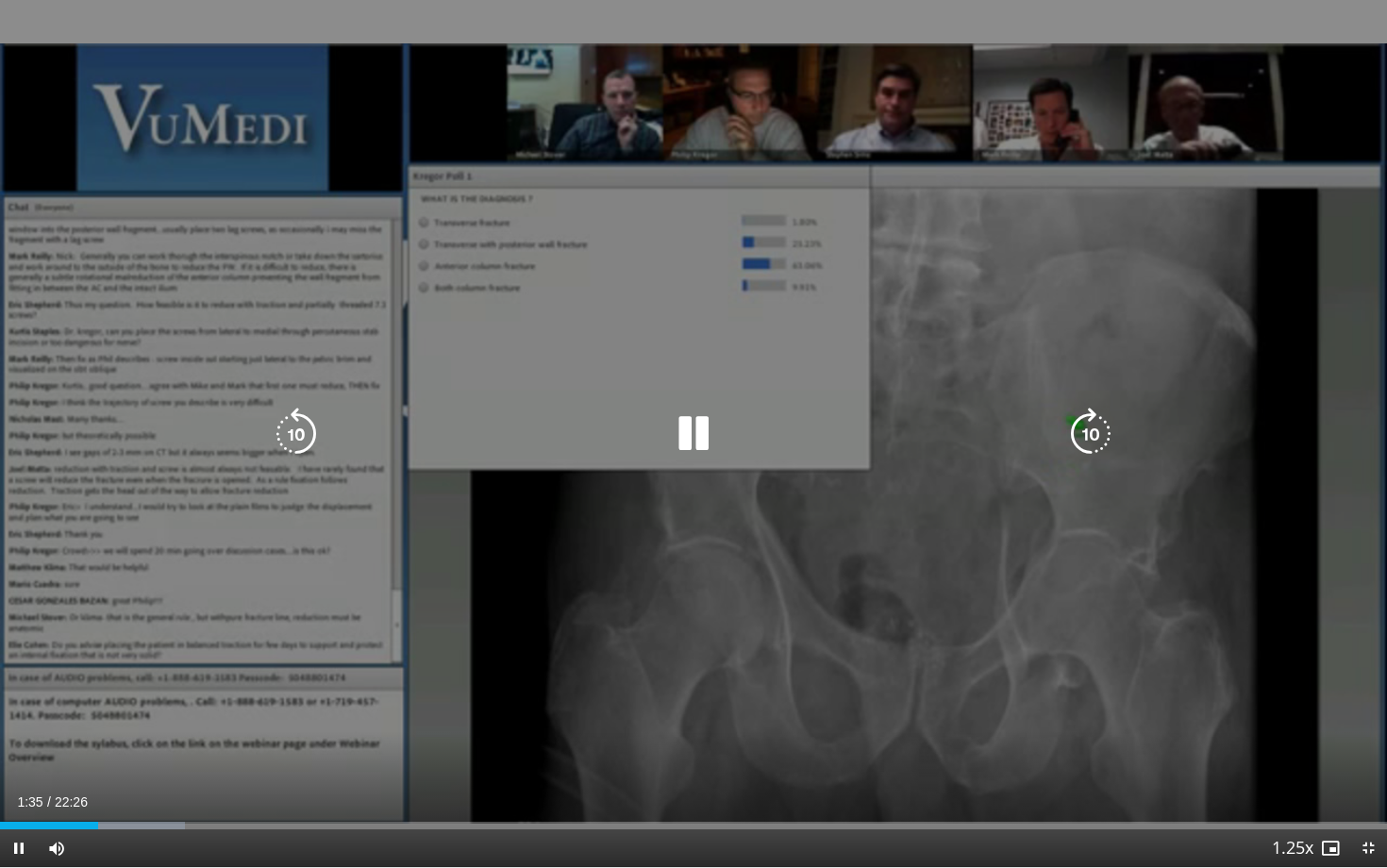 click at bounding box center [1091, 434] 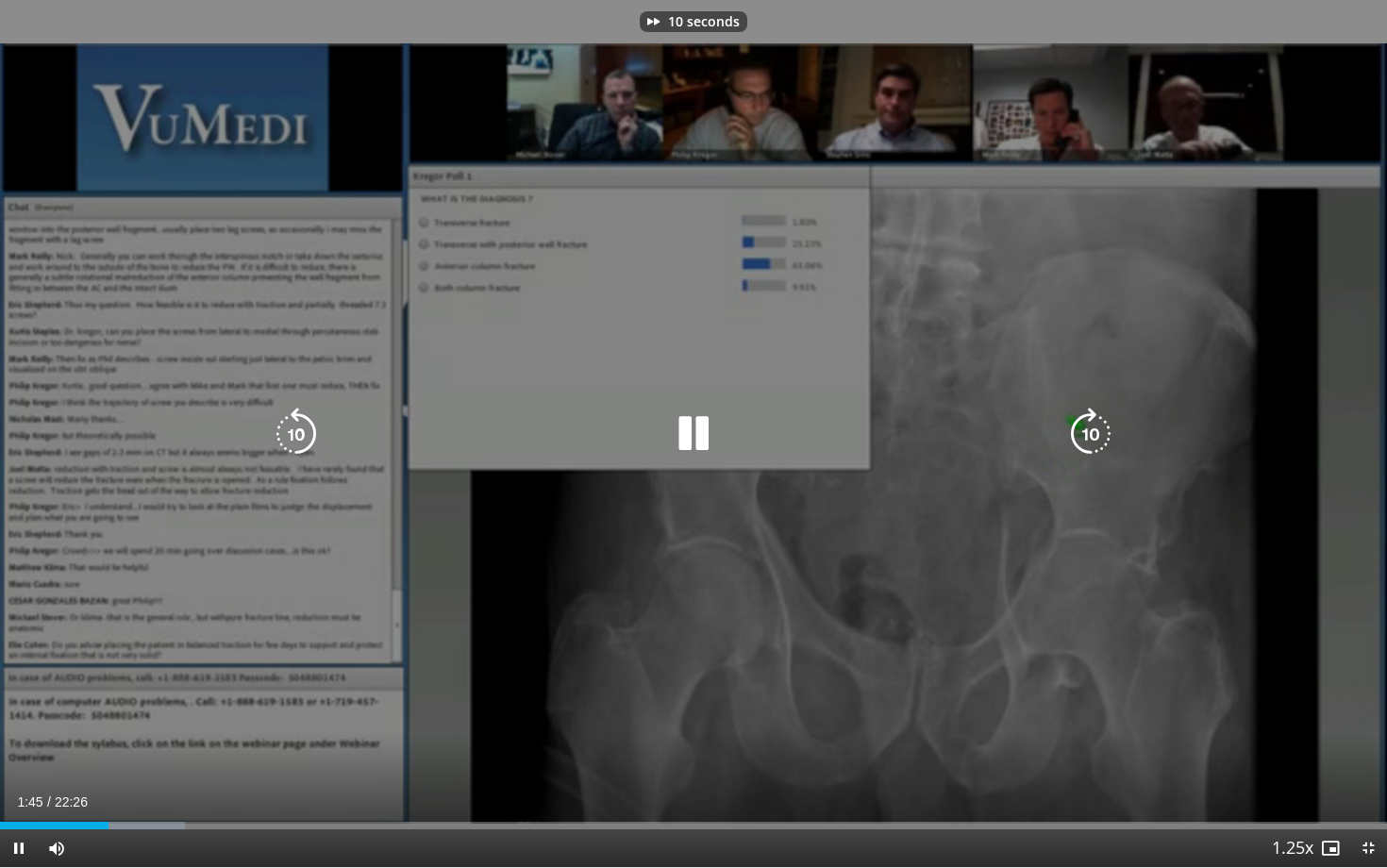 click at bounding box center [1091, 434] 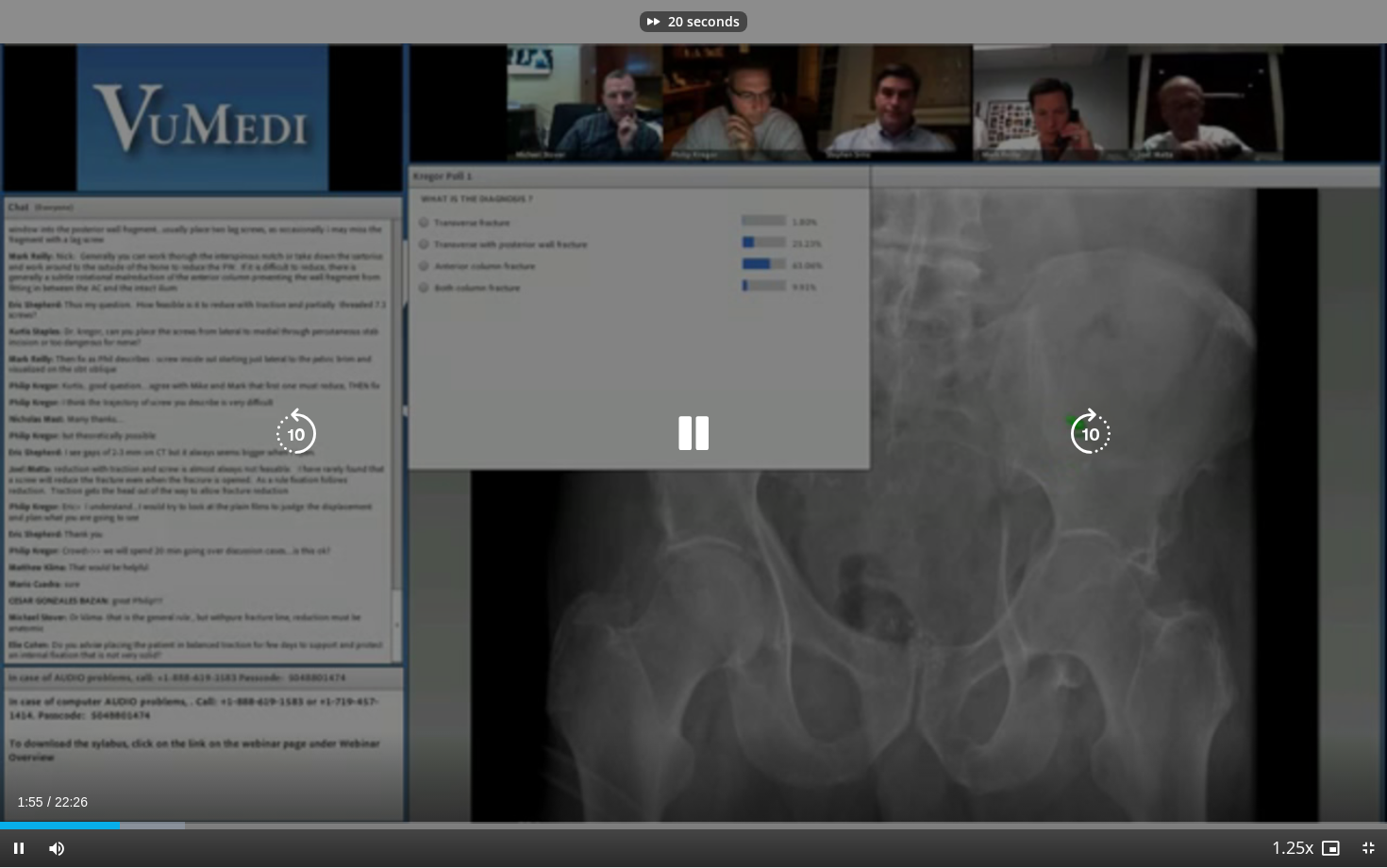 click at bounding box center [1091, 434] 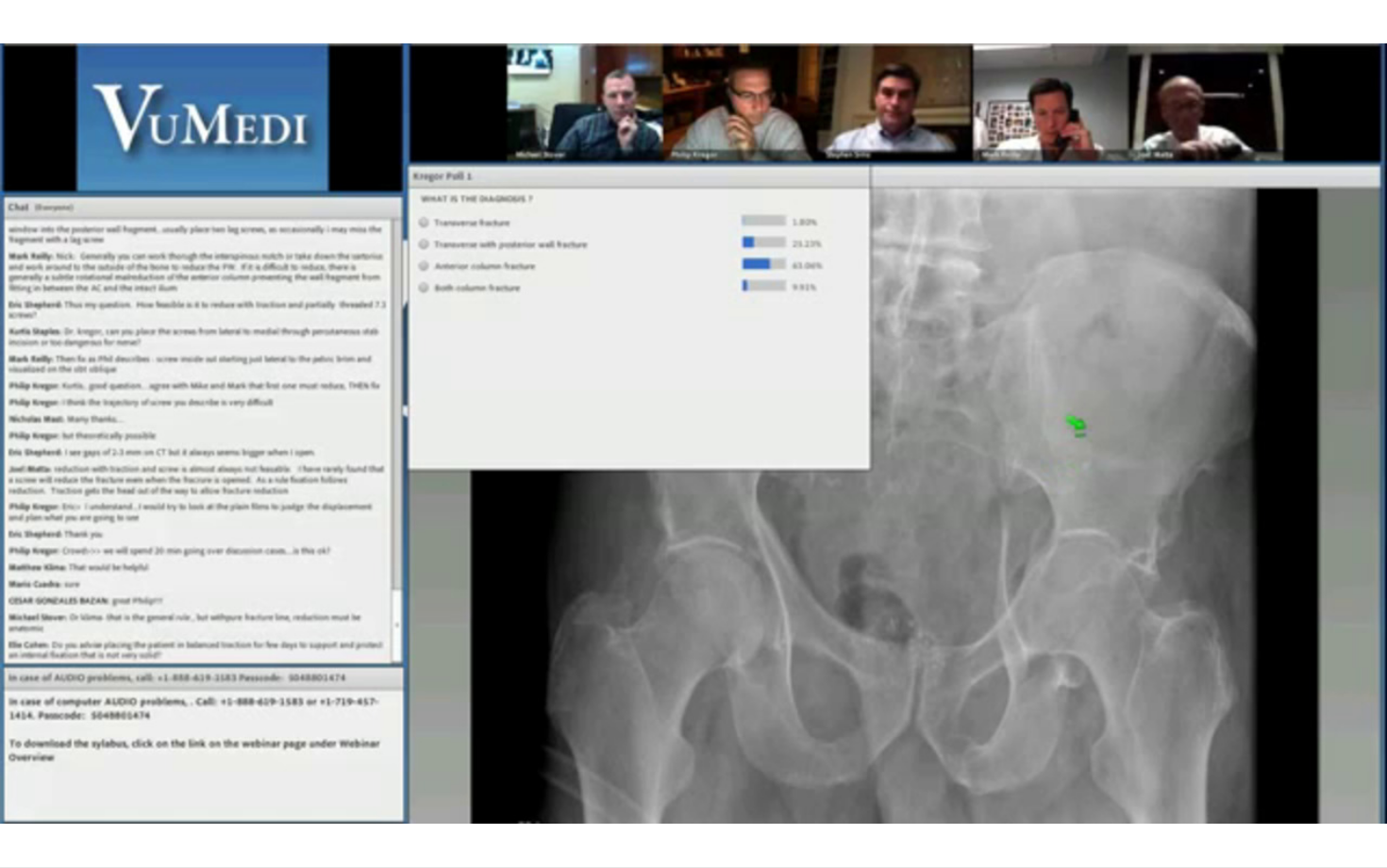 click on "30 seconds
Tap to unmute" at bounding box center (694, 433) 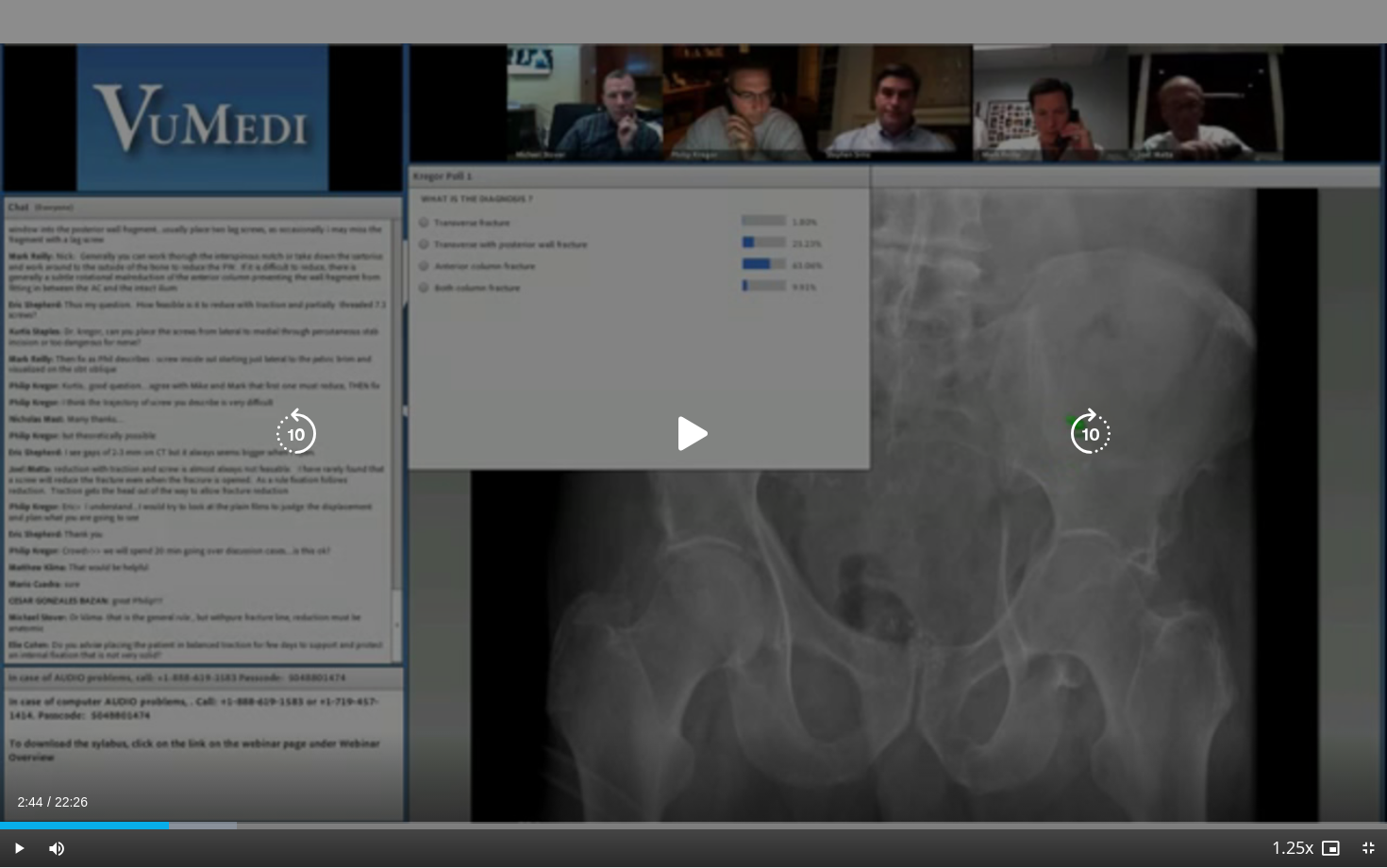 click at bounding box center (296, 434) 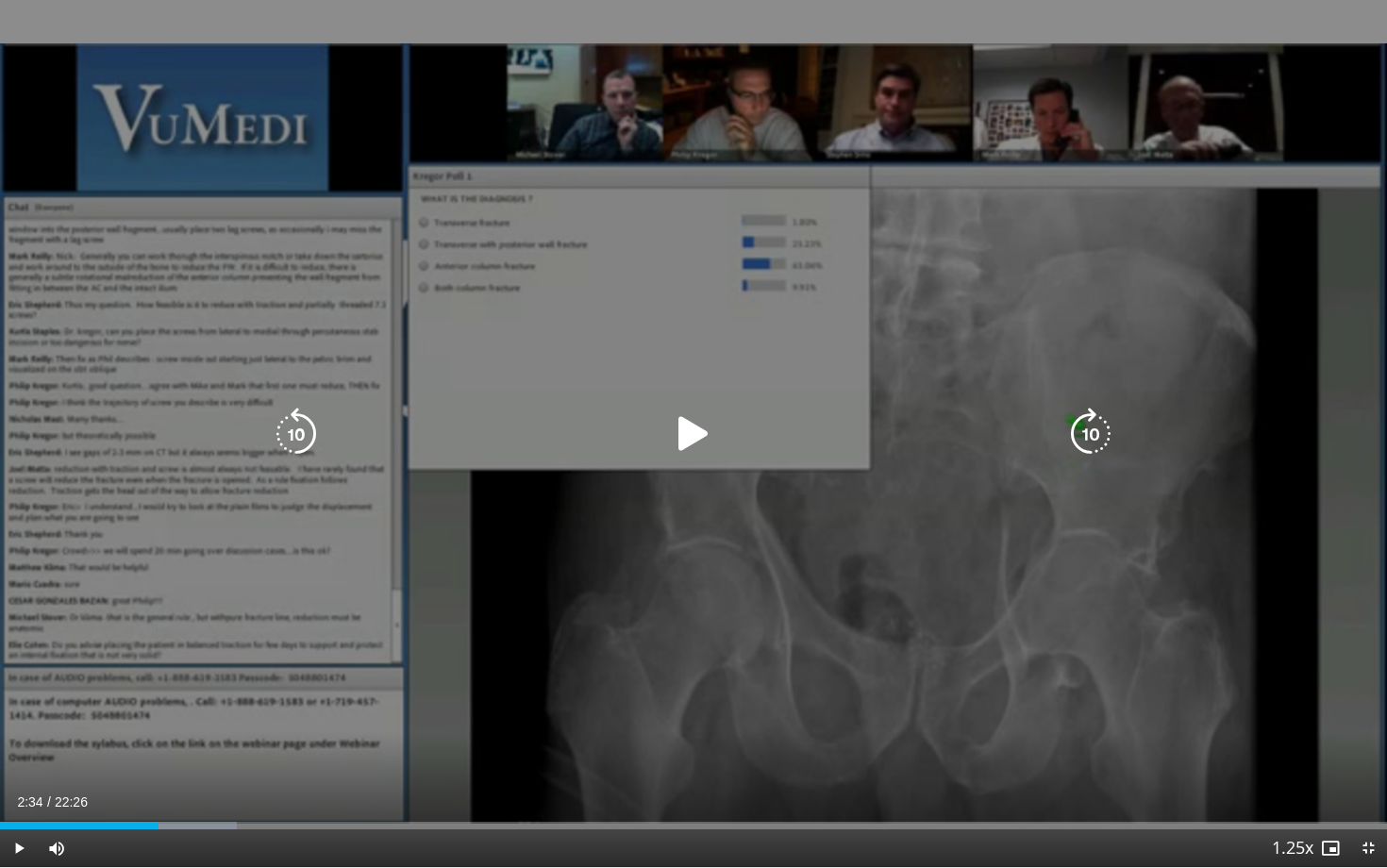 click at bounding box center (694, 434) 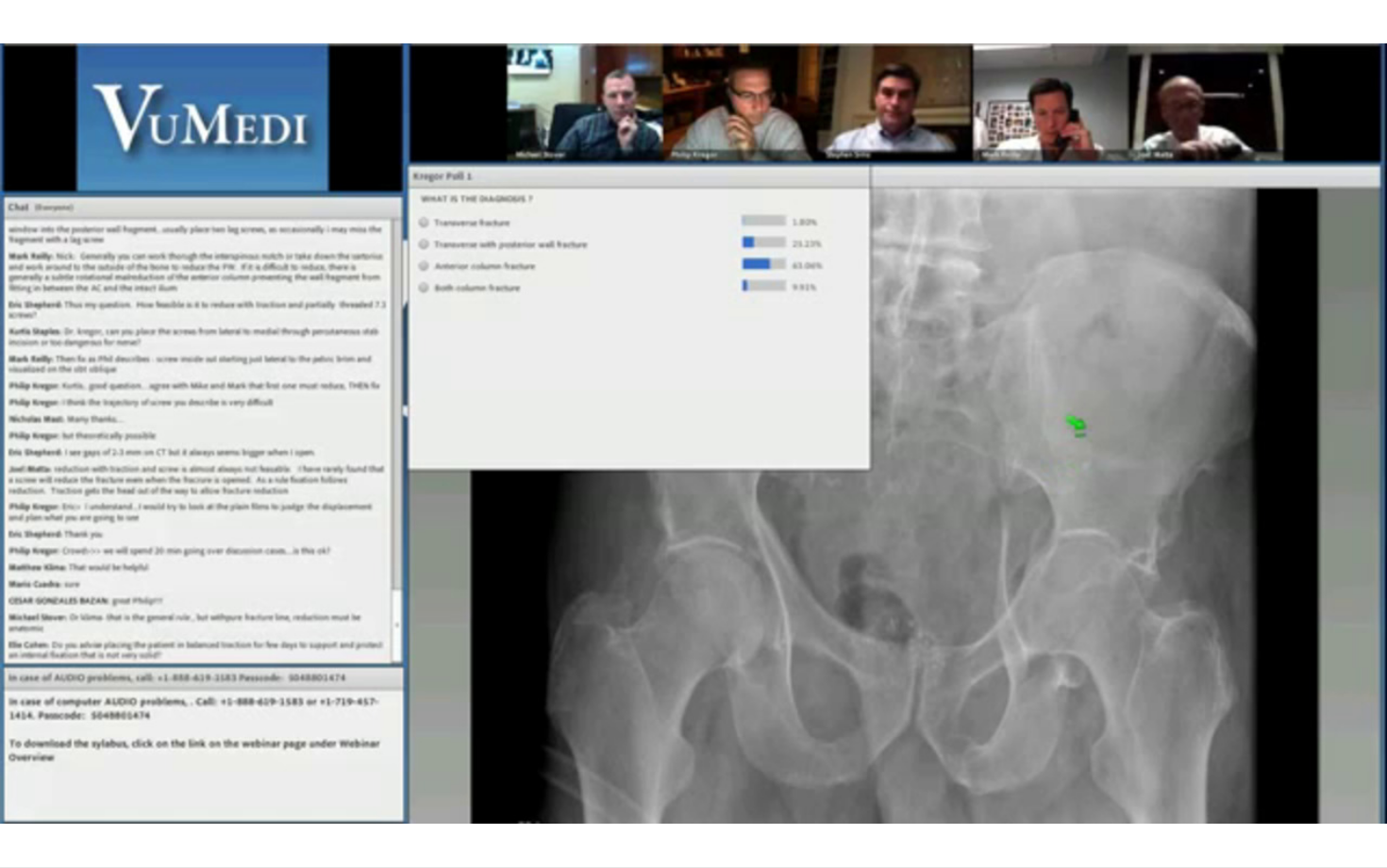 click on "10 seconds
Tap to unmute" at bounding box center [694, 433] 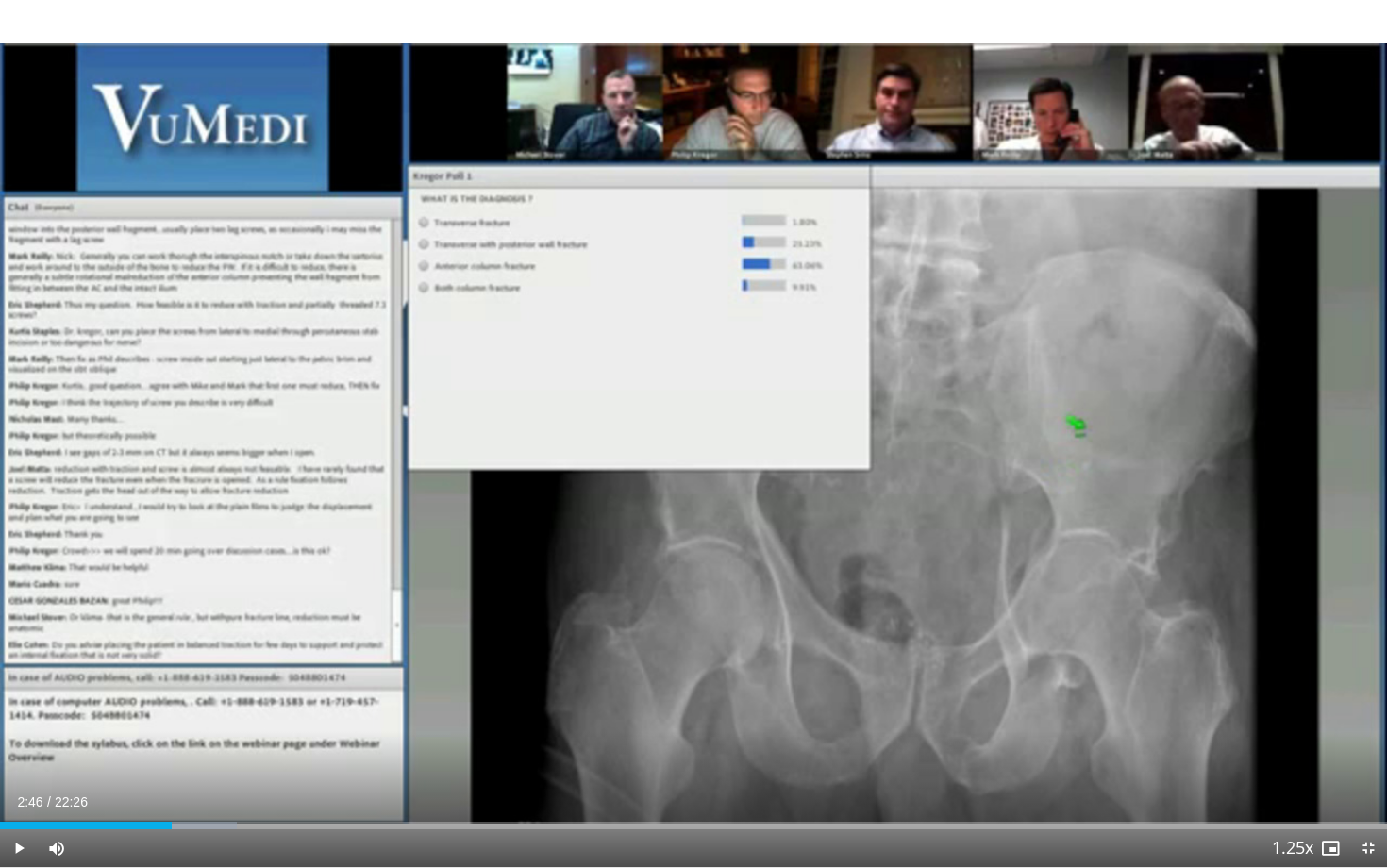 click on "10 seconds
Tap to unmute" at bounding box center (694, 433) 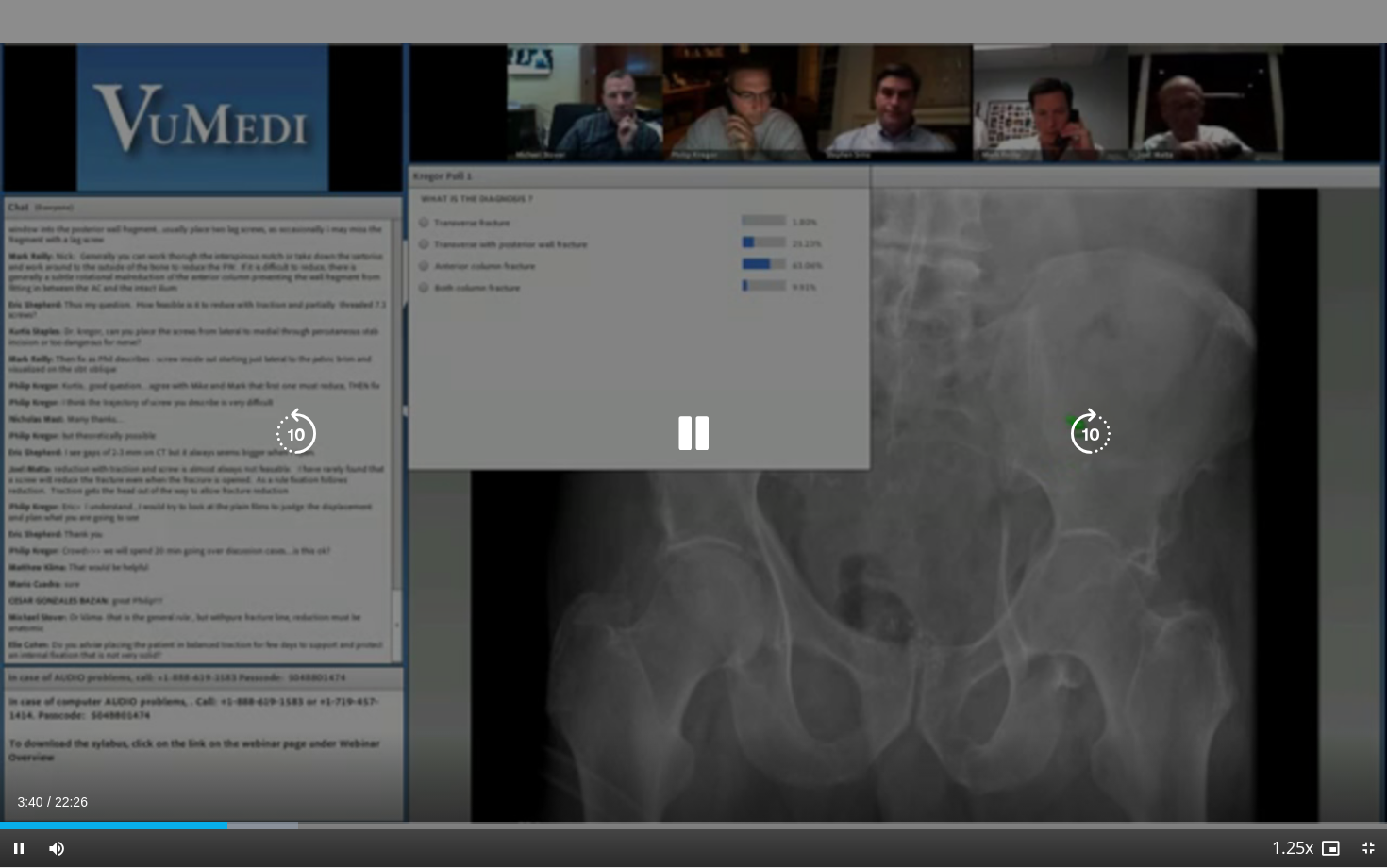click on "10 seconds
Tap to unmute" at bounding box center [694, 433] 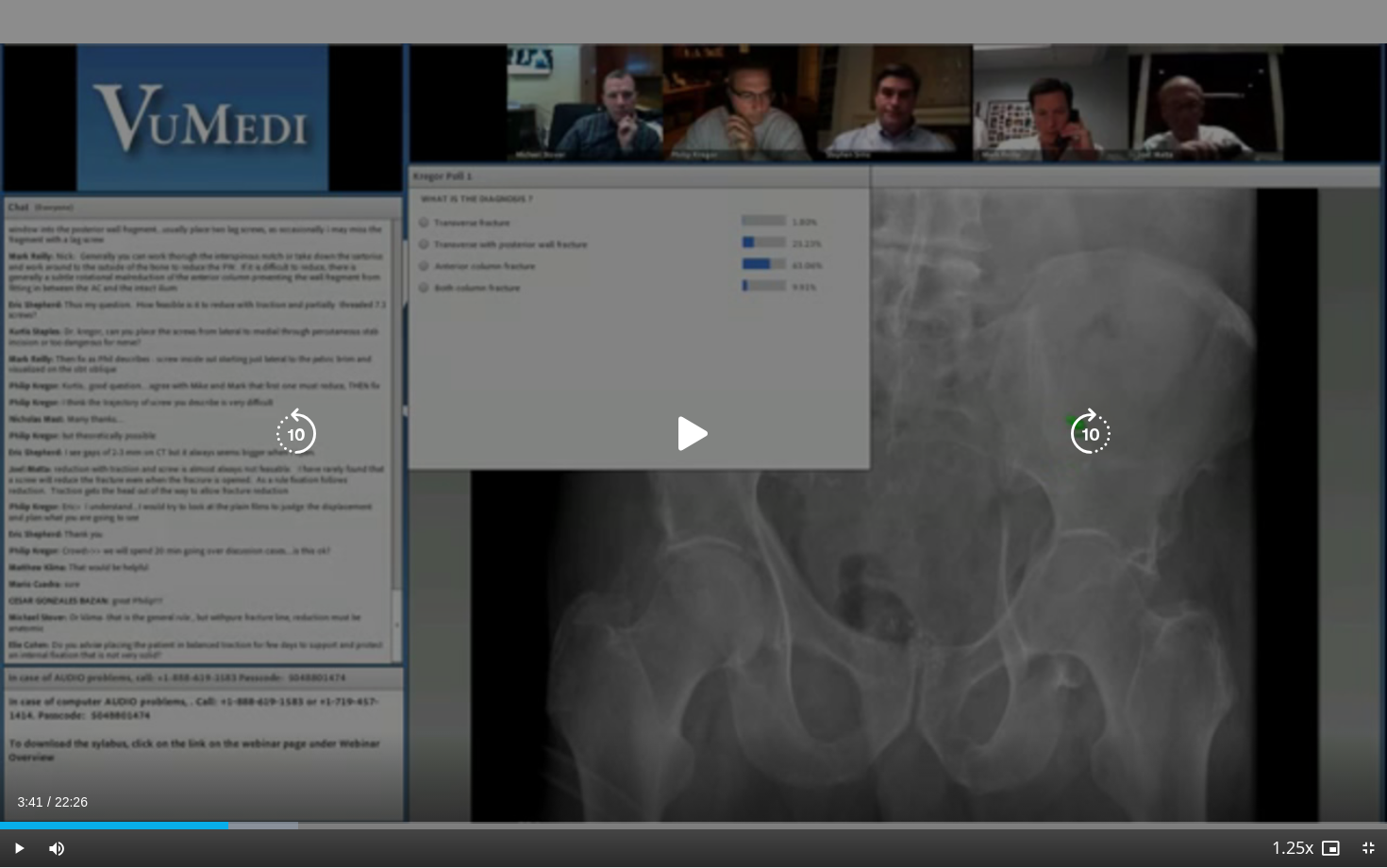 click at bounding box center (296, 434) 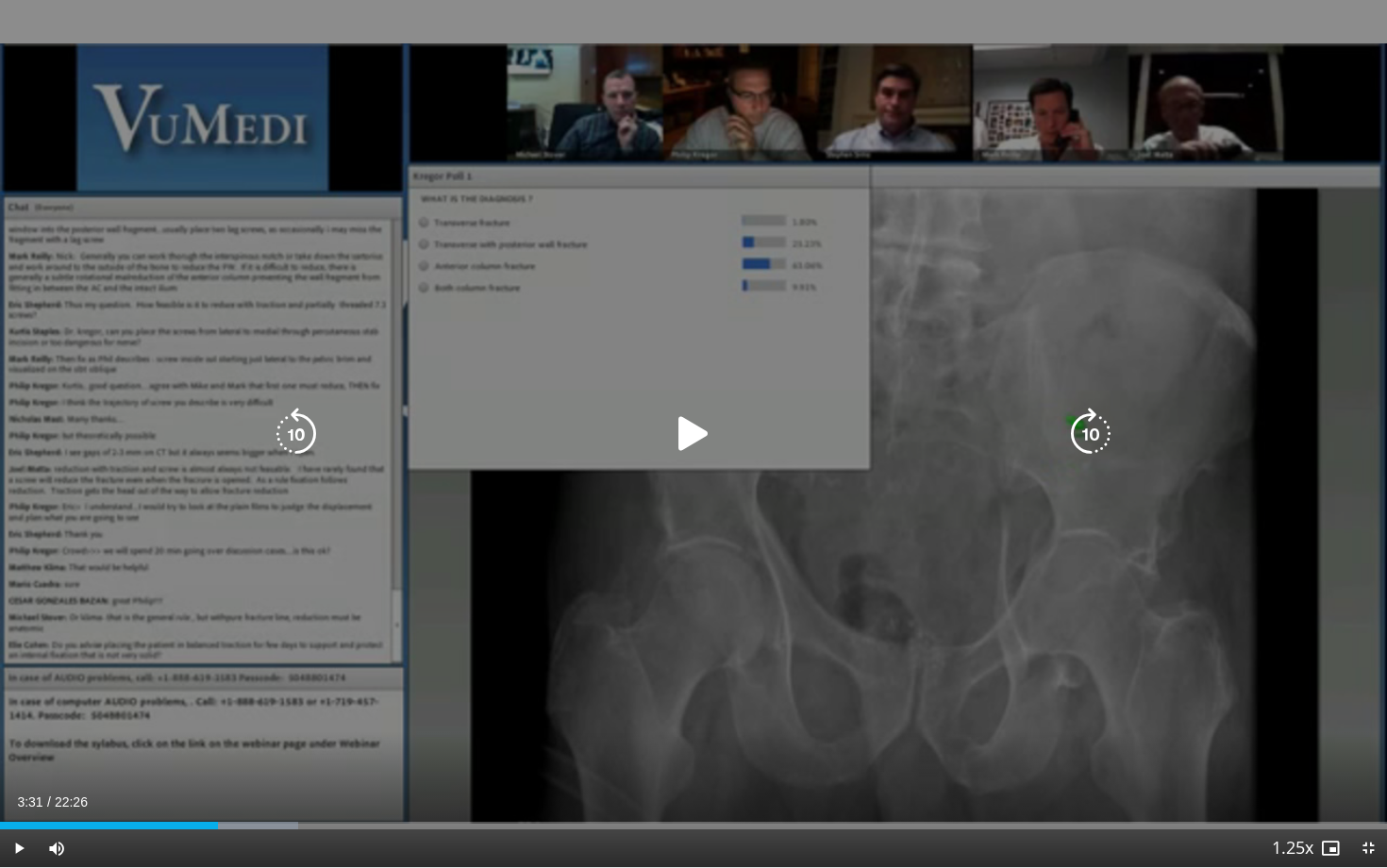 click at bounding box center [694, 434] 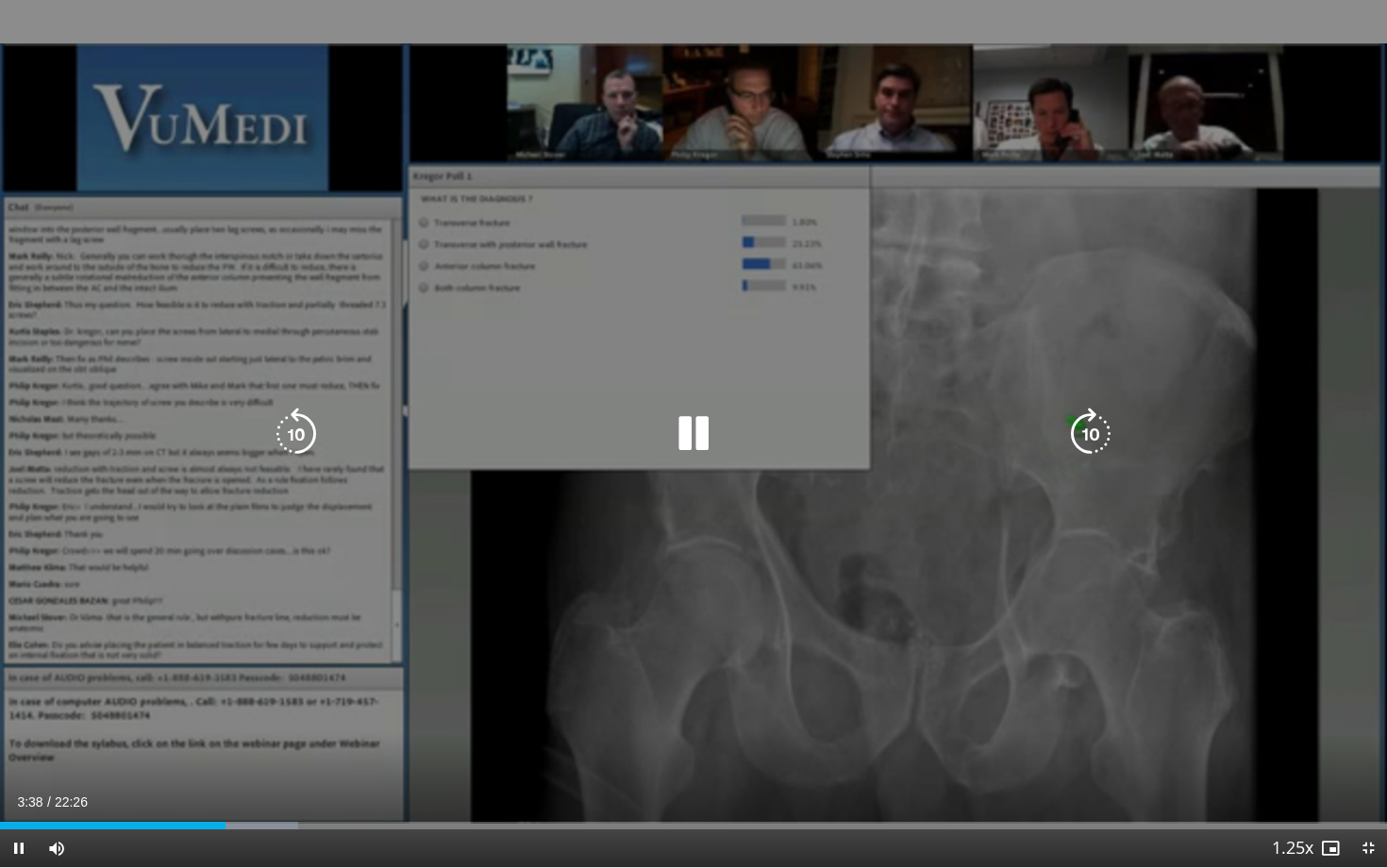 click on "10 seconds
Tap to unmute" at bounding box center [694, 433] 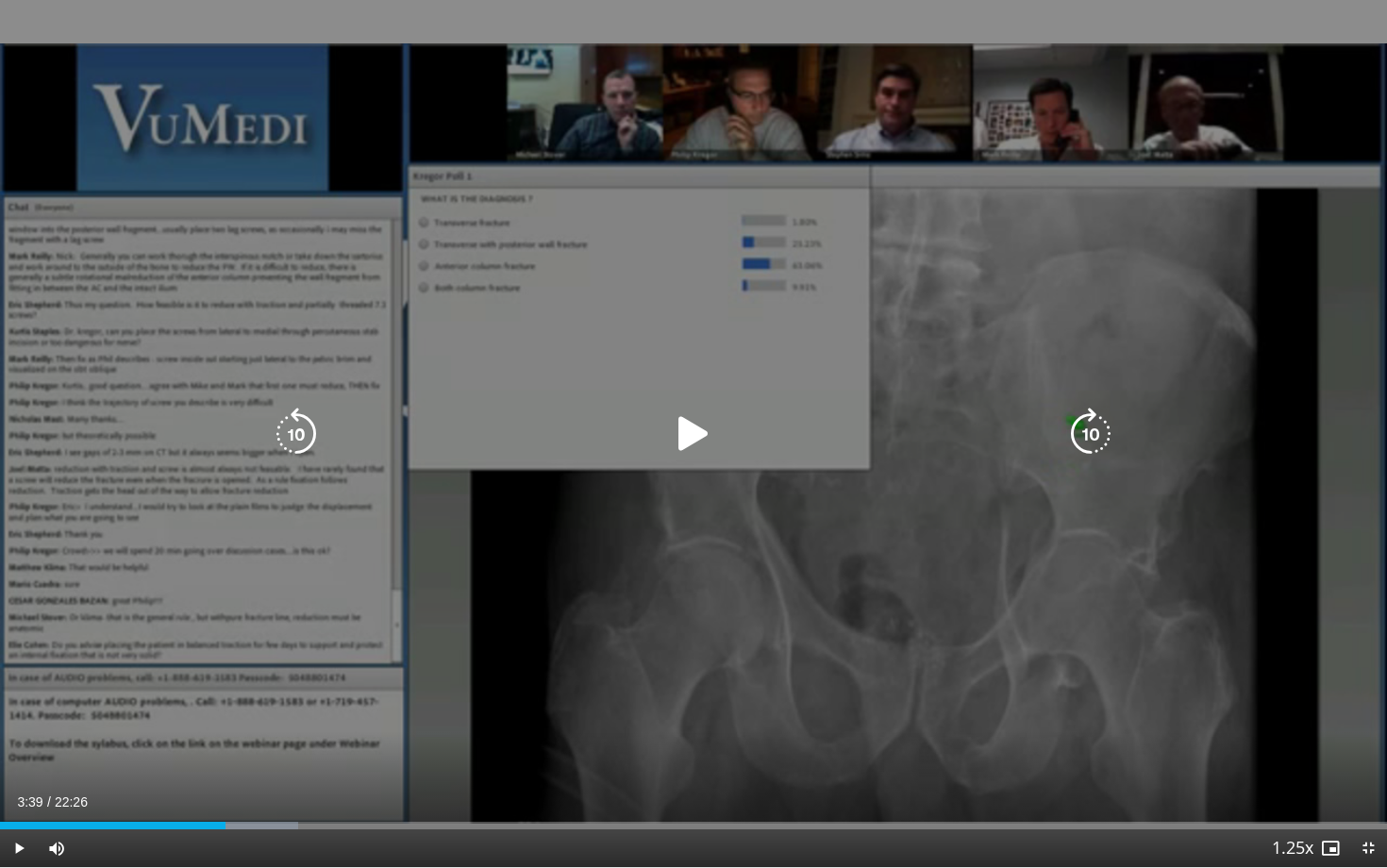click on "10 seconds
Tap to unmute" at bounding box center (694, 433) 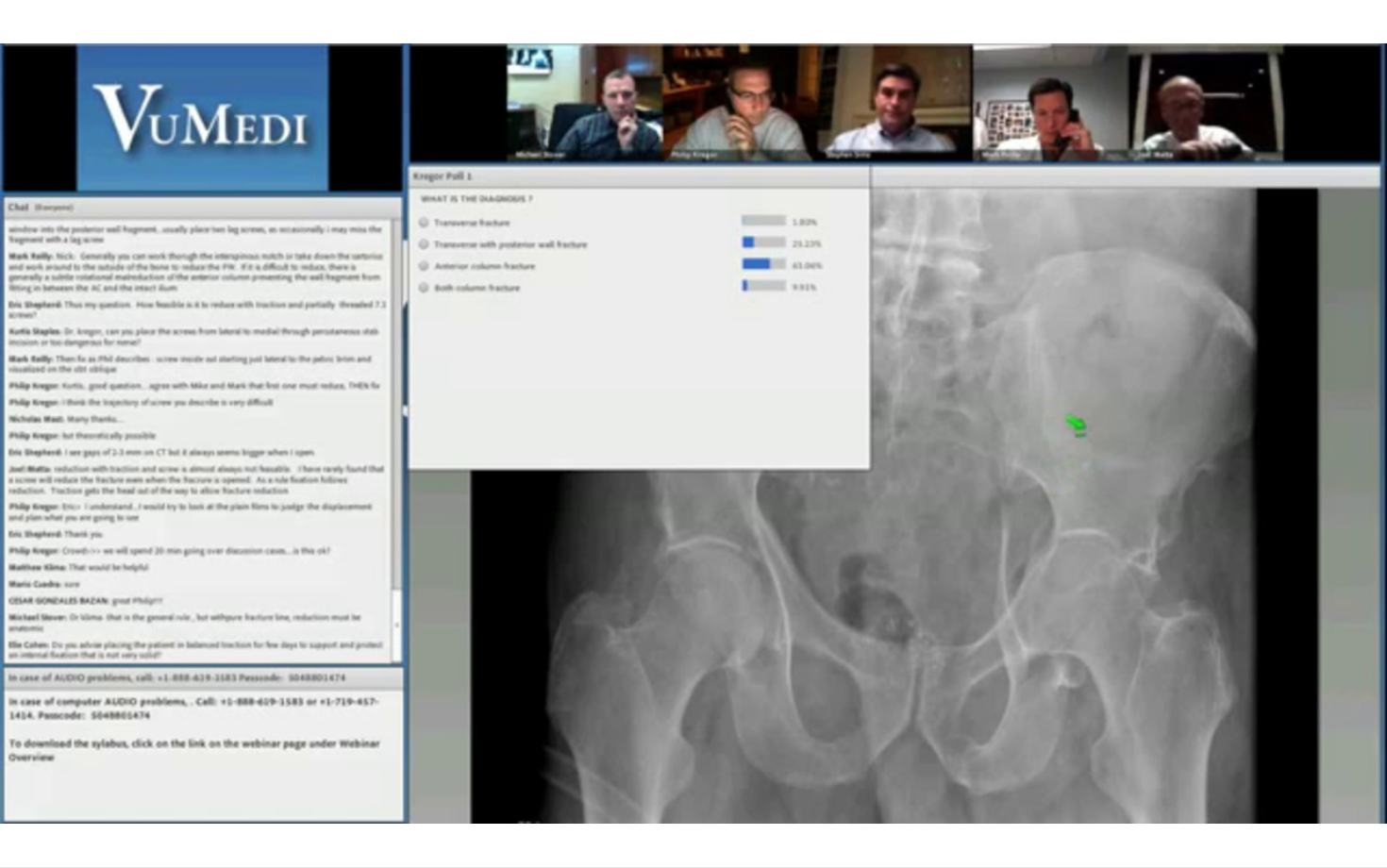 click on "10 seconds
Tap to unmute" at bounding box center (694, 433) 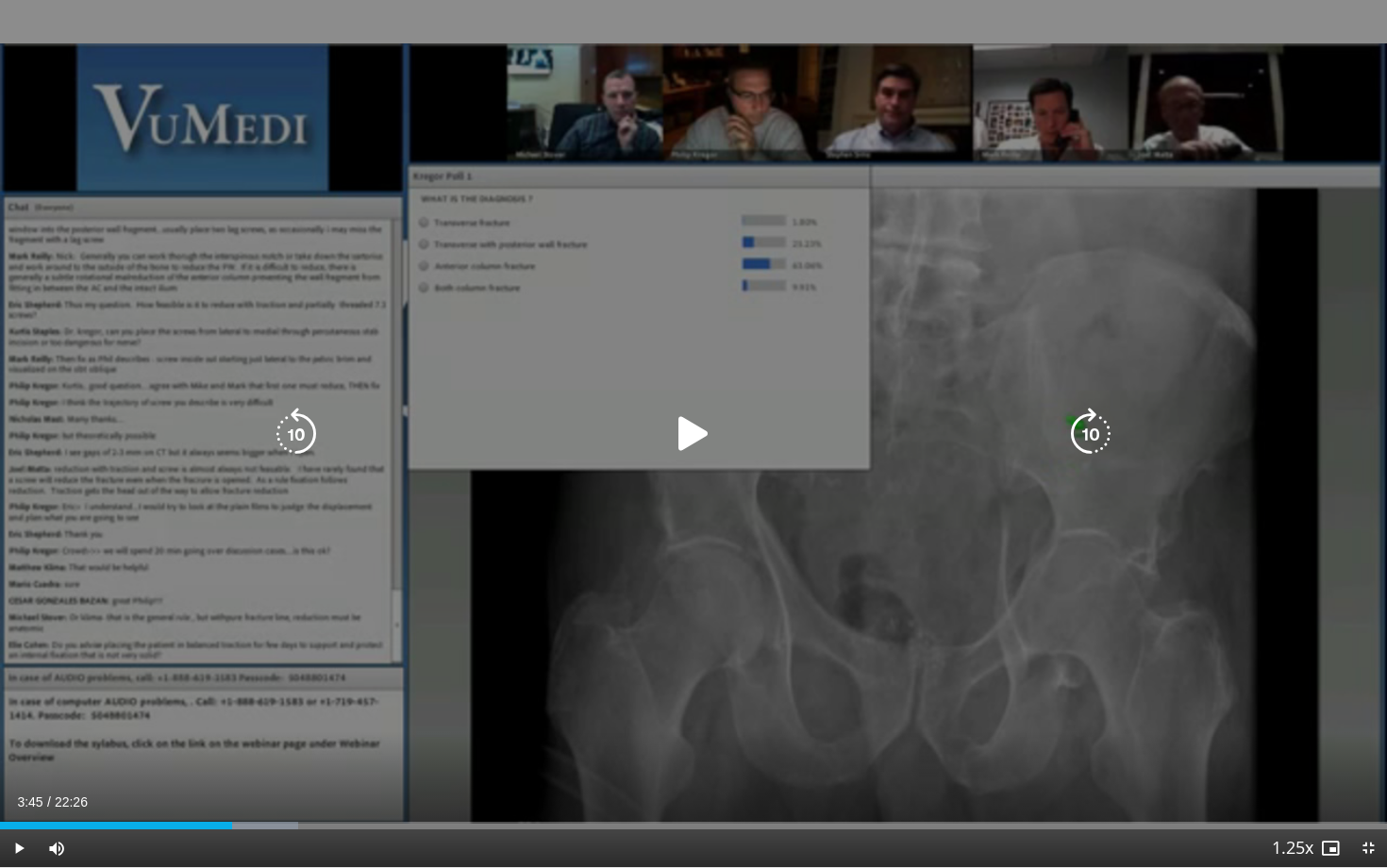 click on "10 seconds
Tap to unmute" at bounding box center (694, 433) 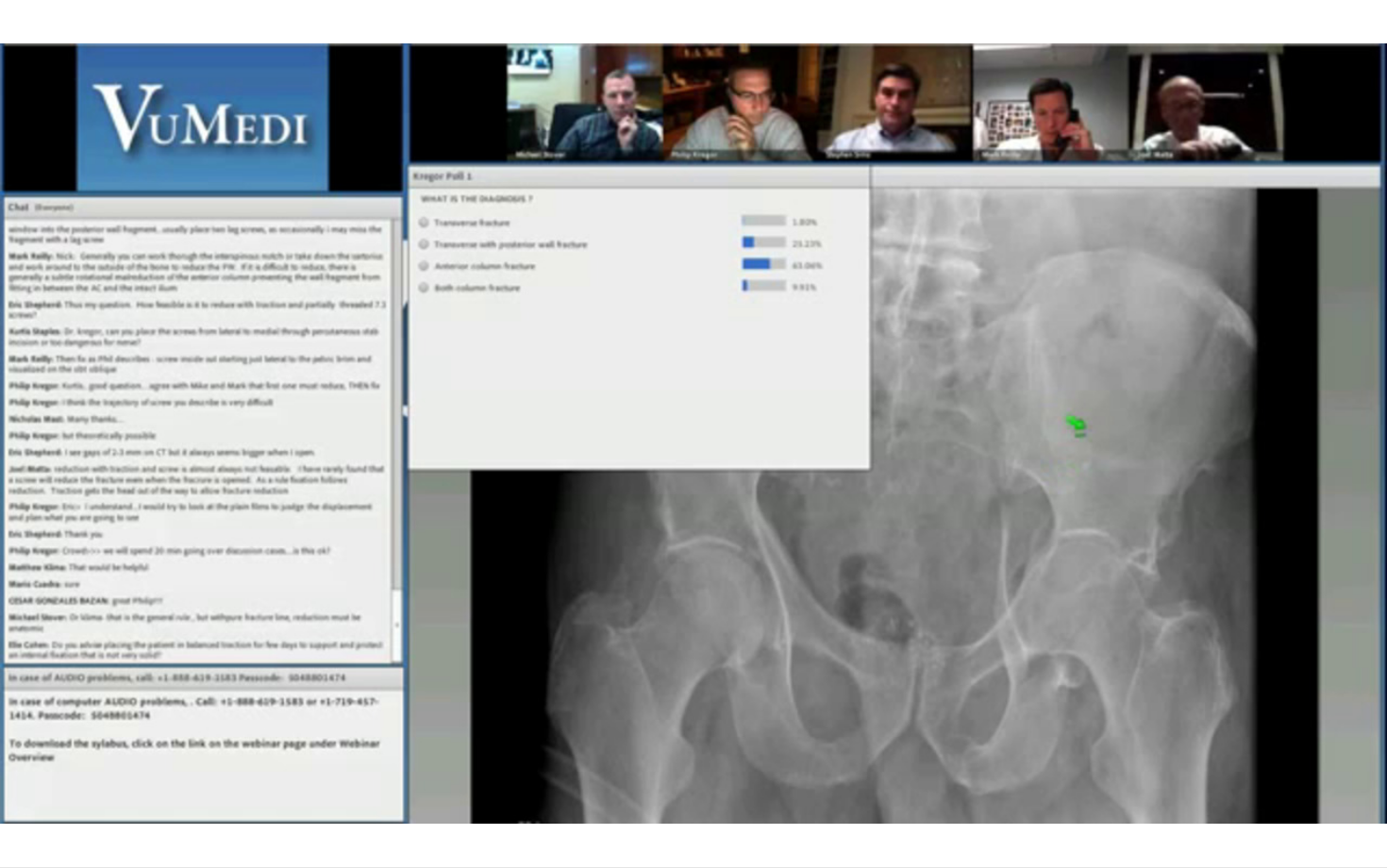 click on "10 seconds
Tap to unmute" at bounding box center [694, 433] 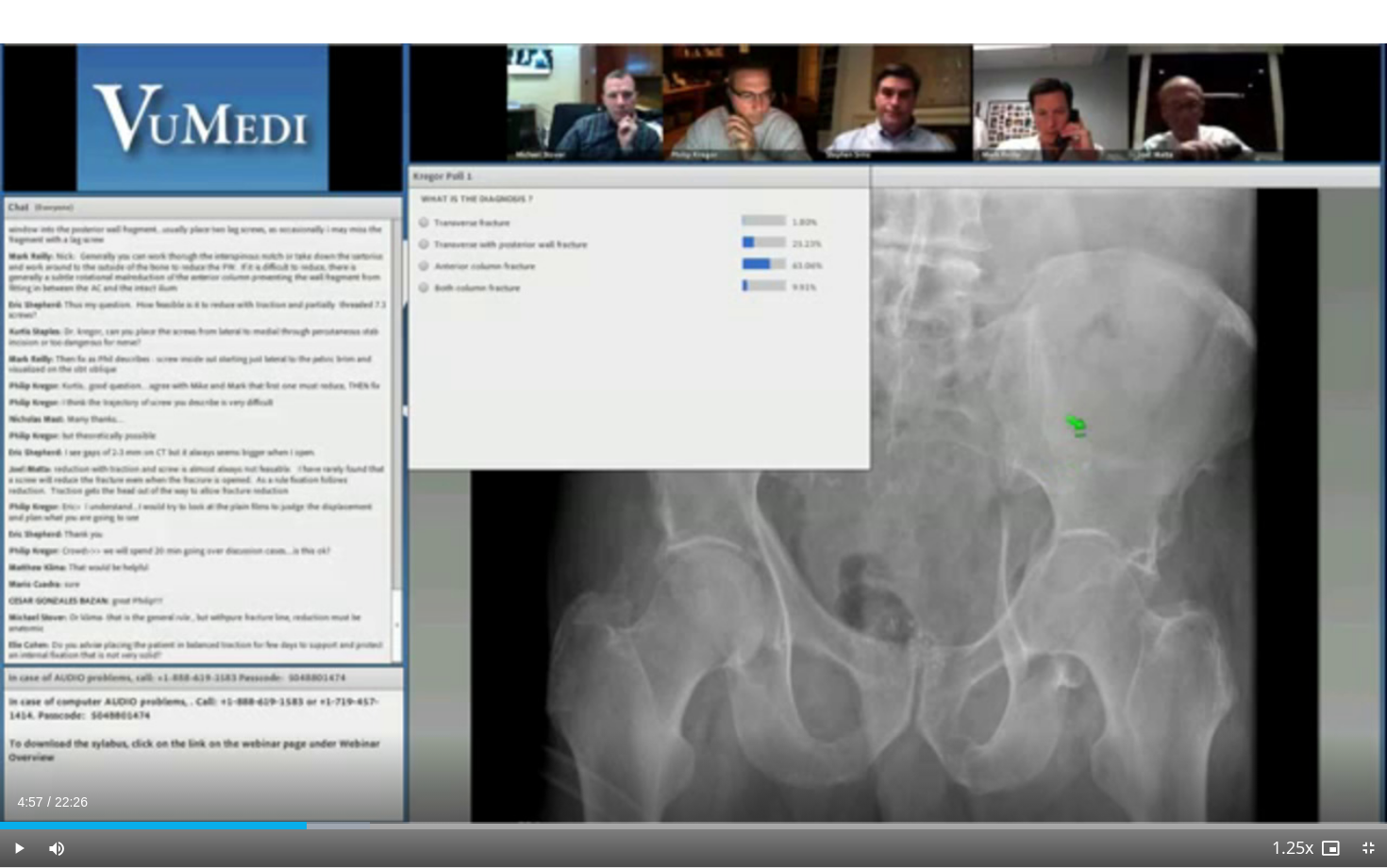 click on "10 seconds
Tap to unmute" at bounding box center [694, 433] 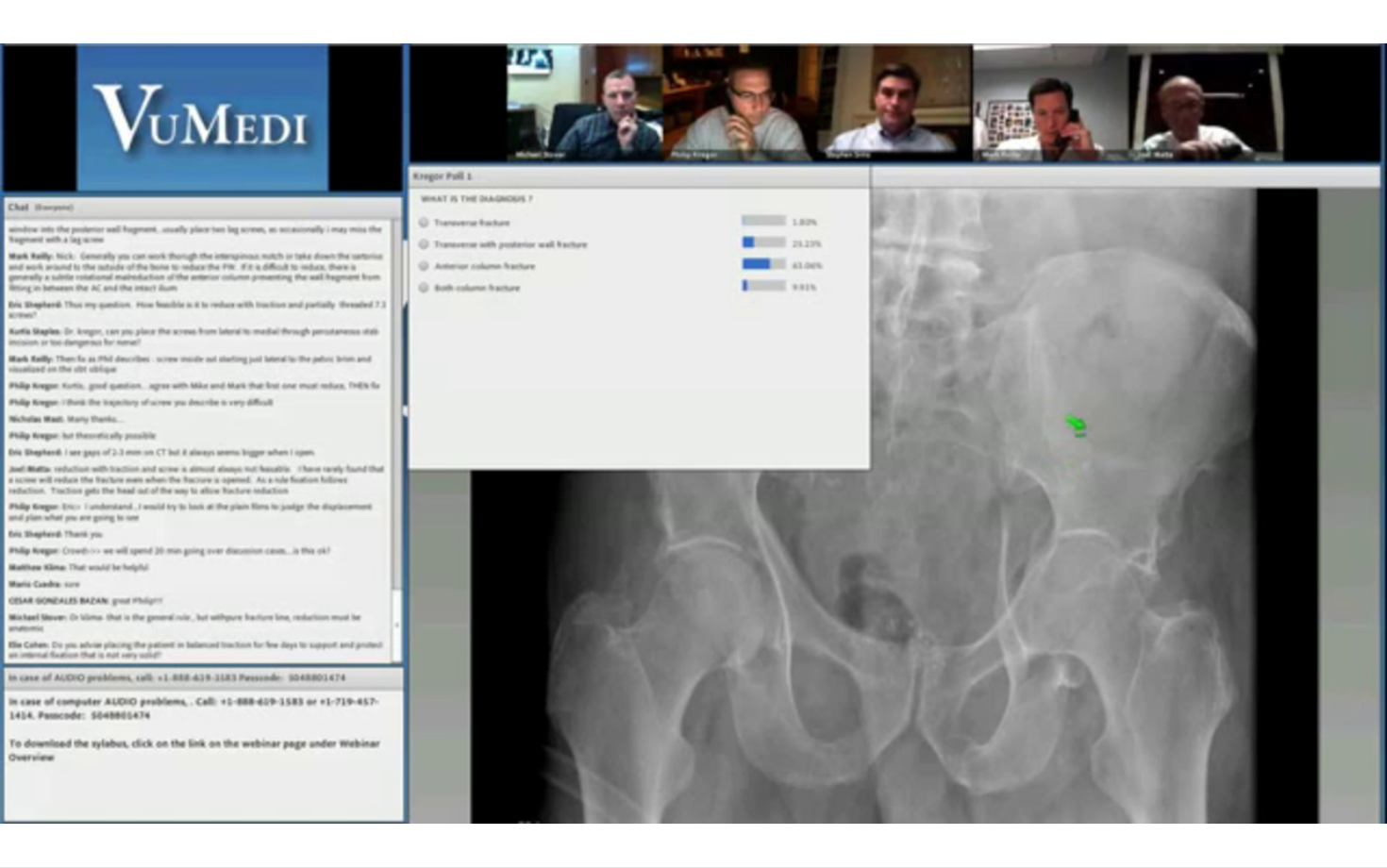 click on "10 seconds
Tap to unmute" at bounding box center (694, 433) 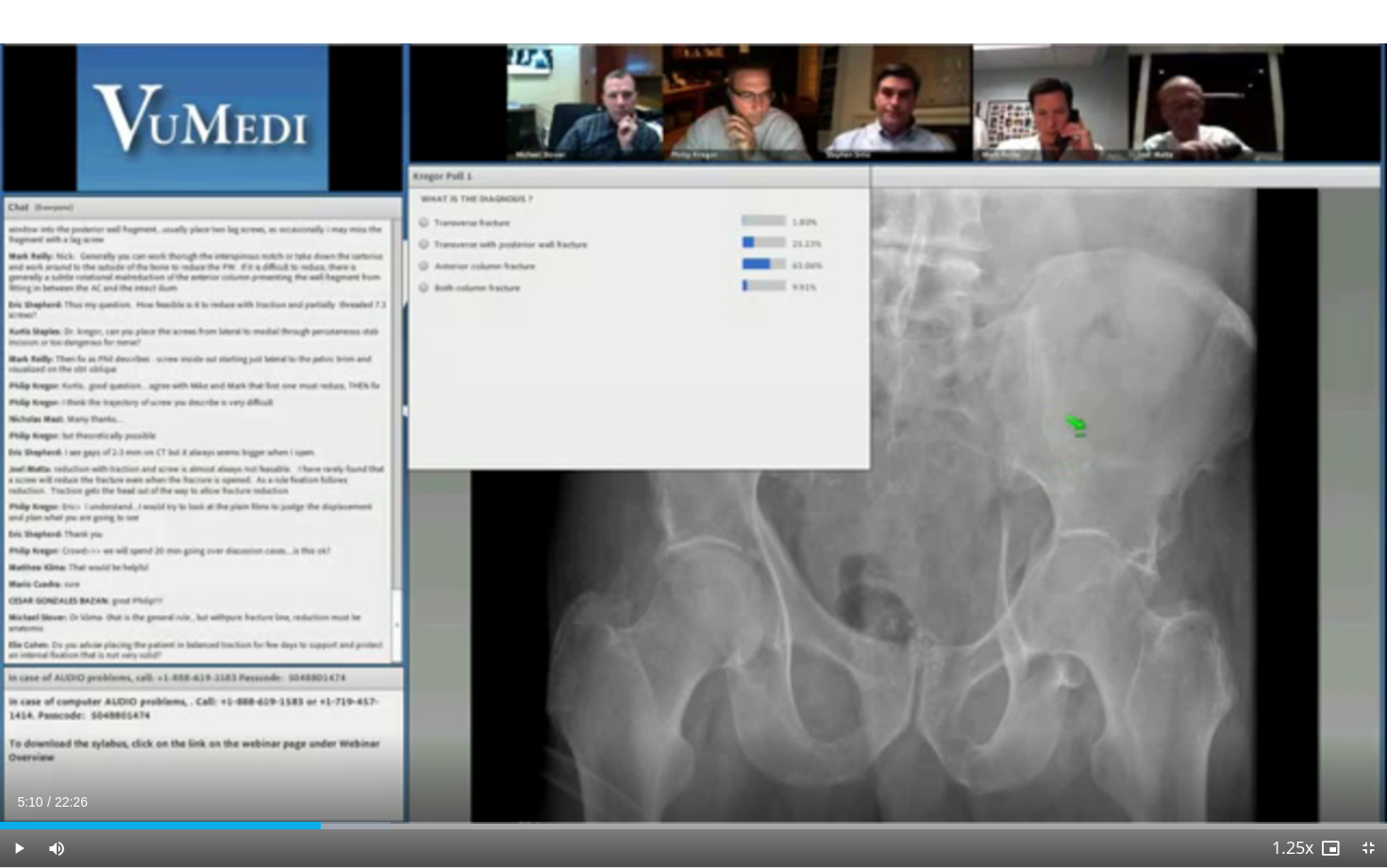 click on "10 seconds
Tap to unmute" at bounding box center [694, 433] 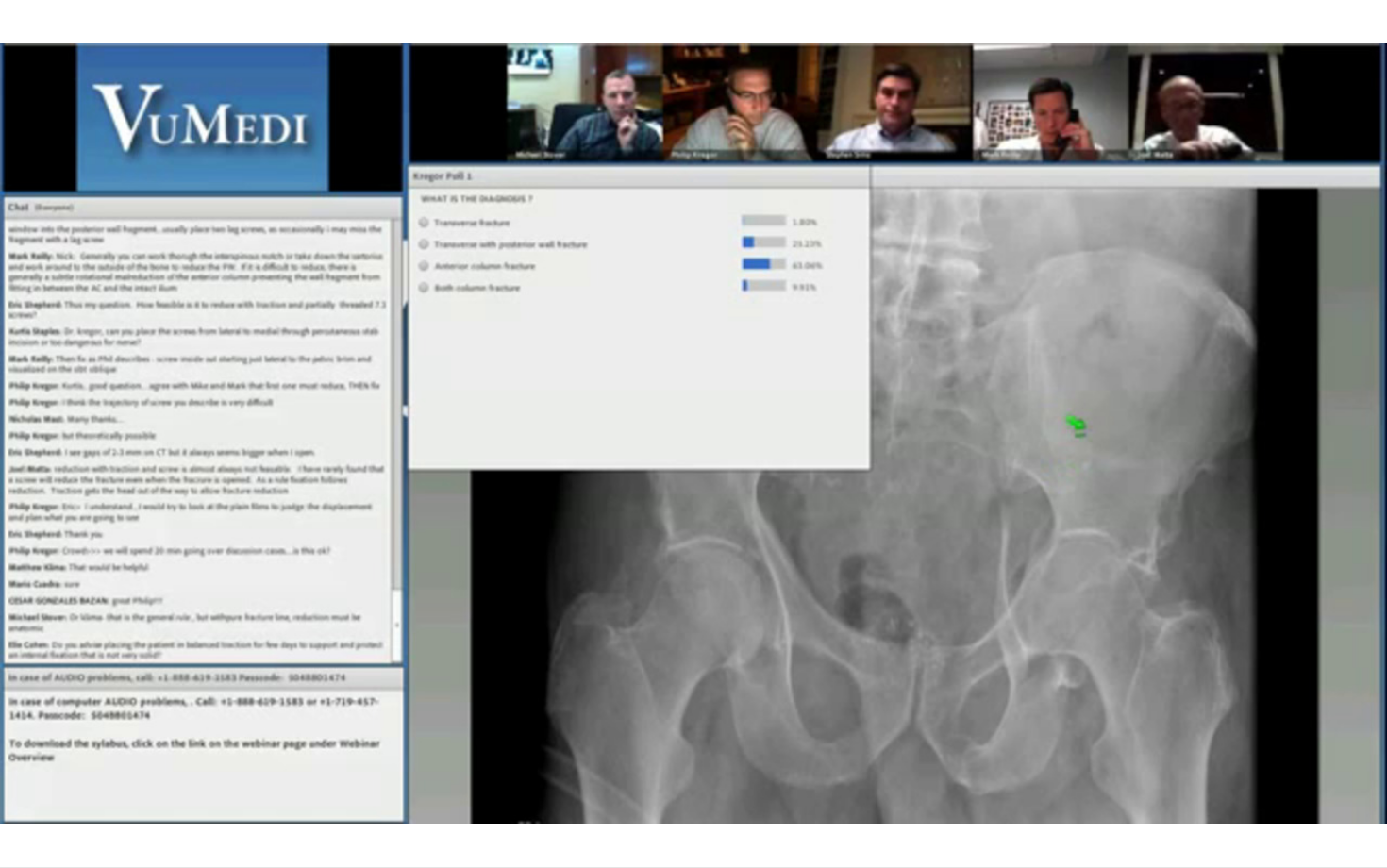 click on "10 seconds
Tap to unmute" at bounding box center (694, 433) 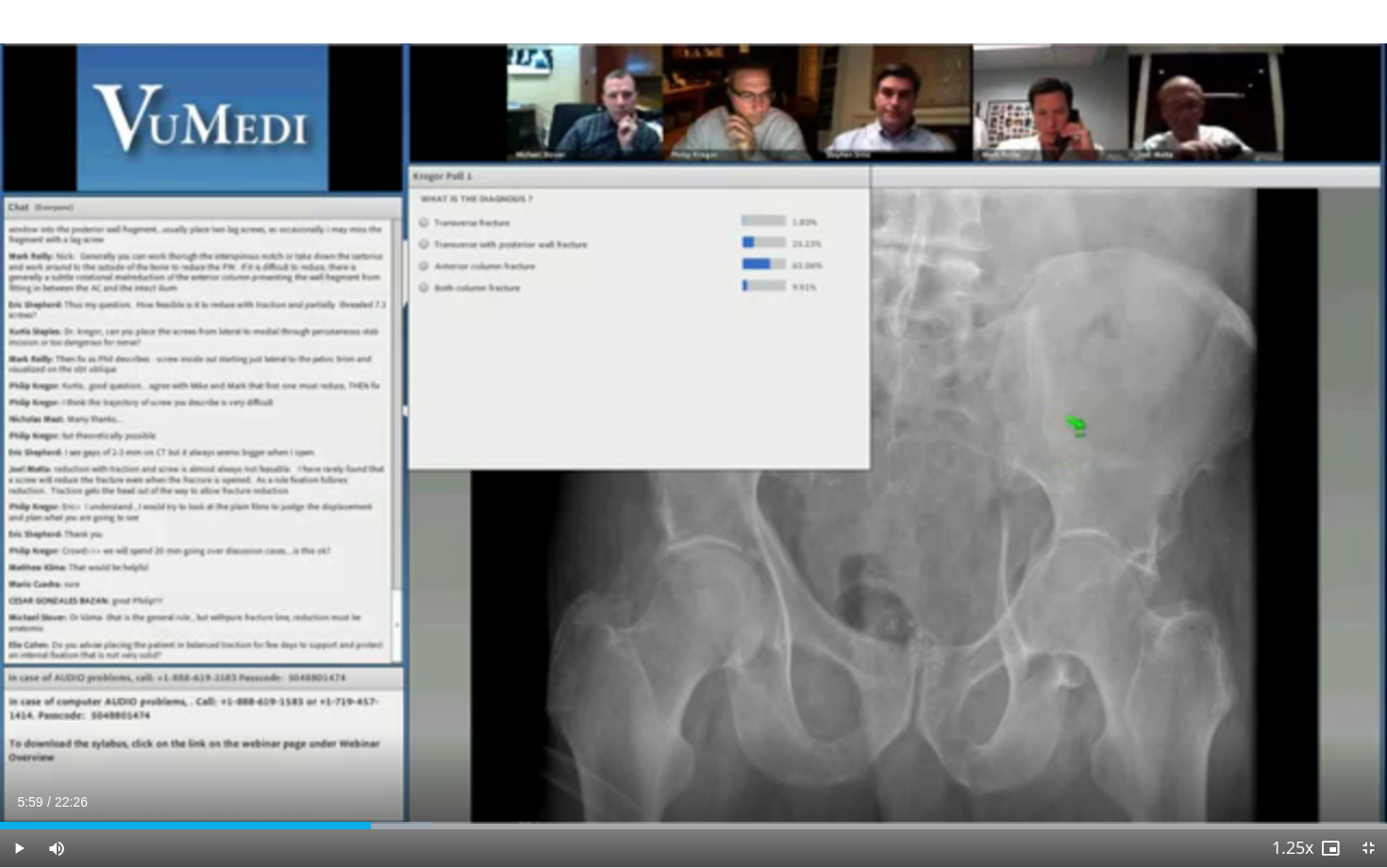 click on "10 seconds
Tap to unmute" at bounding box center [694, 433] 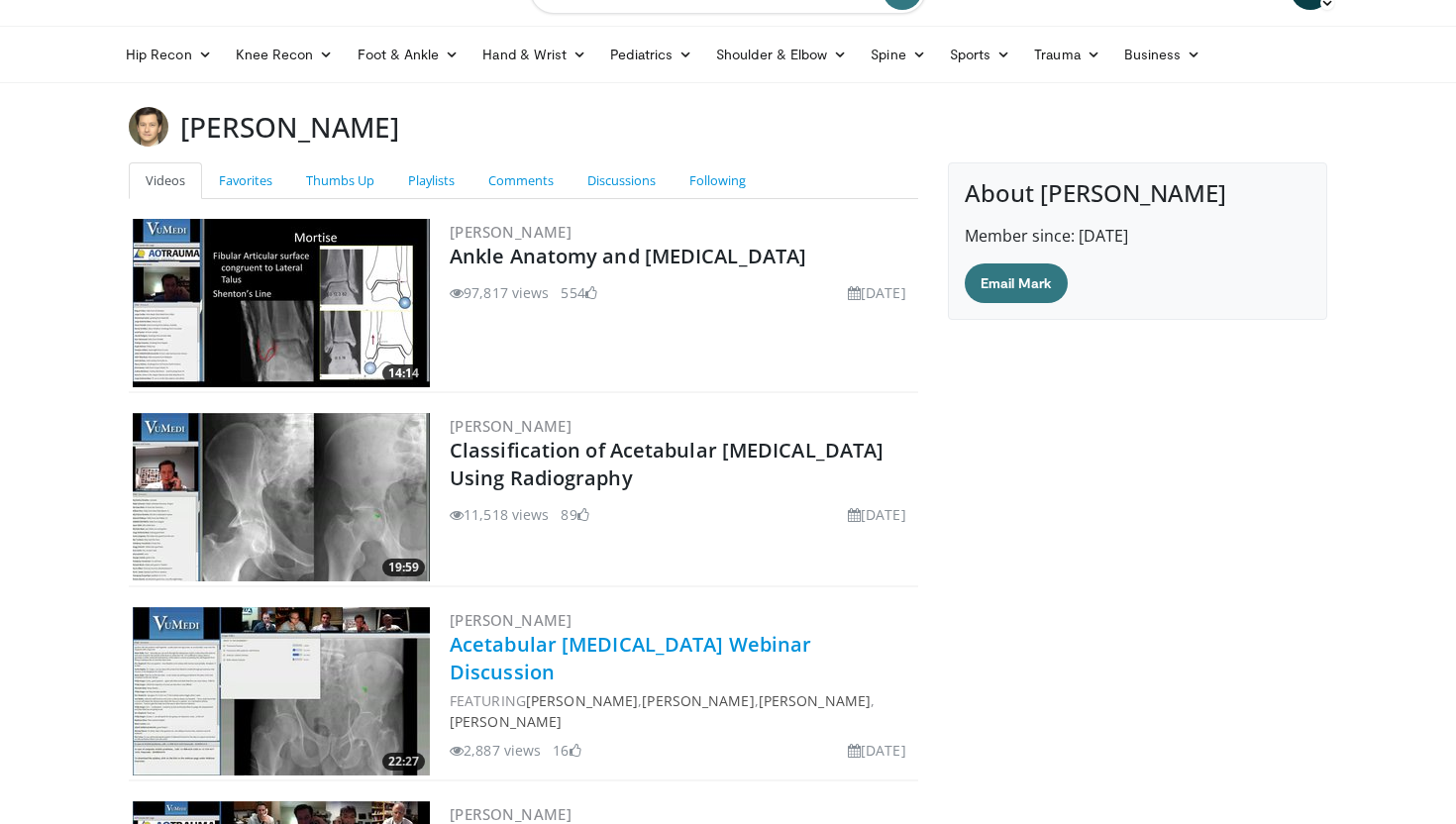 scroll, scrollTop: 0, scrollLeft: 0, axis: both 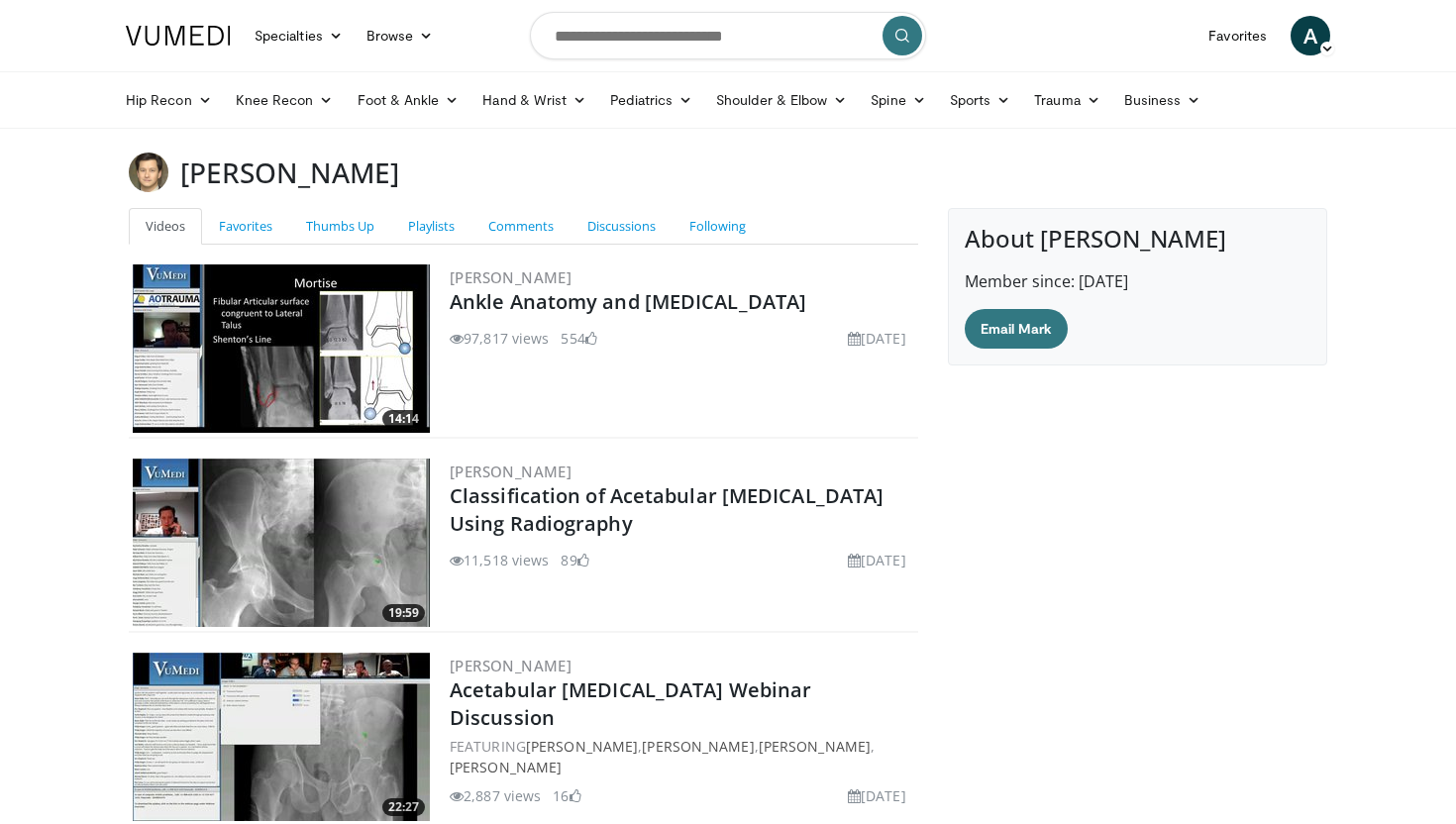 click at bounding box center (728, 36) 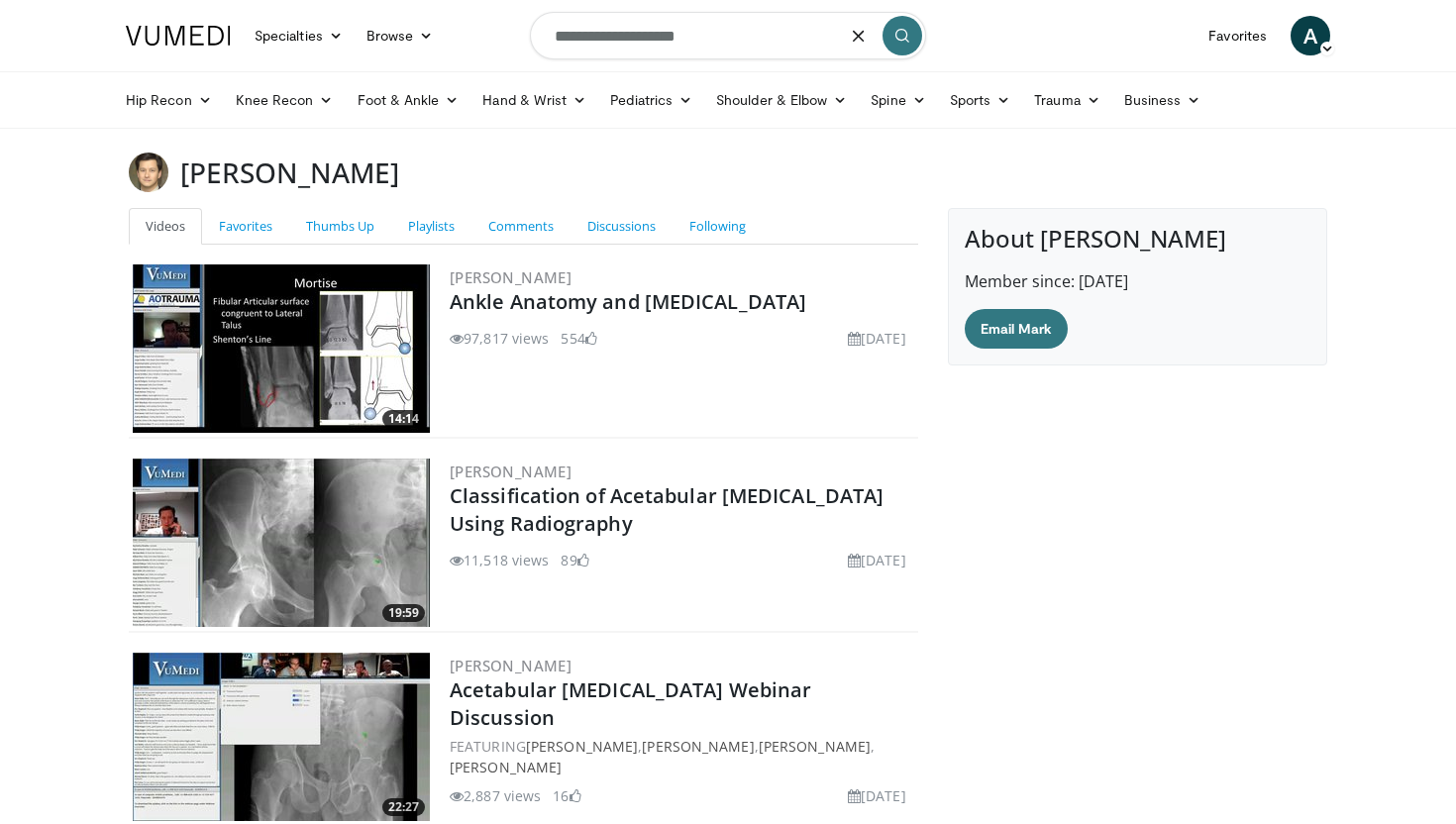 type on "**********" 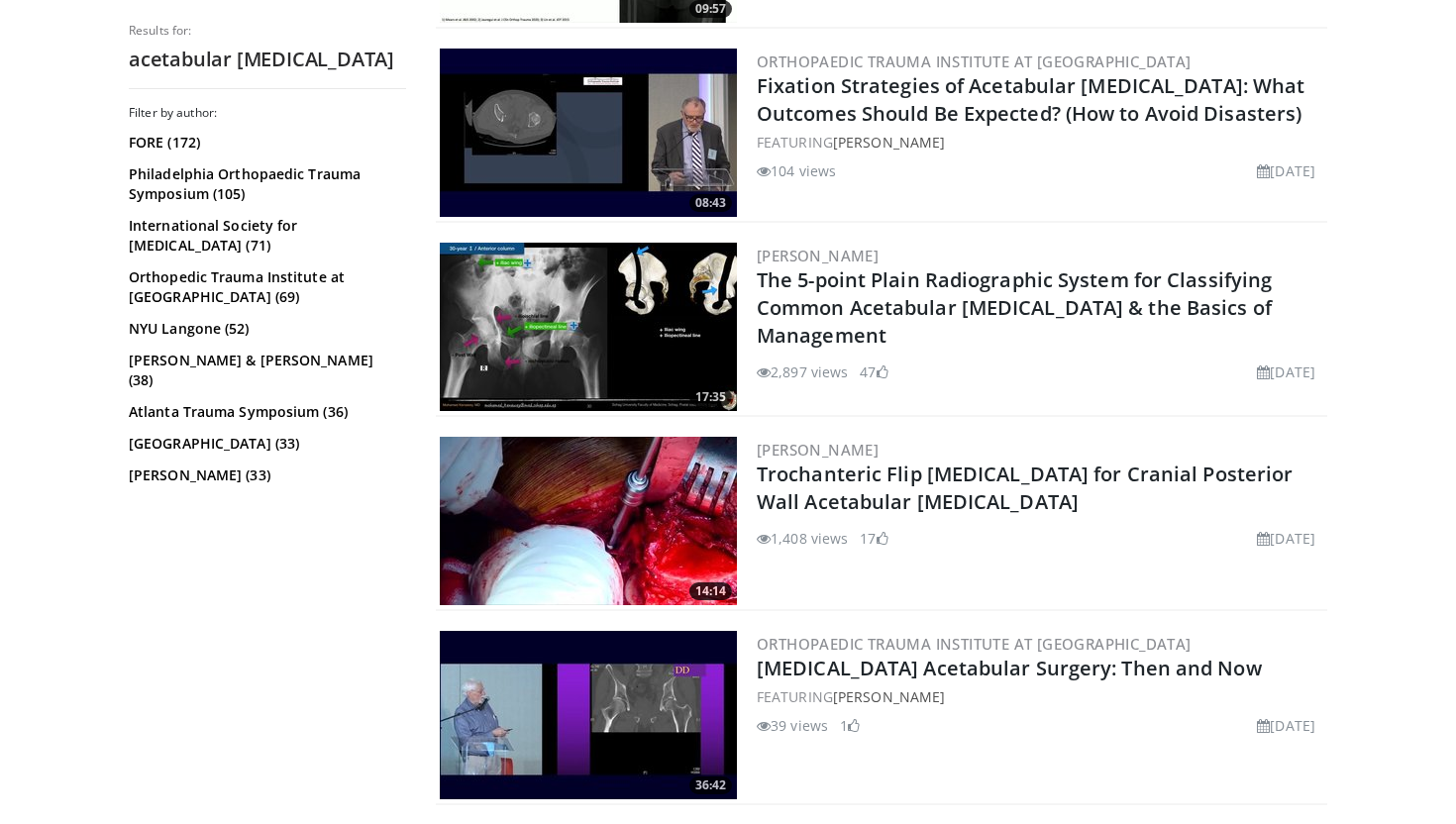 scroll, scrollTop: 981, scrollLeft: 0, axis: vertical 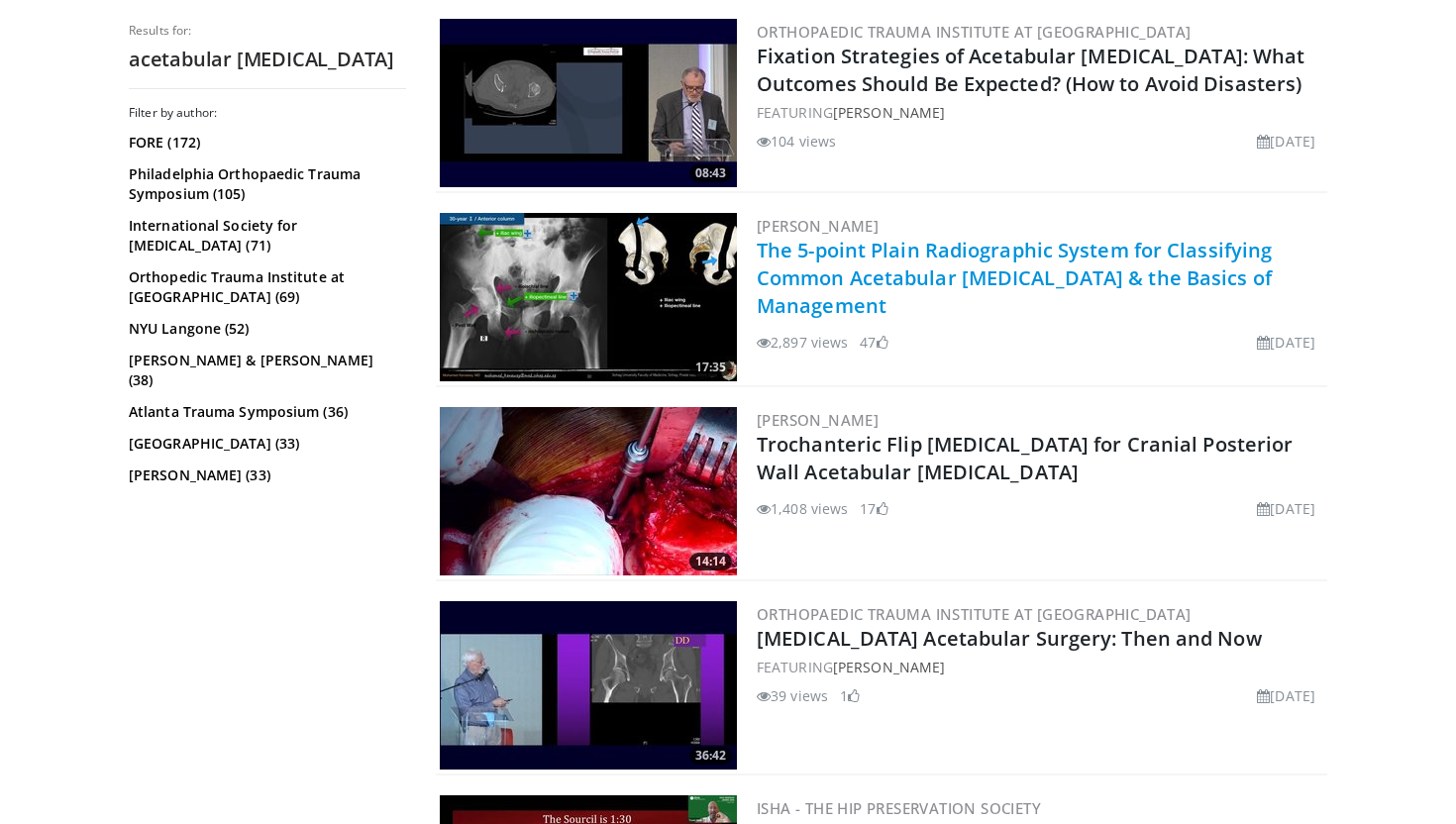 click on "The 5-point Plain Radiographic System for Classifying Common Acetabular [MEDICAL_DATA] & the Basics of Management" at bounding box center [1014, 277] 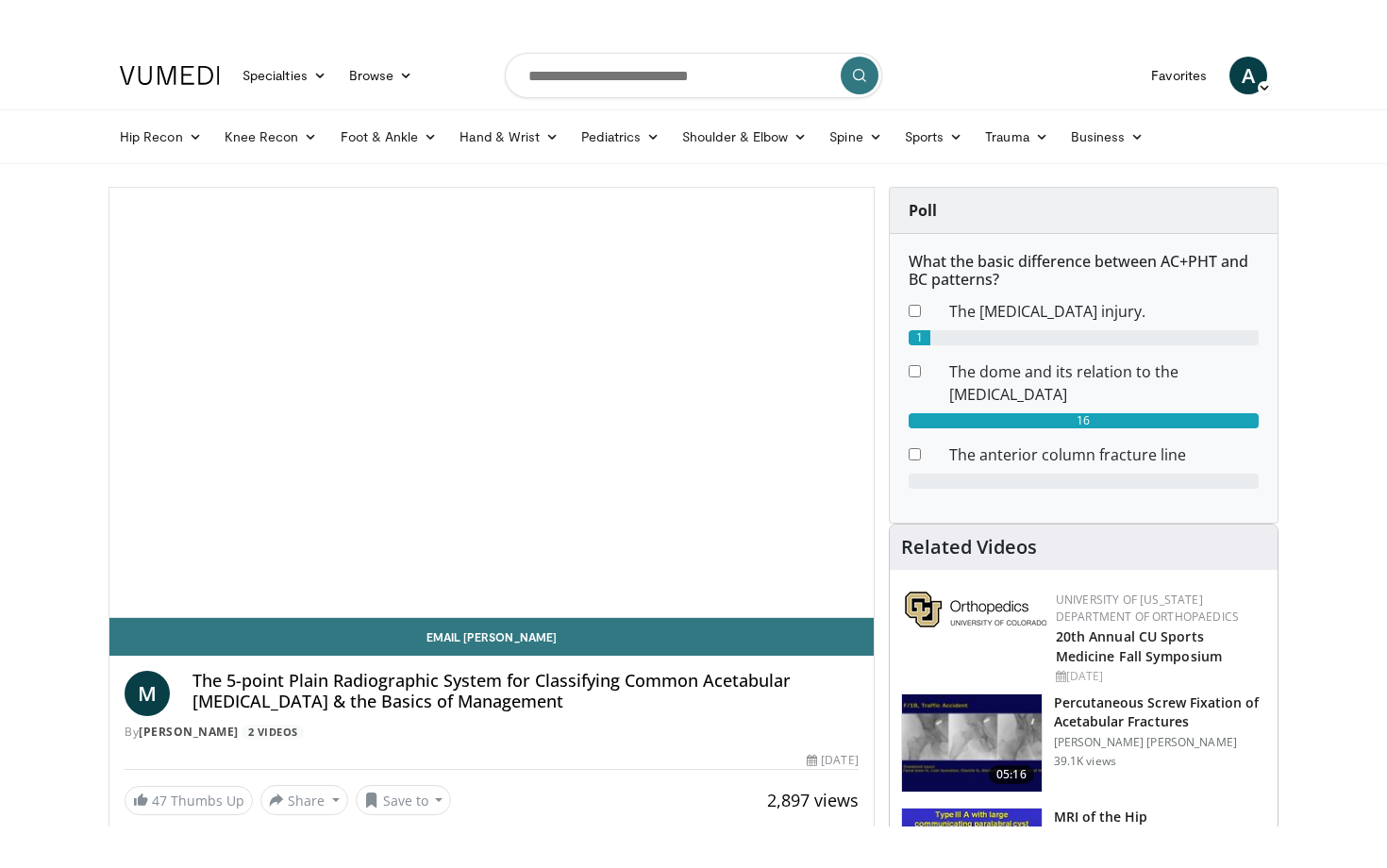 scroll, scrollTop: 0, scrollLeft: 0, axis: both 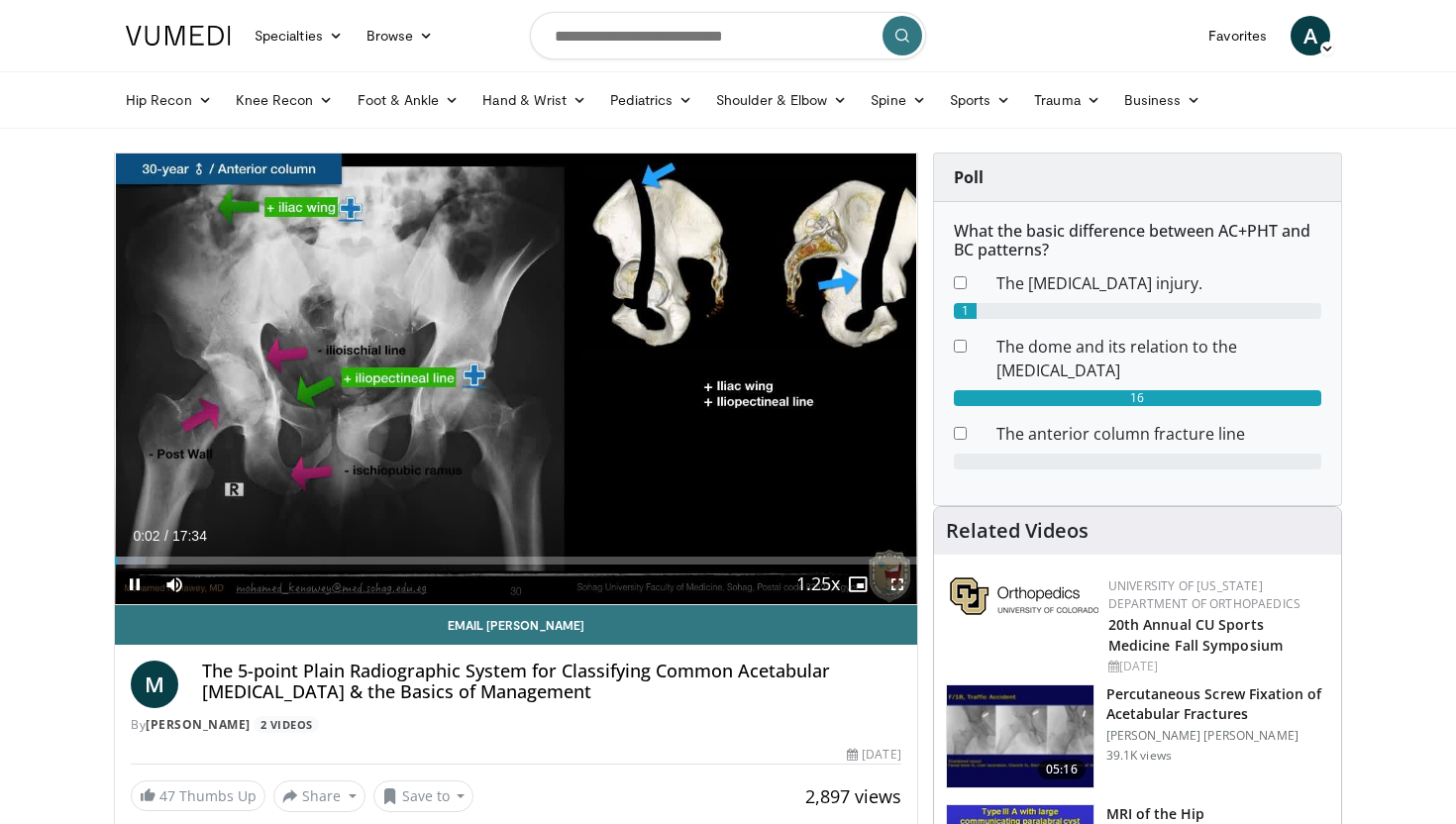 click at bounding box center [897, 584] 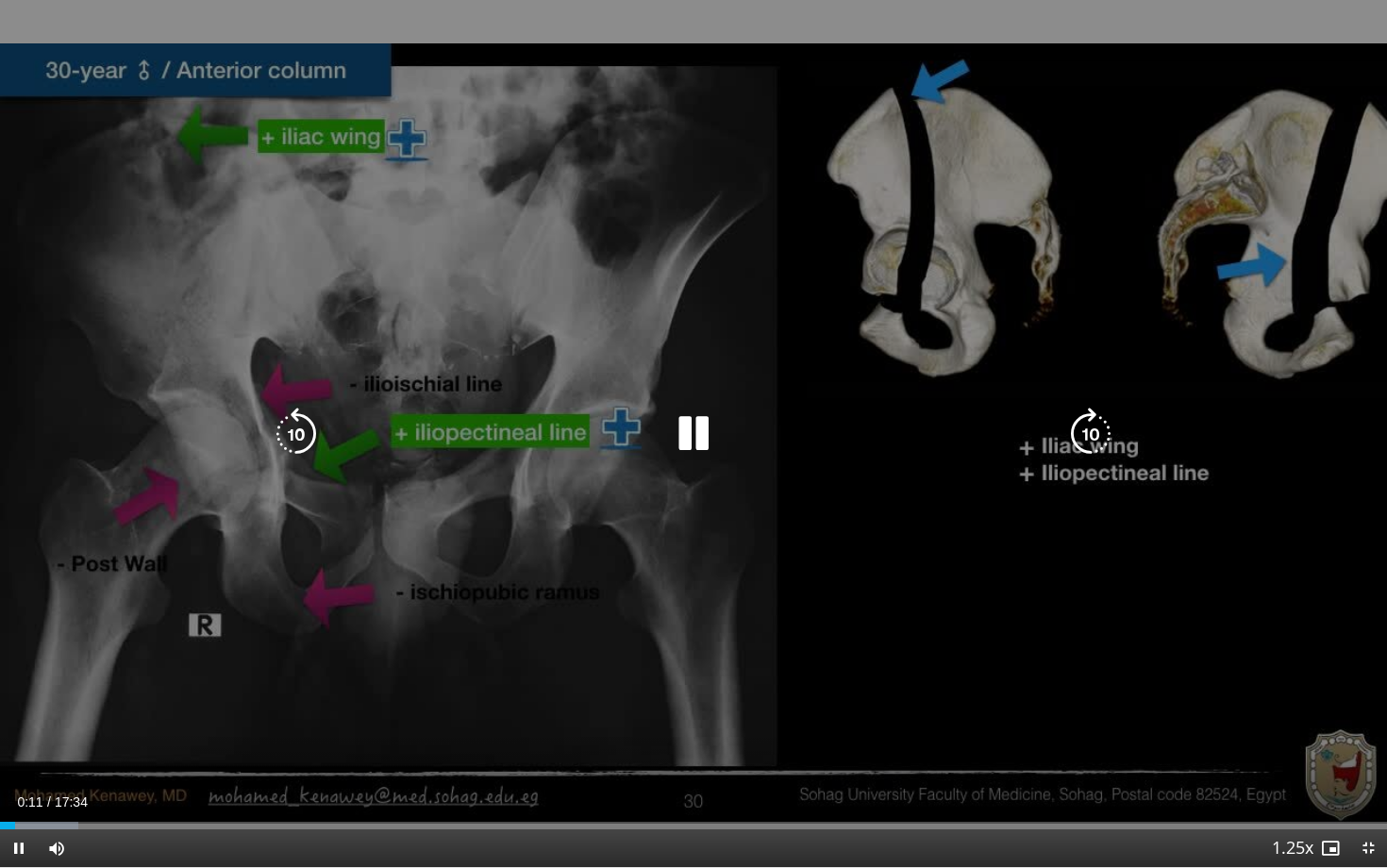 click at bounding box center [694, 434] 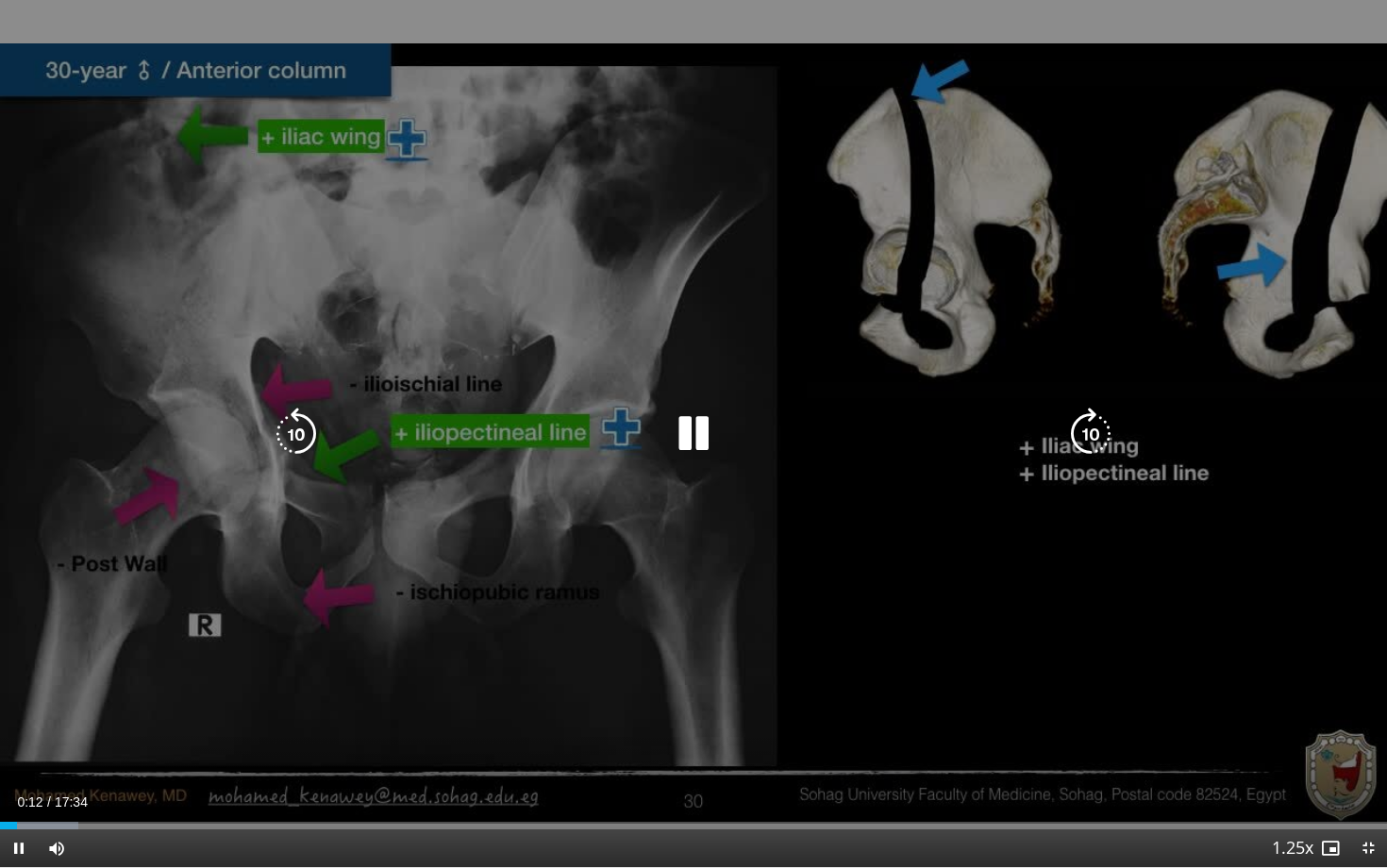 click at bounding box center (694, 434) 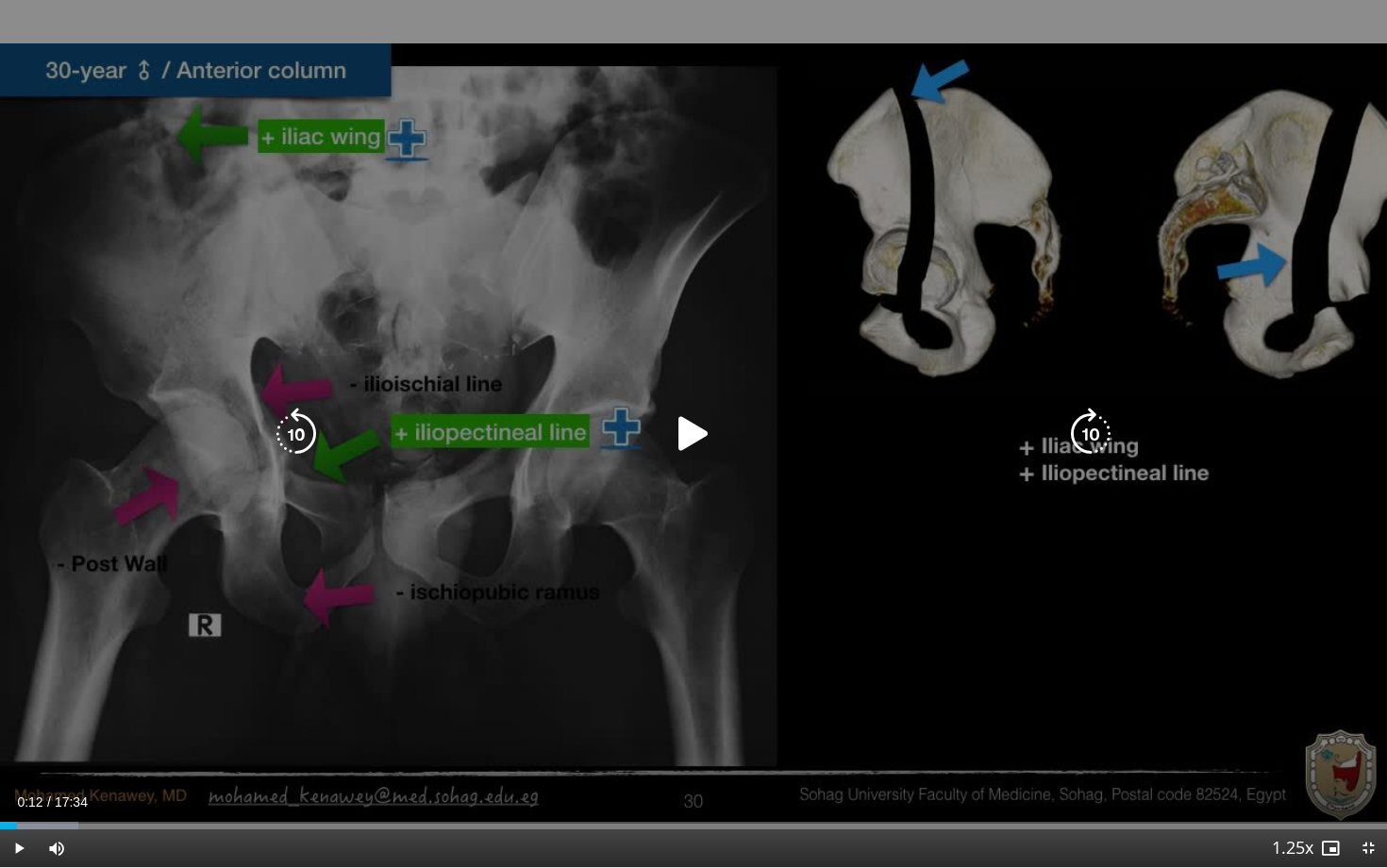 click at bounding box center [694, 434] 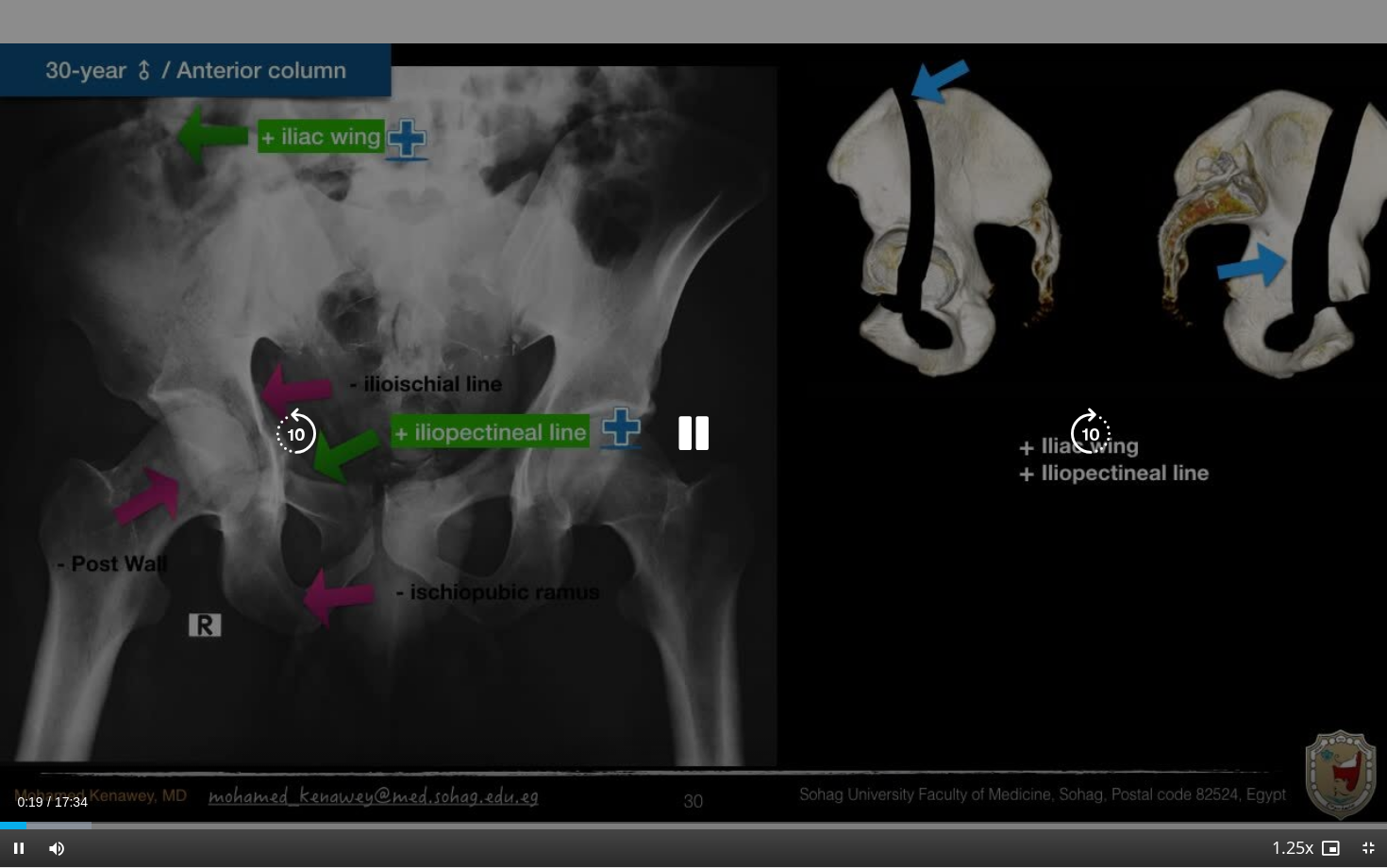click on "10 seconds
Tap to unmute" at bounding box center (694, 433) 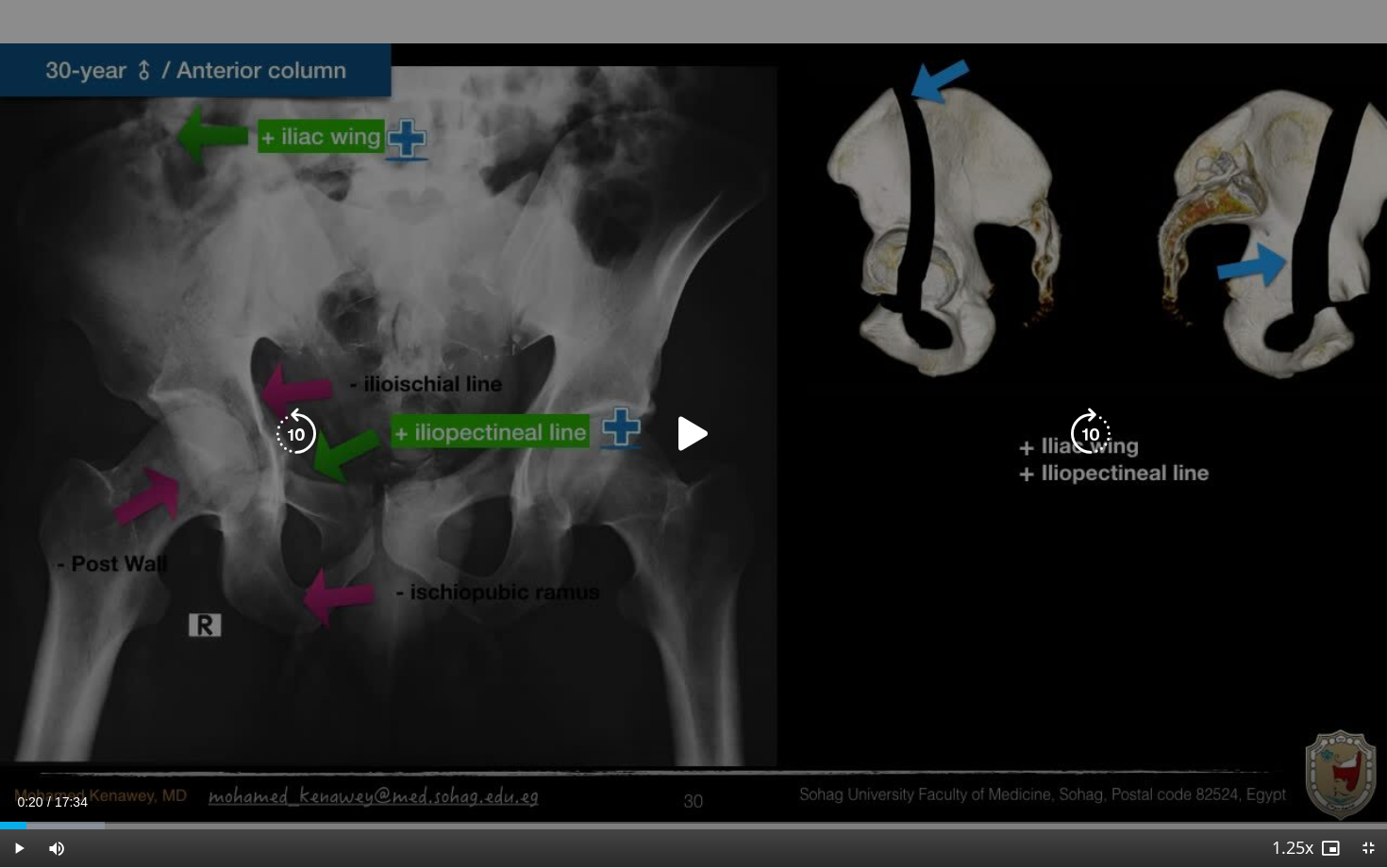 click at bounding box center [694, 434] 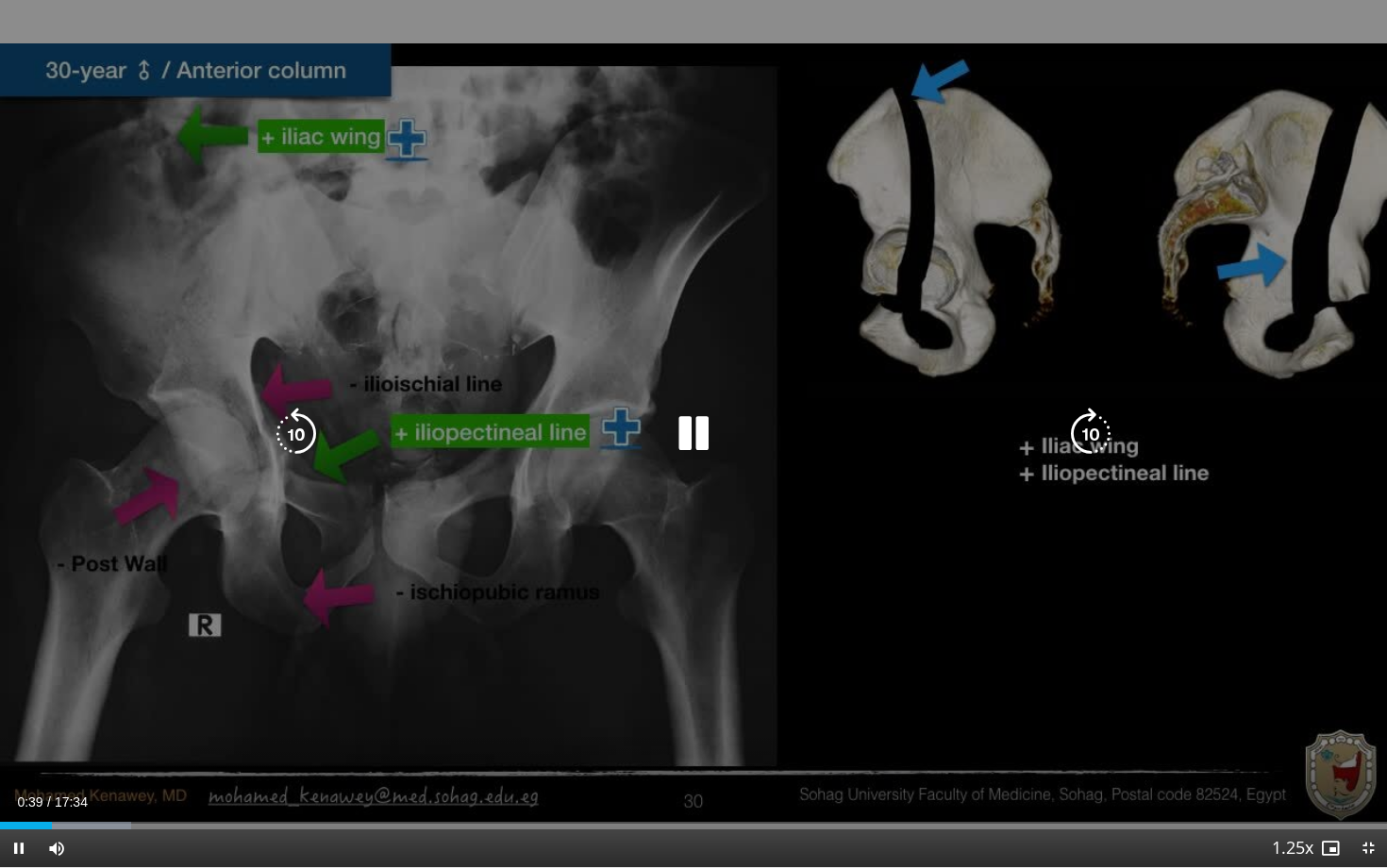 click on "10 seconds
Tap to unmute" at bounding box center [694, 433] 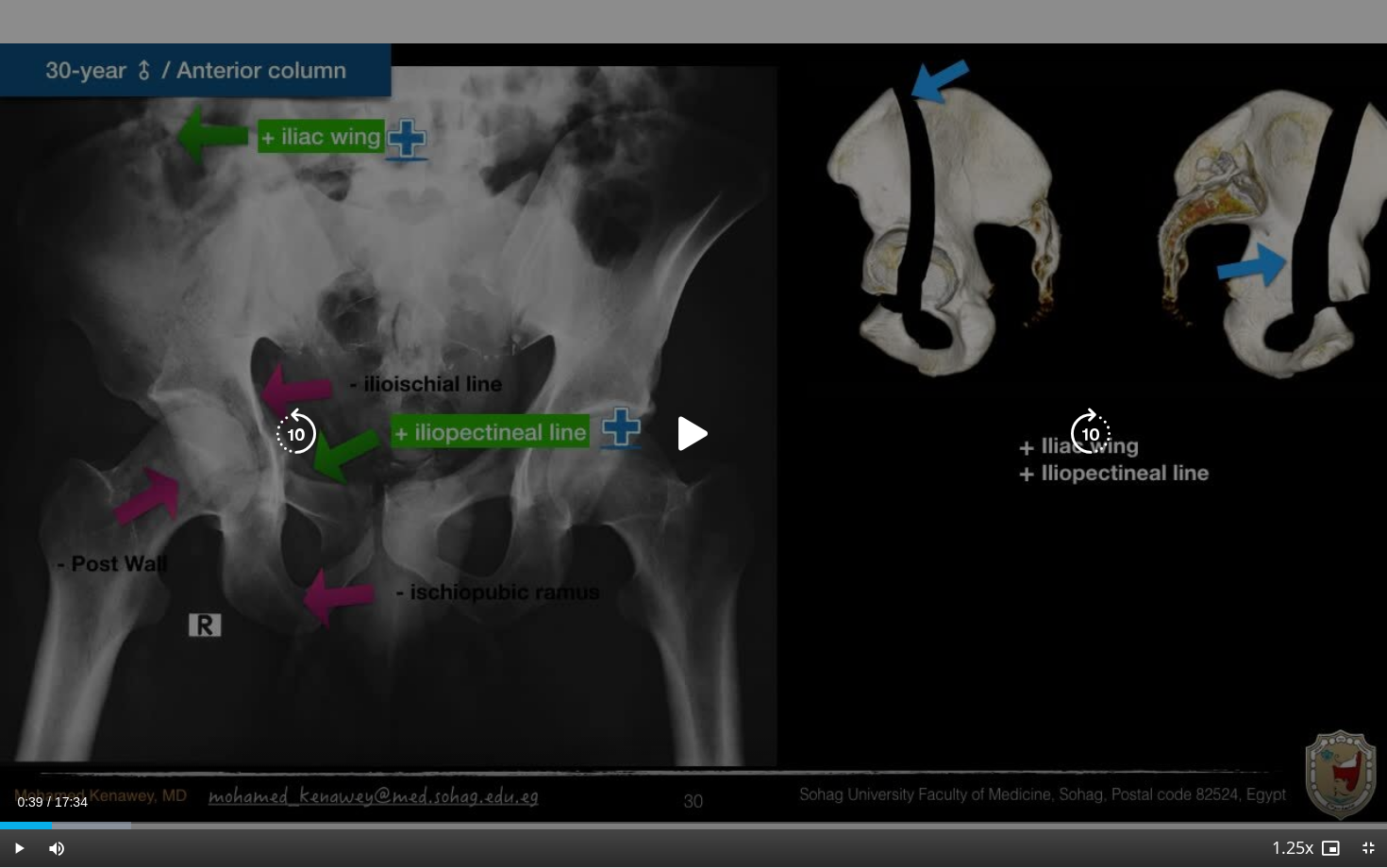 click on "10 seconds
Tap to unmute" at bounding box center [694, 433] 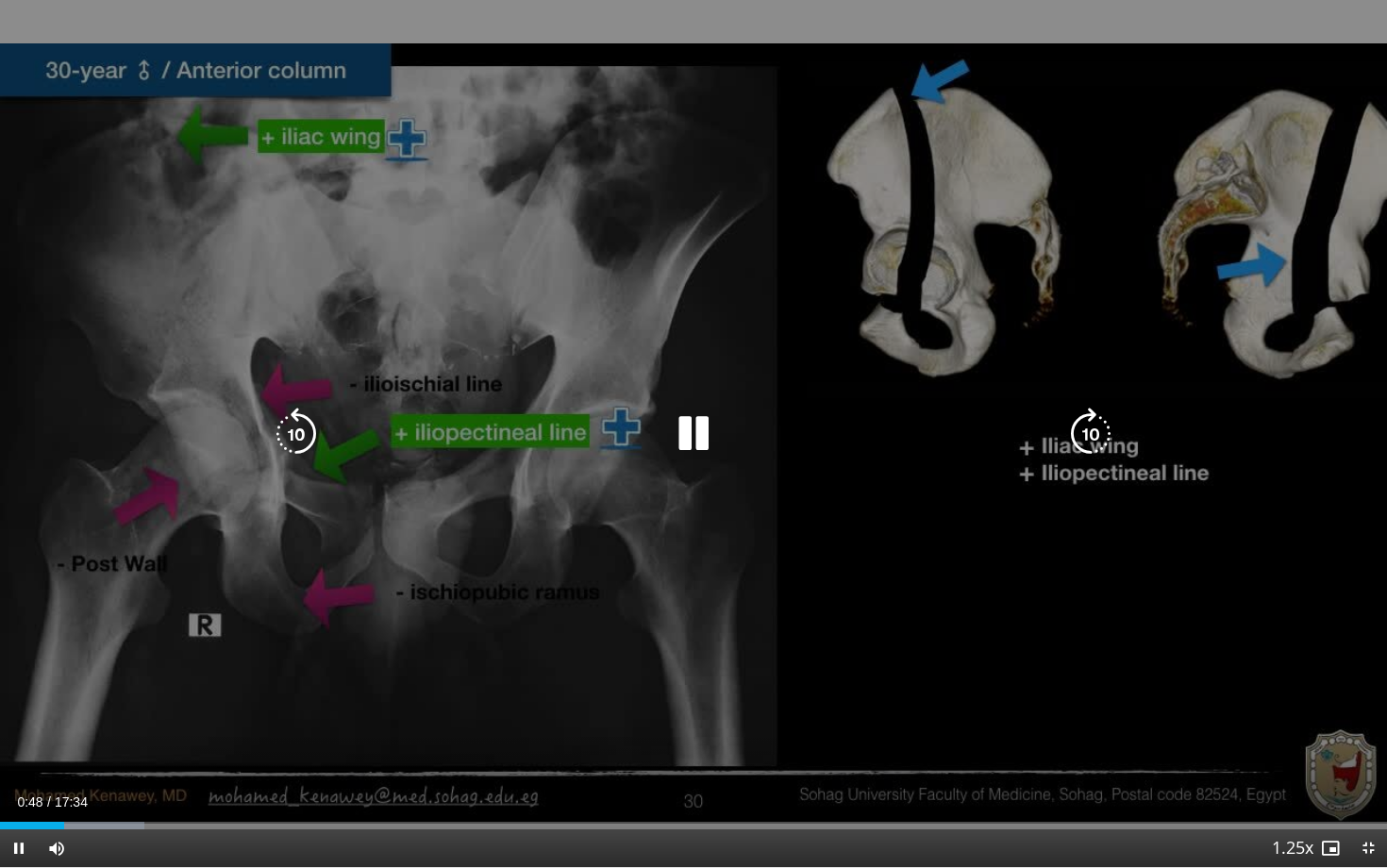 click at bounding box center [1091, 434] 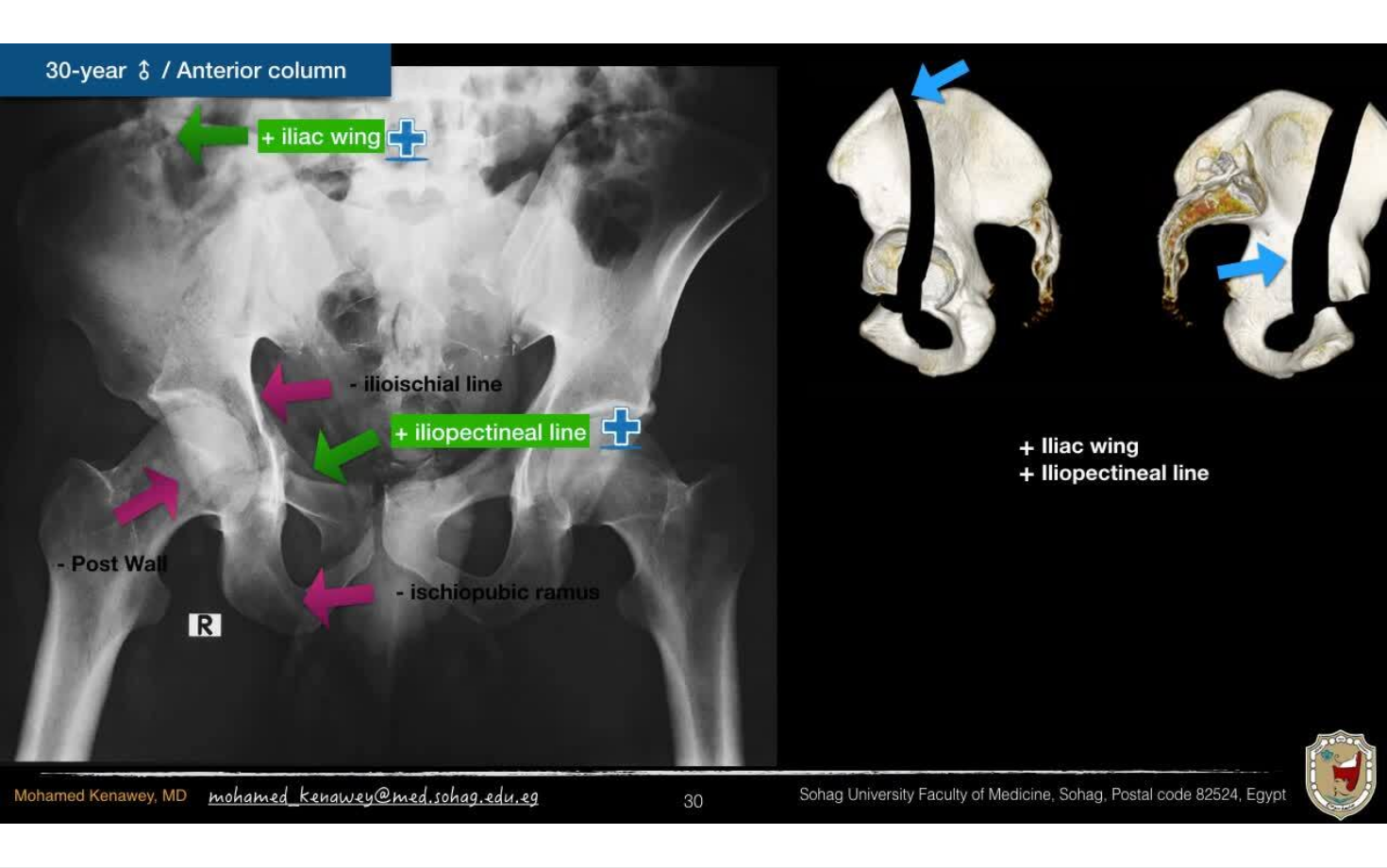 click on "10 seconds
Tap to unmute" at bounding box center [694, 433] 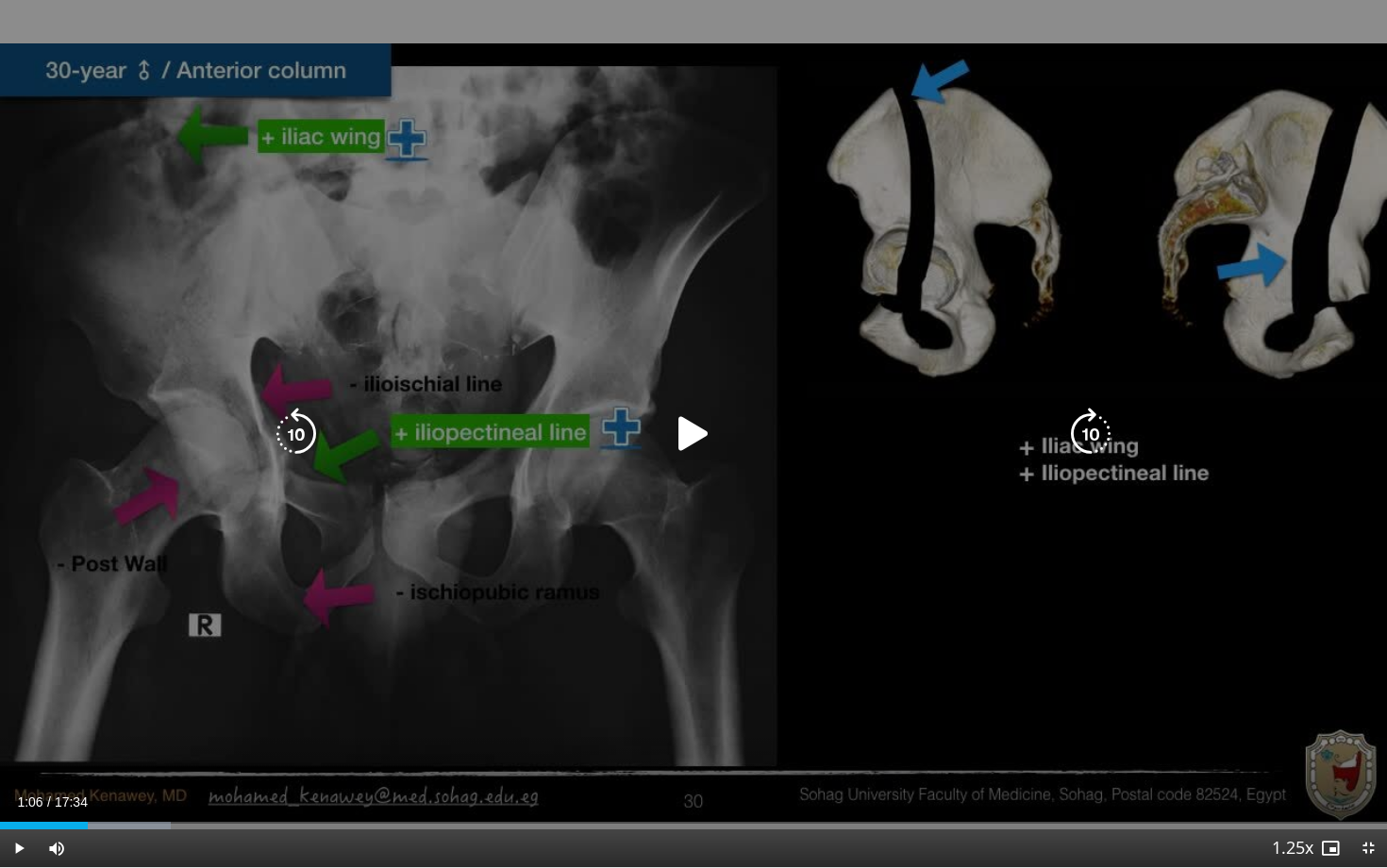 click on "10 seconds
Tap to unmute" at bounding box center (694, 433) 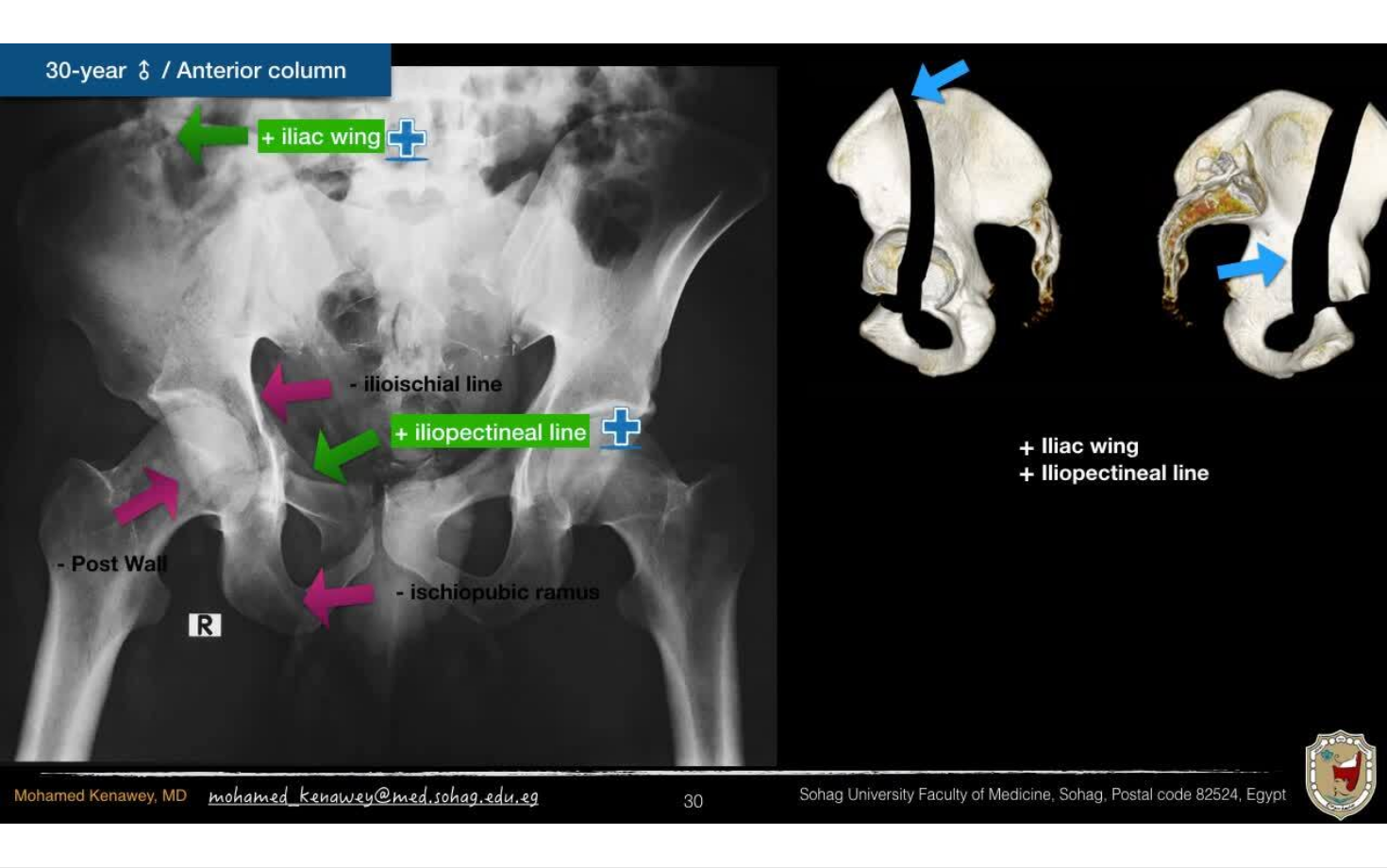 click on "10 seconds
Tap to unmute" at bounding box center [694, 433] 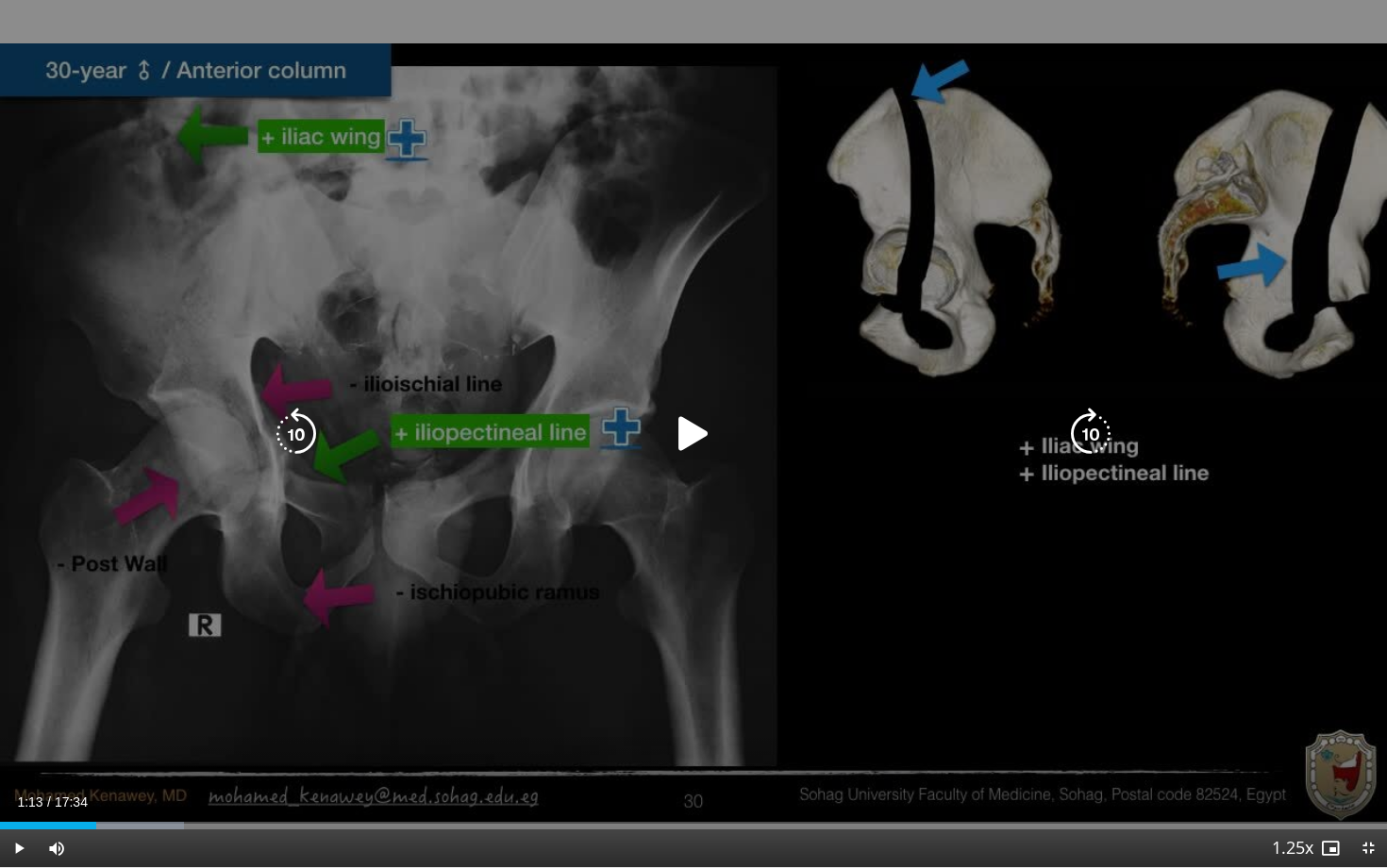 click on "10 seconds
Tap to unmute" at bounding box center (694, 433) 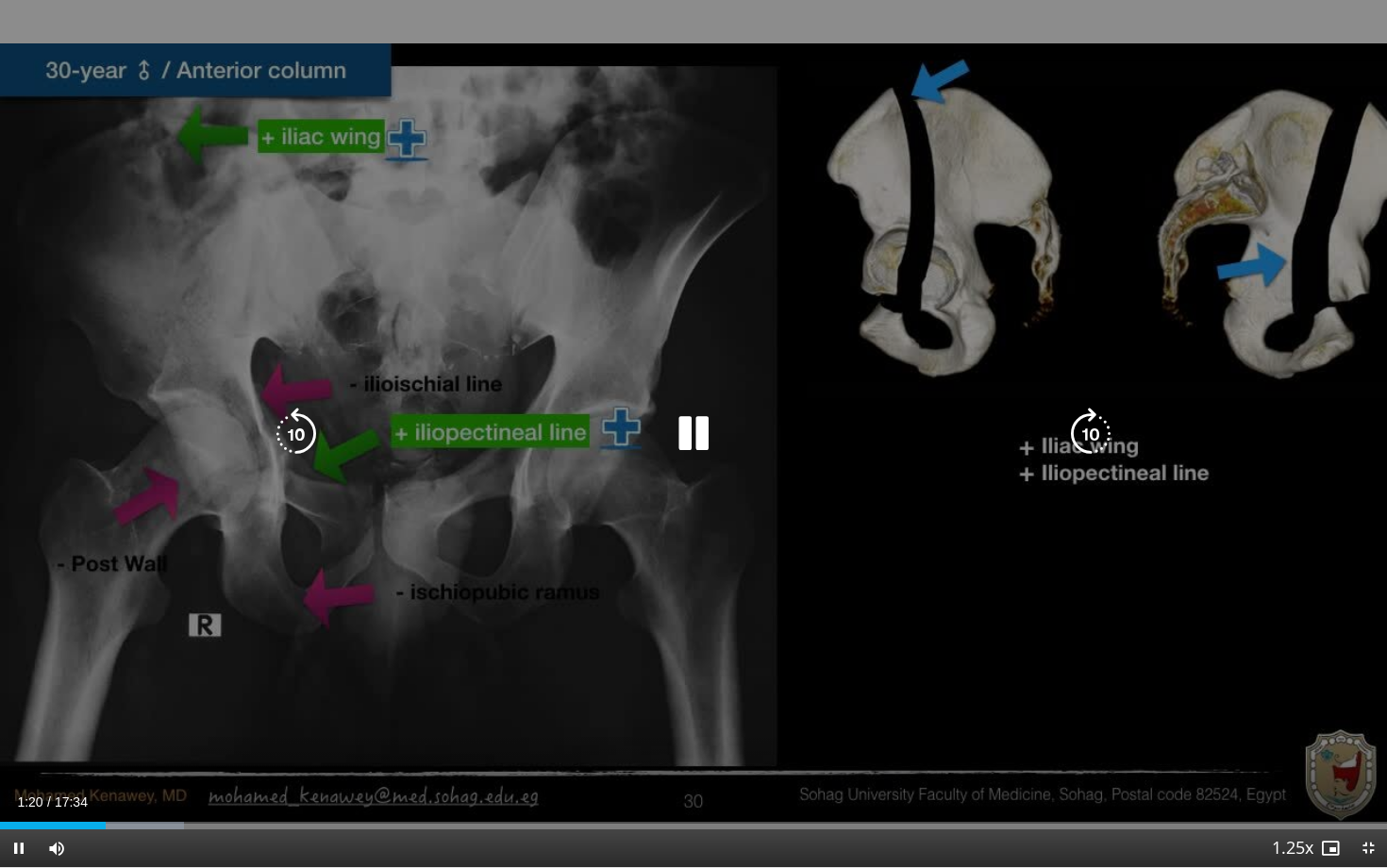 click at bounding box center [296, 434] 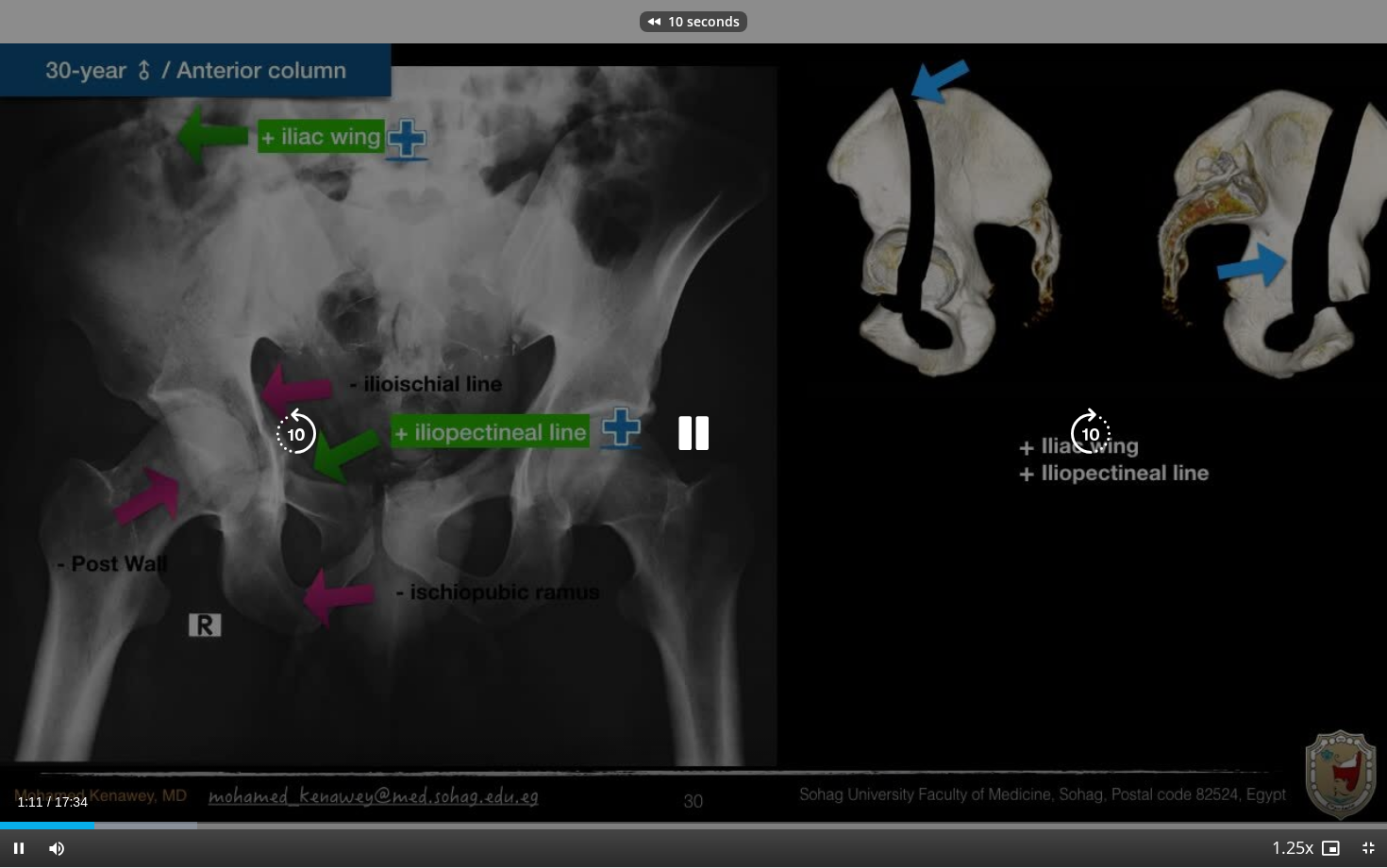 click on "10 seconds
Tap to unmute" at bounding box center [694, 433] 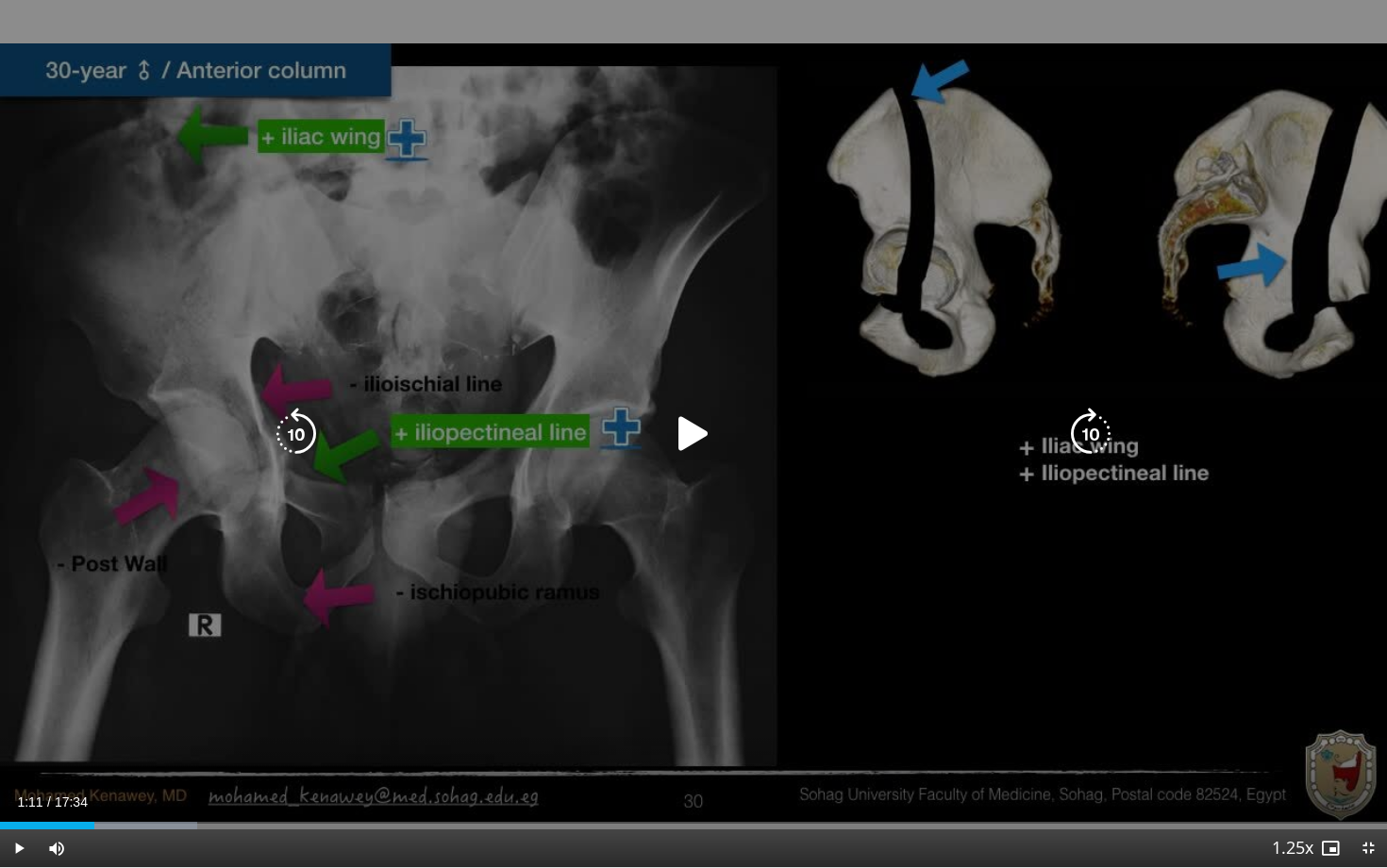 click on "10 seconds
Tap to unmute" at bounding box center [694, 433] 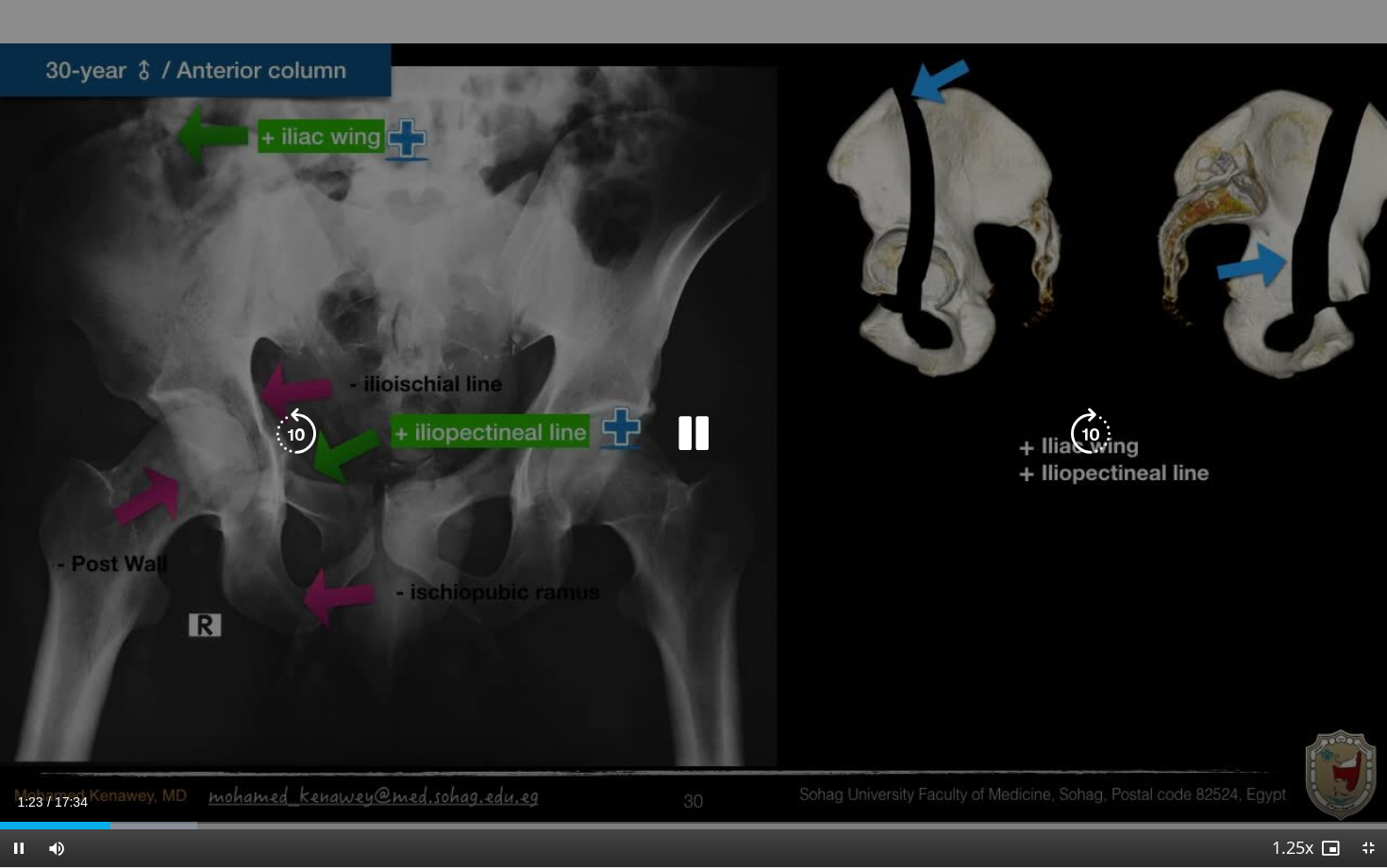 click on "10 seconds
Tap to unmute" at bounding box center [694, 433] 